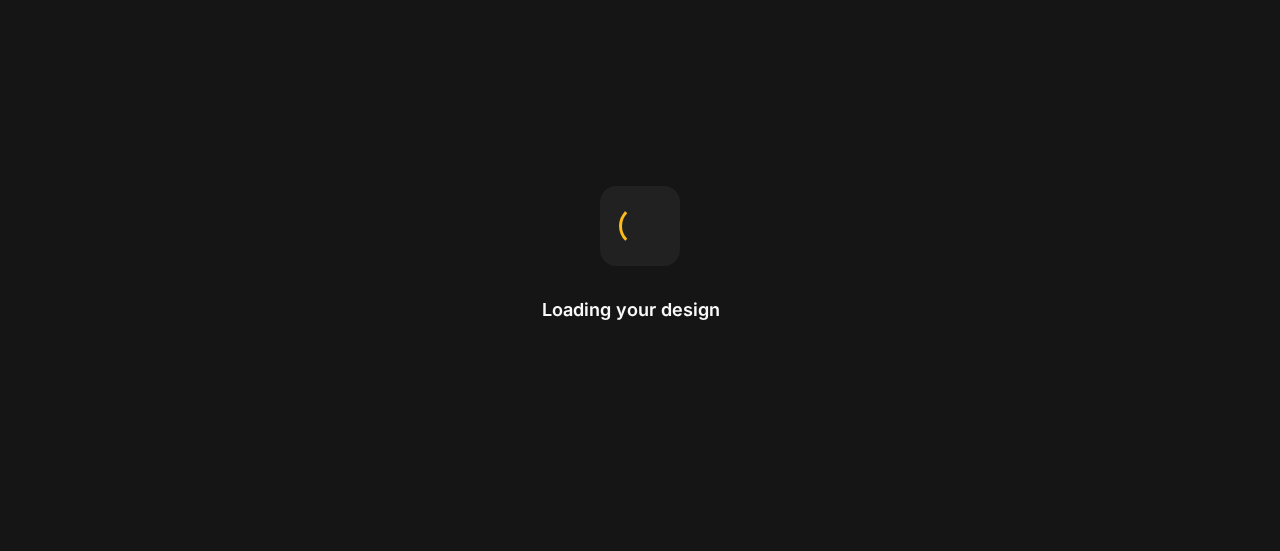 scroll, scrollTop: 0, scrollLeft: 0, axis: both 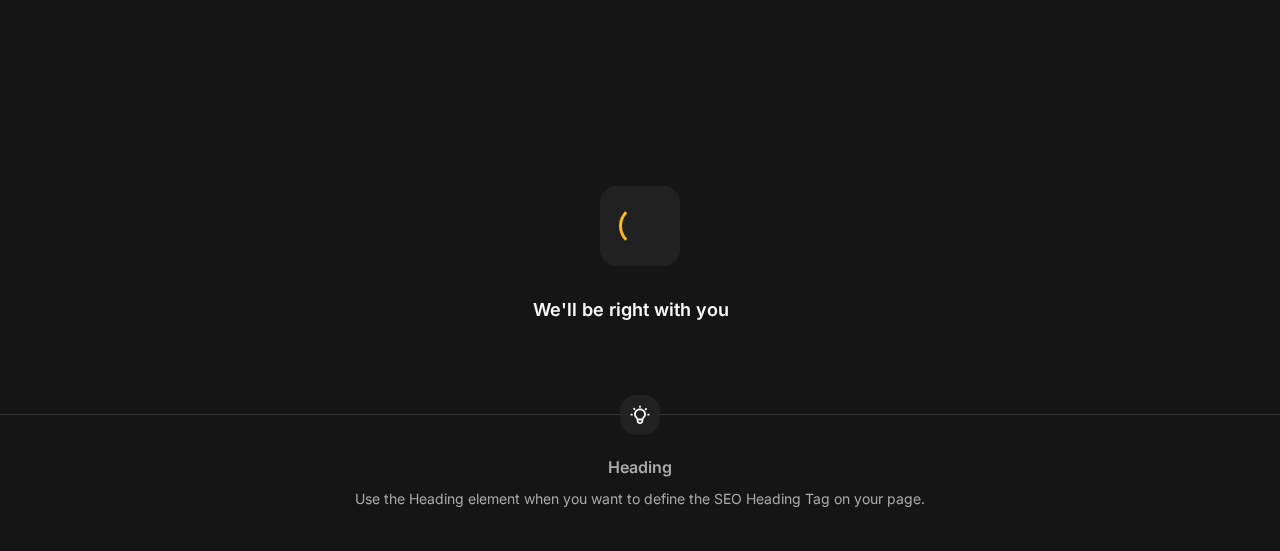 click on "We'll be right with you Heading Use the Heading element when you want to define the SEO Heading Tag on your page." at bounding box center [640, 275] 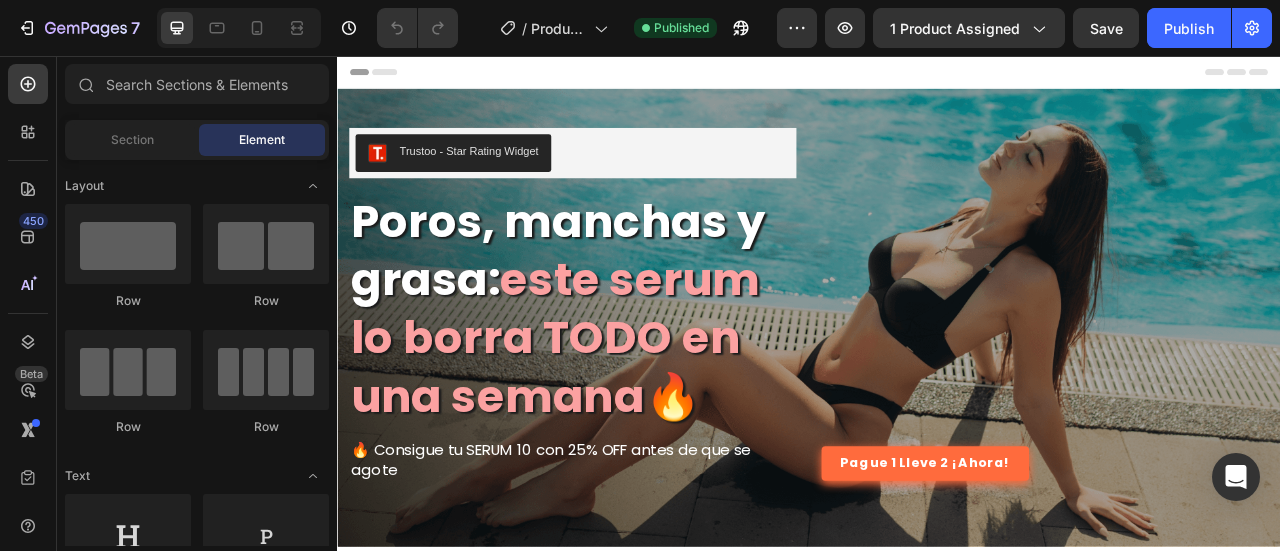 scroll, scrollTop: 0, scrollLeft: 0, axis: both 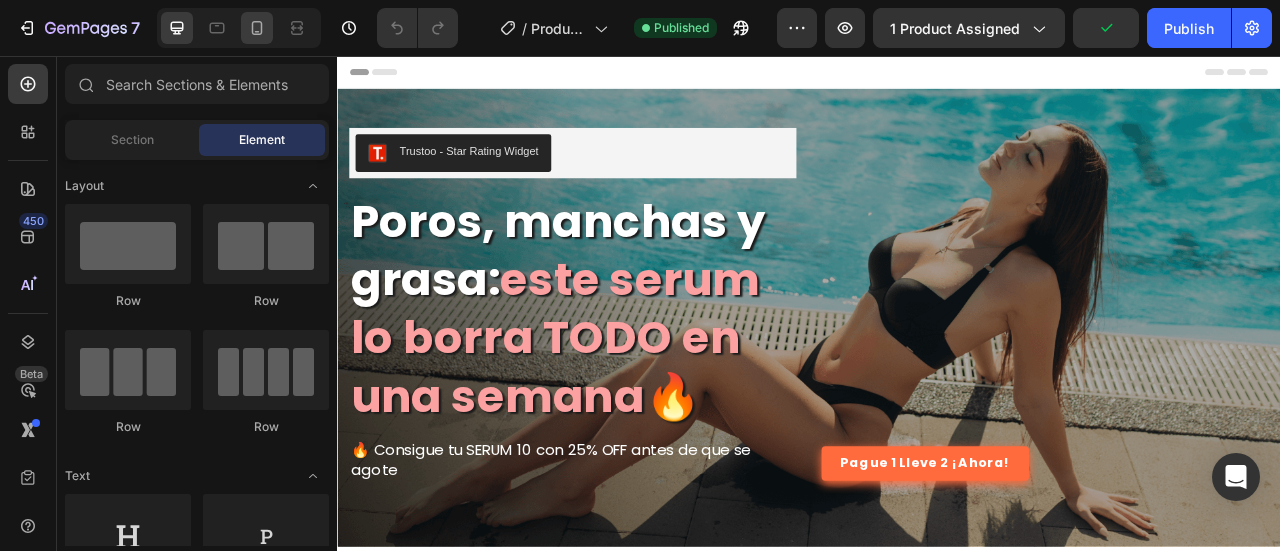 click 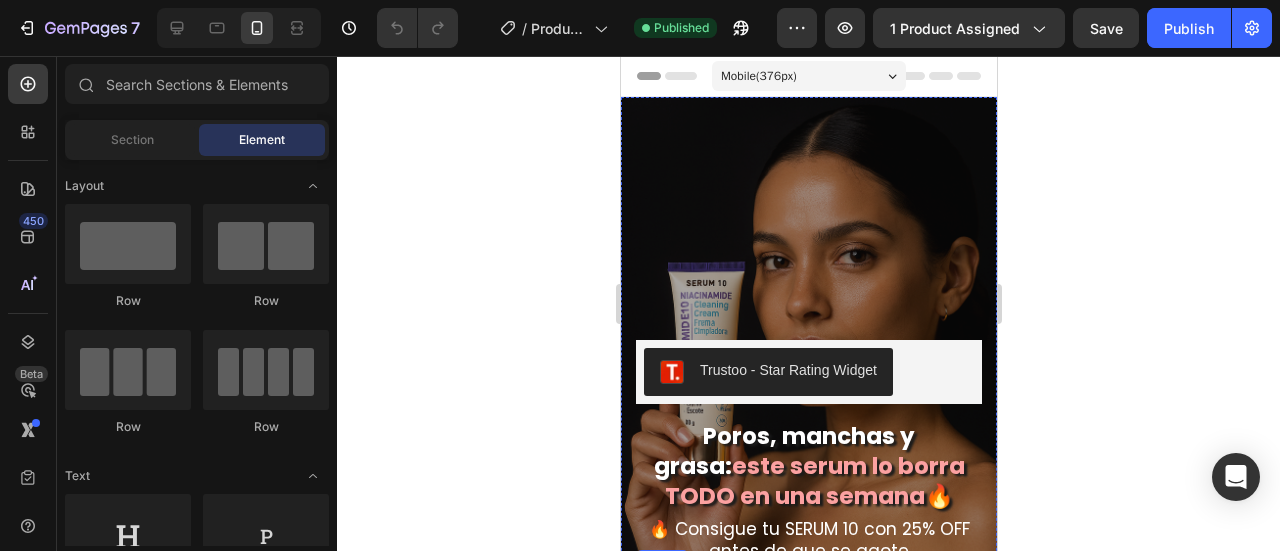 click on "Pague 1 Lleve 2 ¡Ahora!" at bounding box center (808, 599) 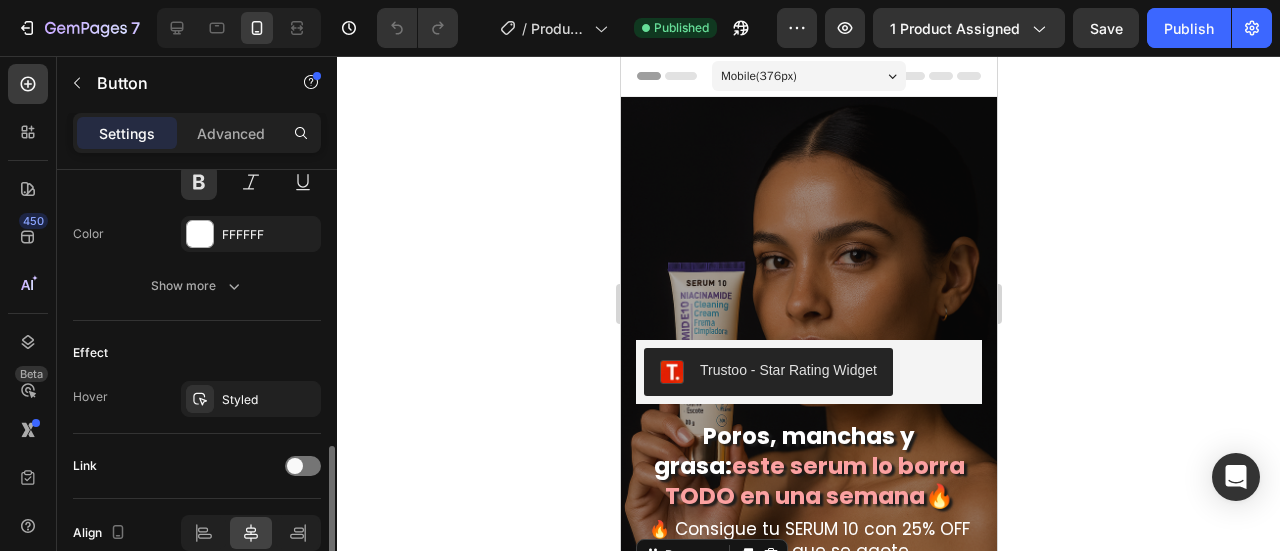 scroll, scrollTop: 991, scrollLeft: 0, axis: vertical 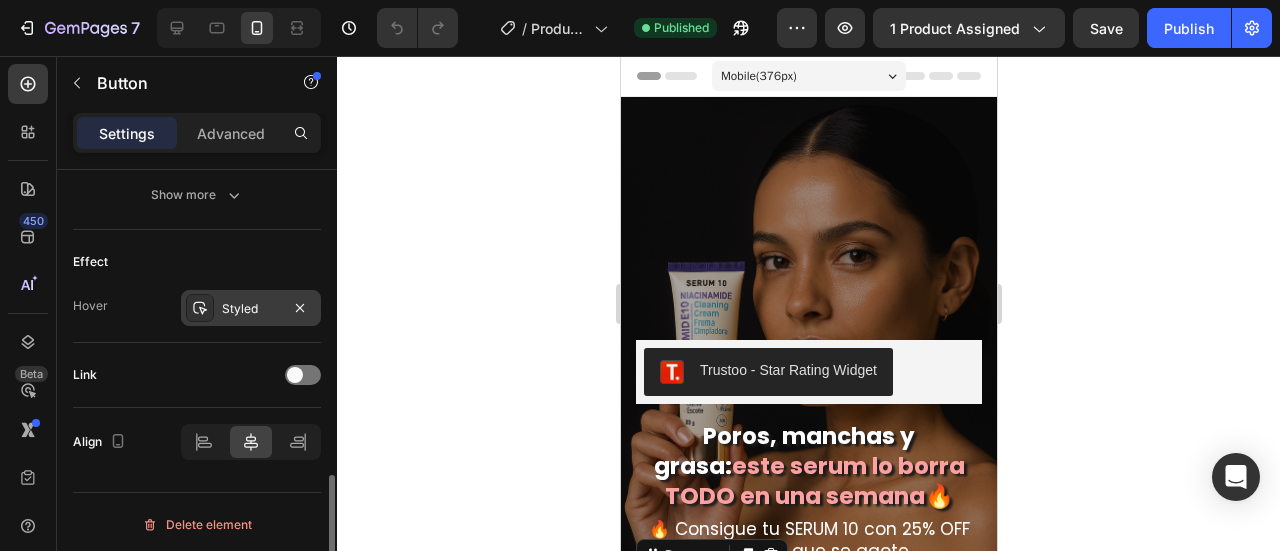 click on "Styled" at bounding box center (251, 309) 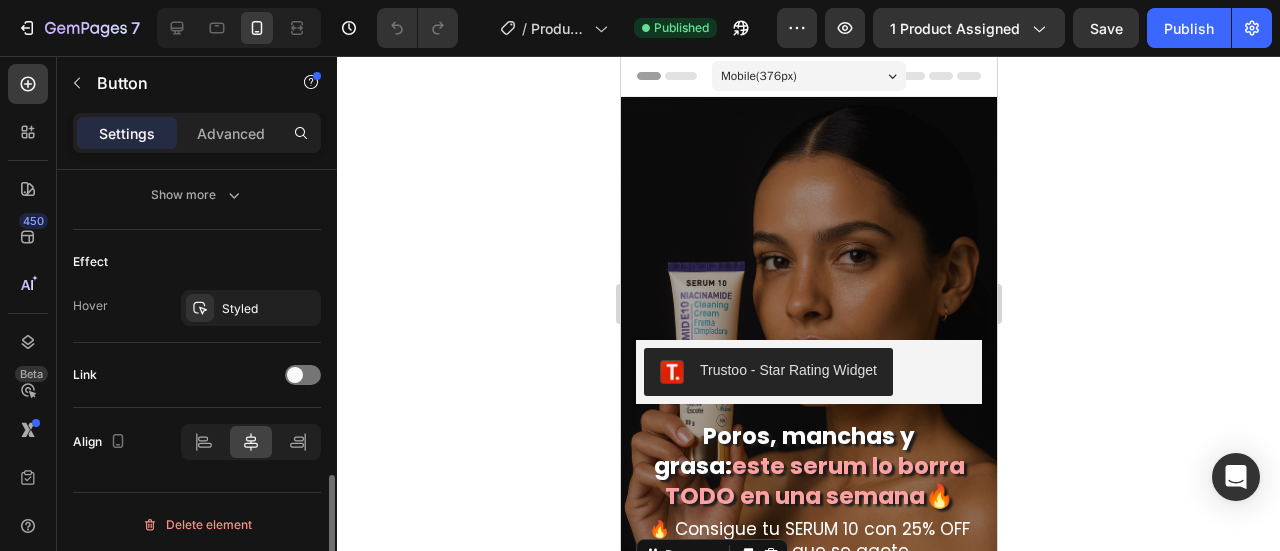 click on "Effect" at bounding box center [197, 262] 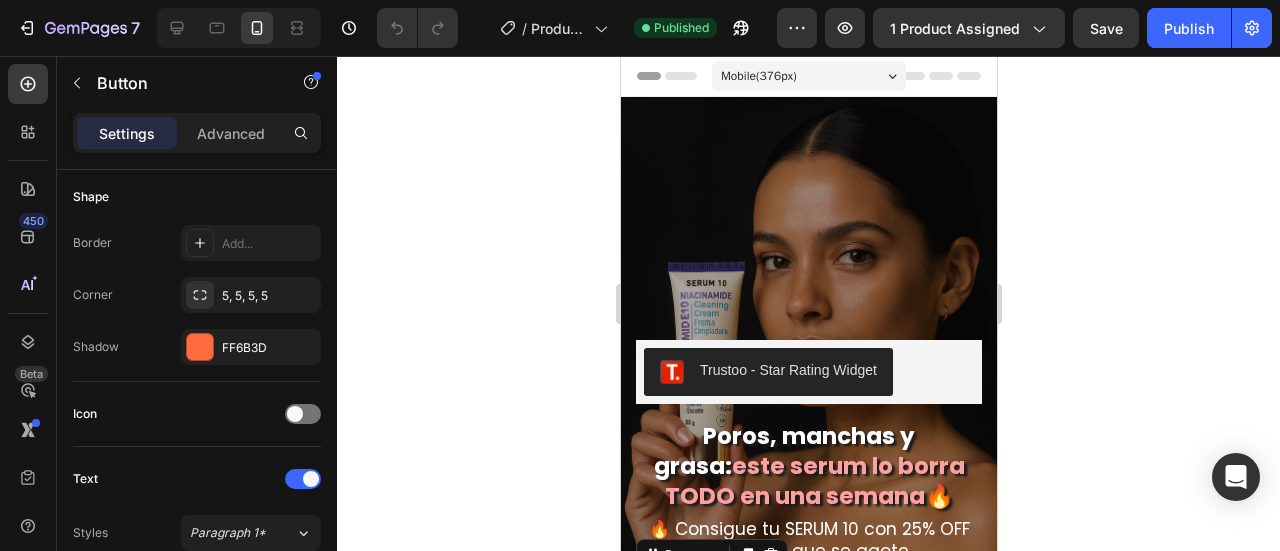 scroll, scrollTop: 191, scrollLeft: 0, axis: vertical 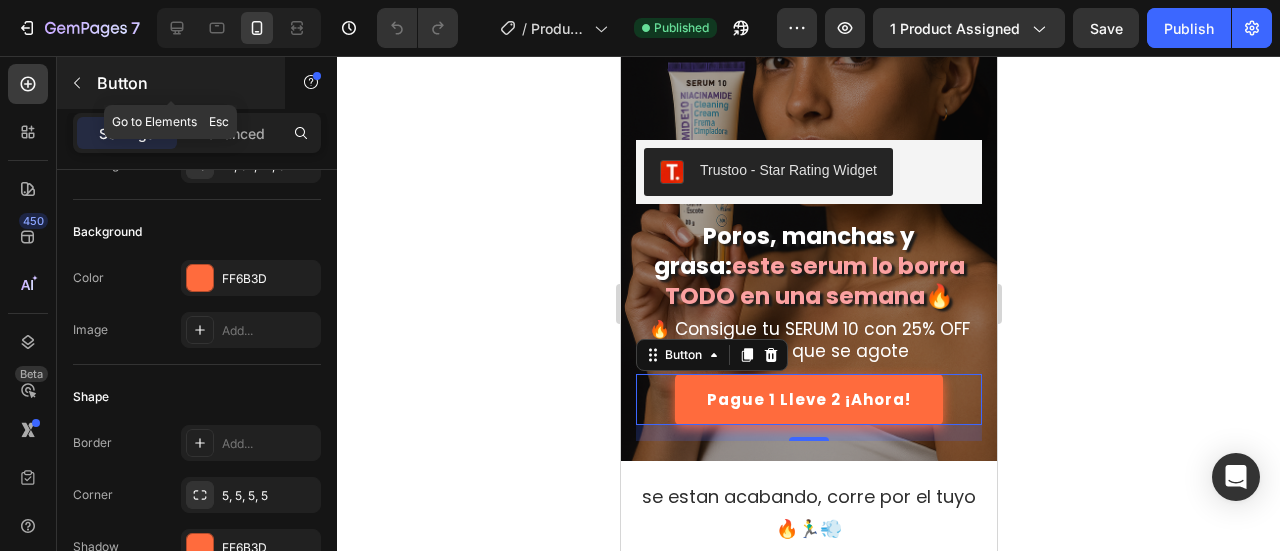 click at bounding box center (77, 83) 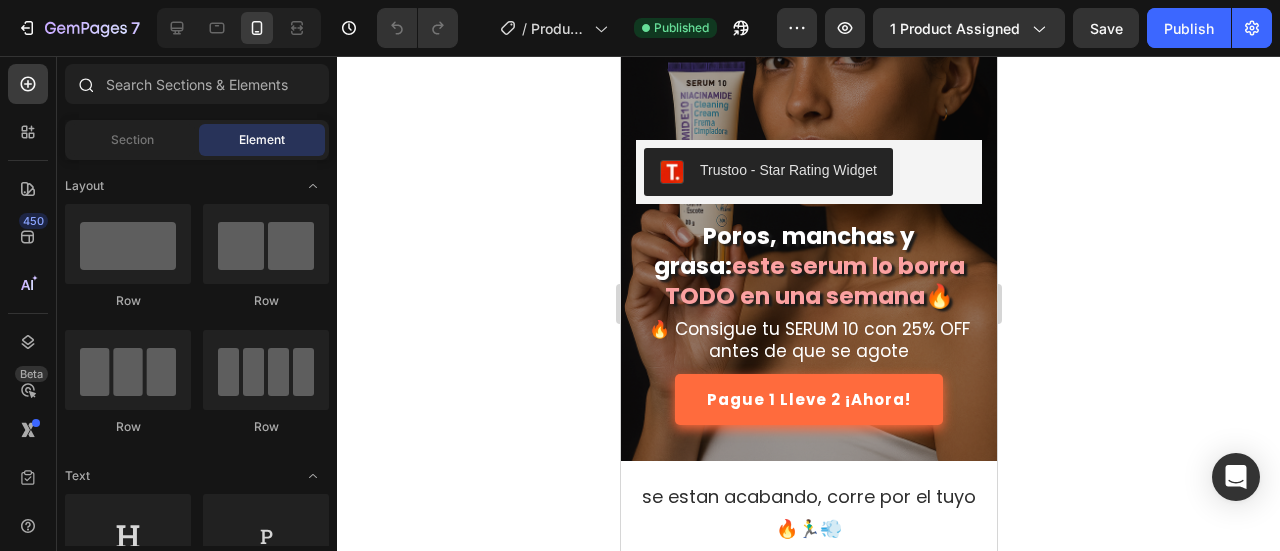 click at bounding box center [85, 84] 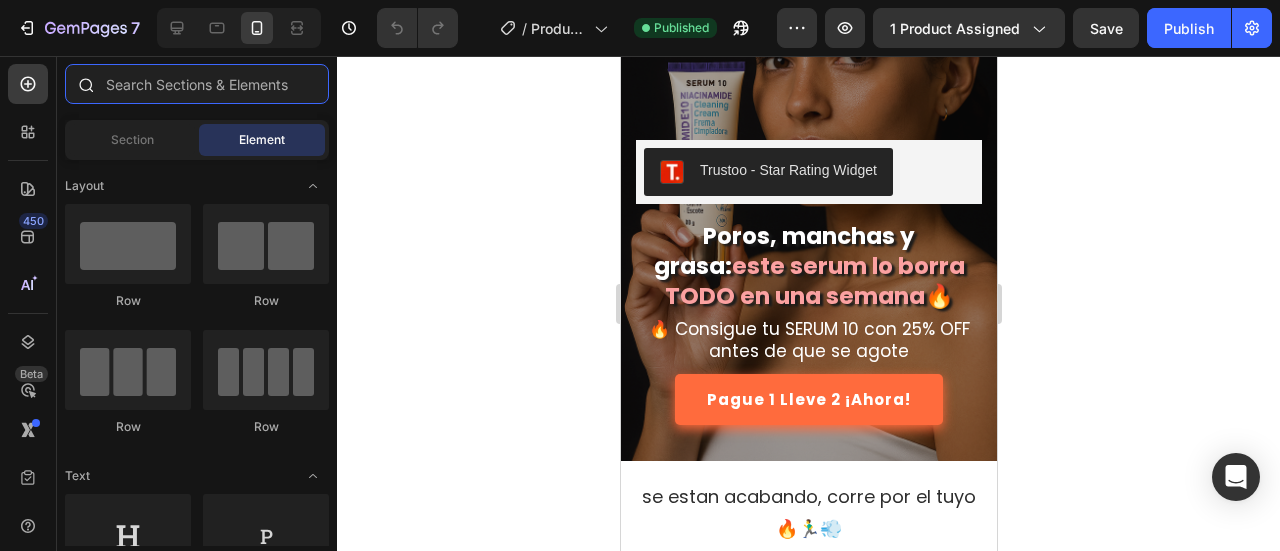 click at bounding box center [197, 84] 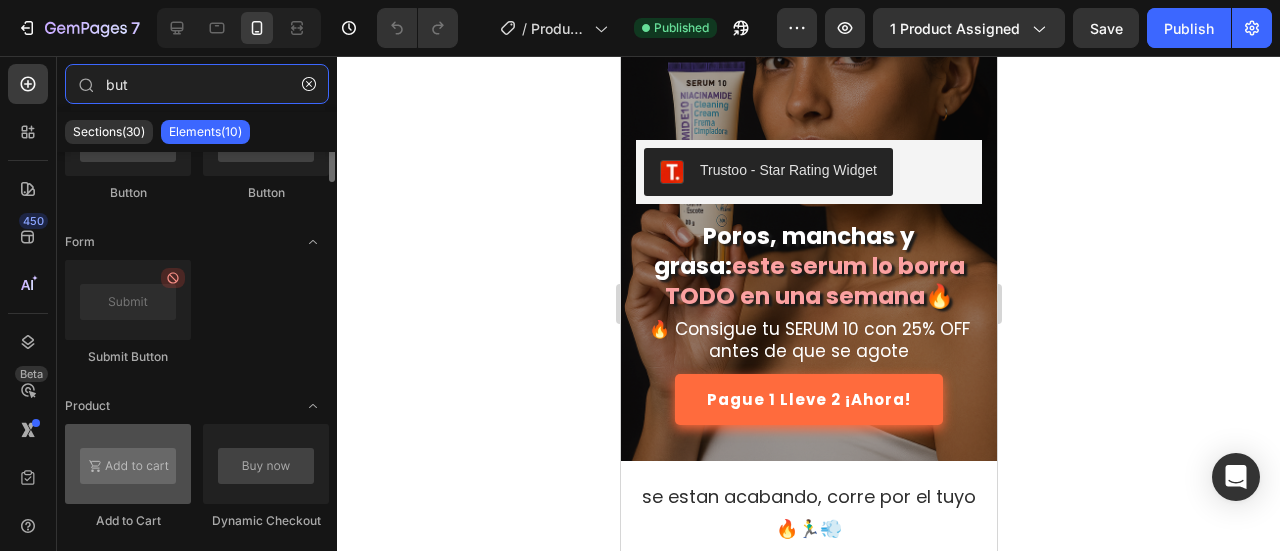 scroll, scrollTop: 0, scrollLeft: 0, axis: both 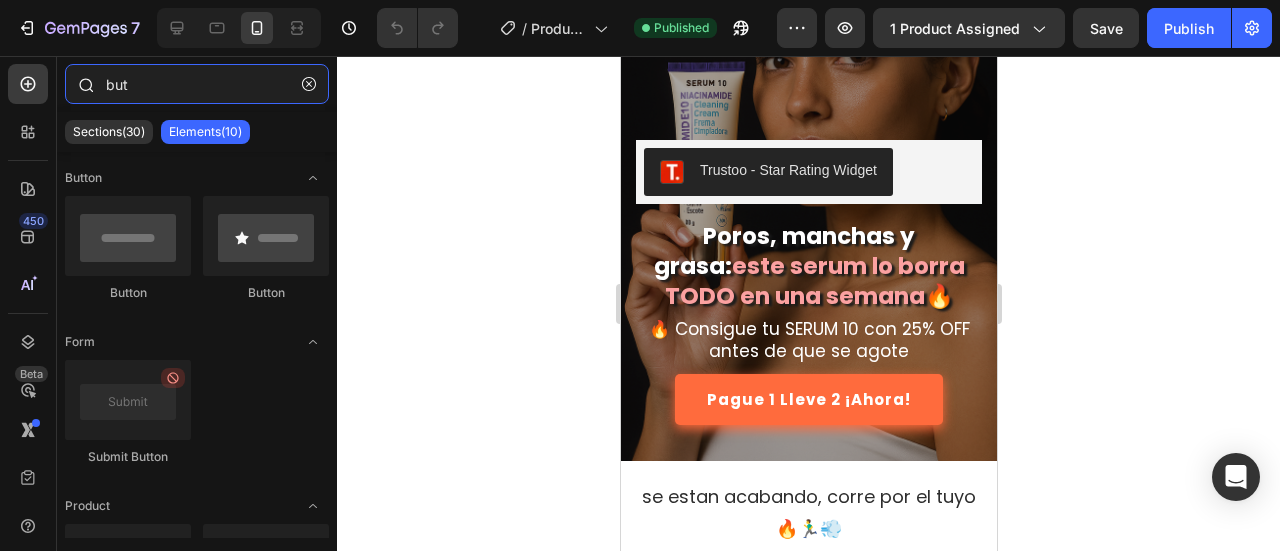 click on "but" at bounding box center [197, 84] 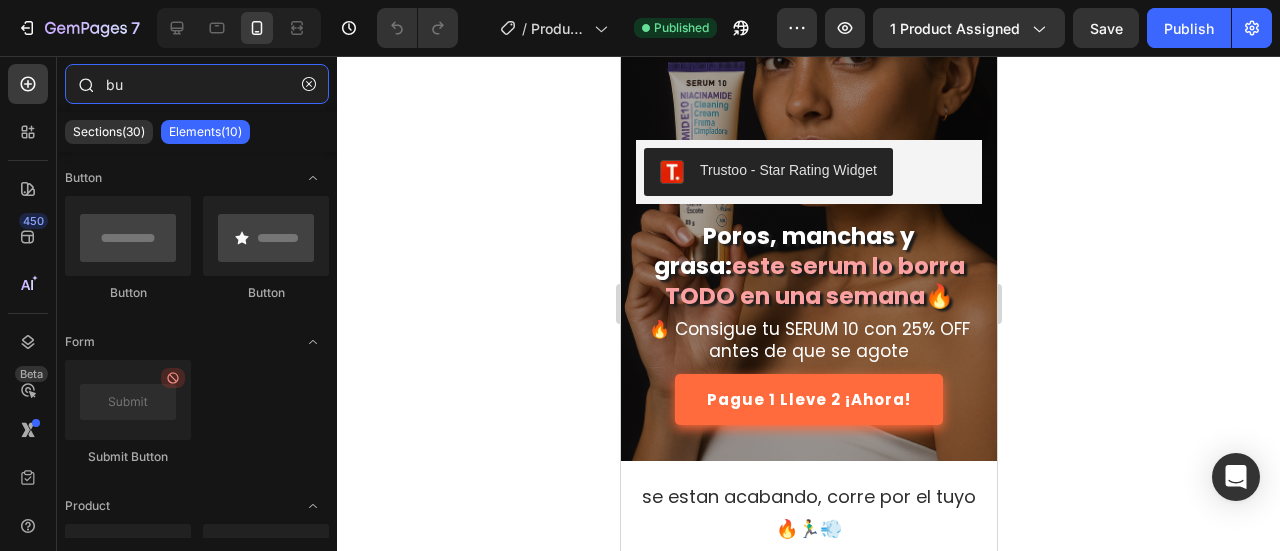 type on "b" 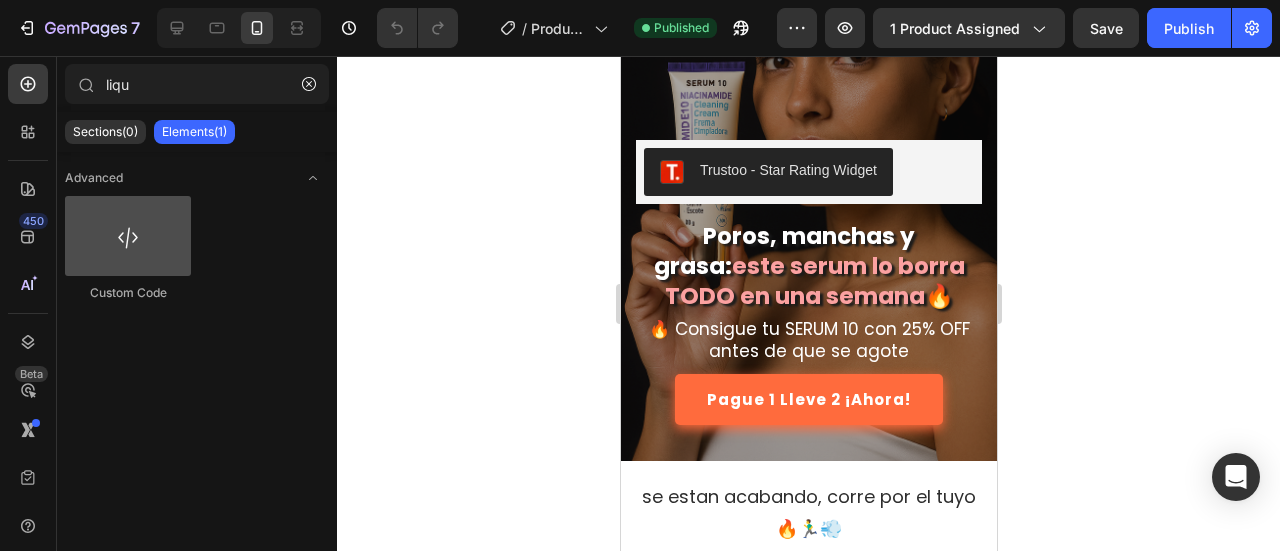 click at bounding box center (128, 236) 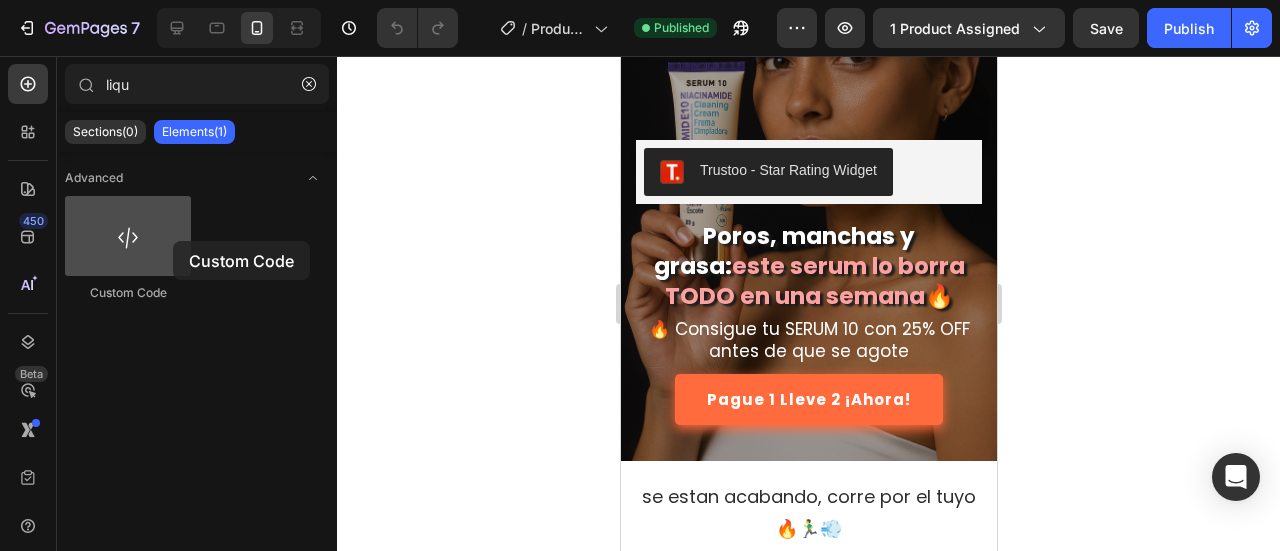 click at bounding box center (128, 236) 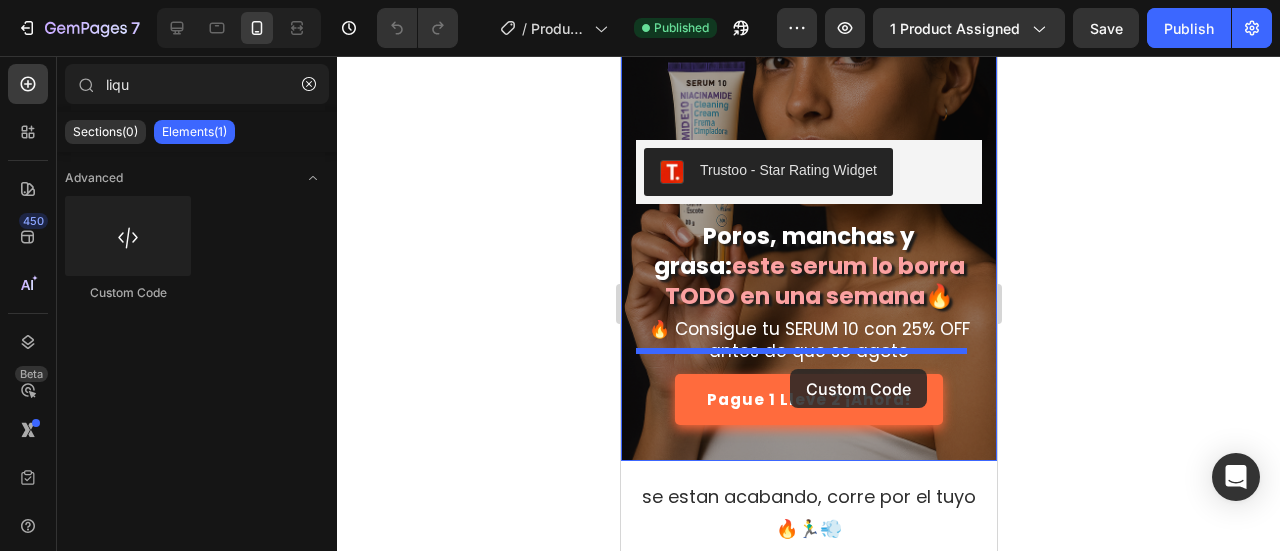 drag, startPoint x: 785, startPoint y: 305, endPoint x: 789, endPoint y: 369, distance: 64.12488 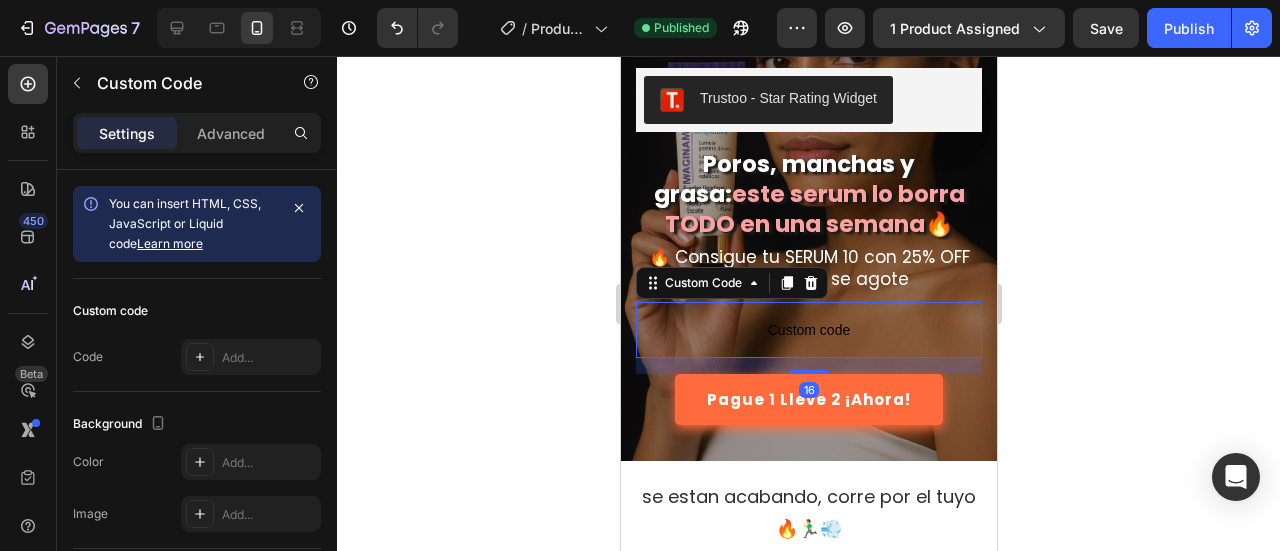 click on "Custom code" at bounding box center (808, 330) 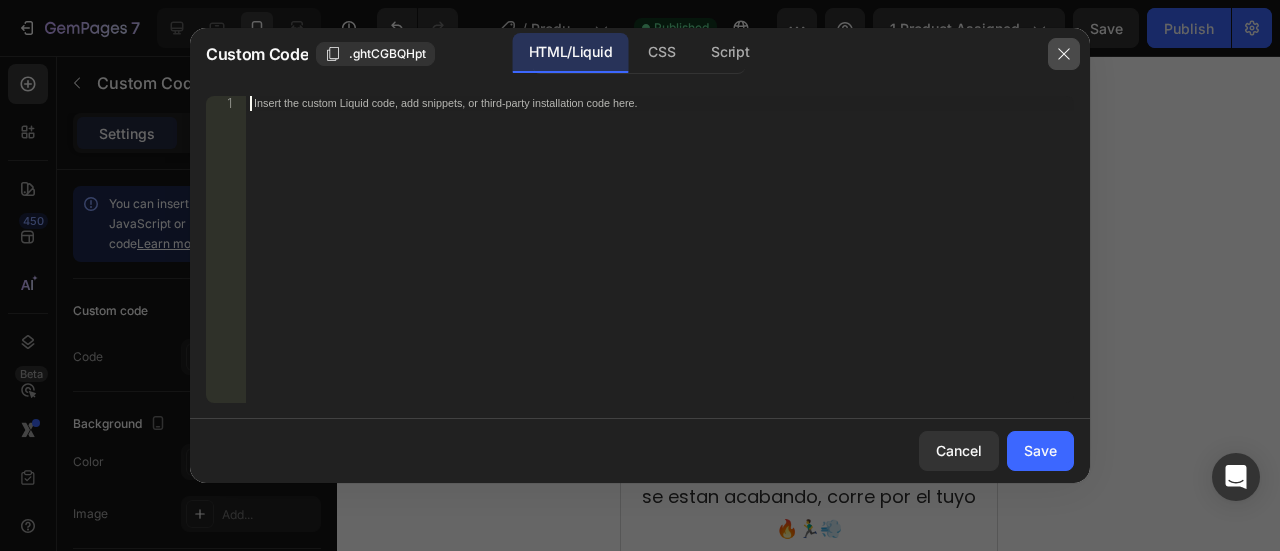 click 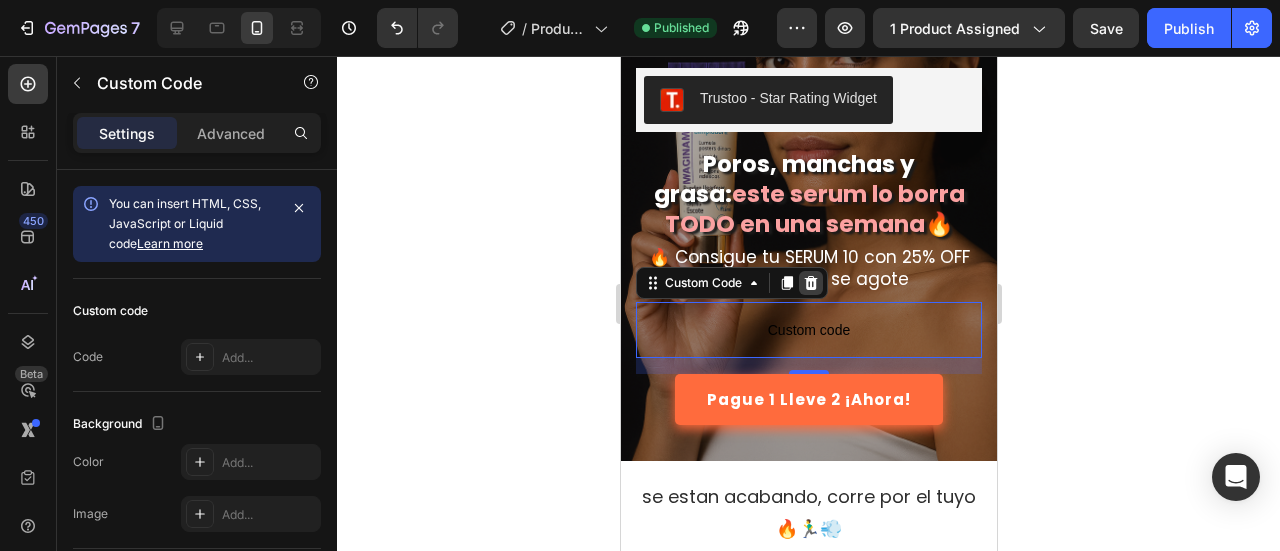 click 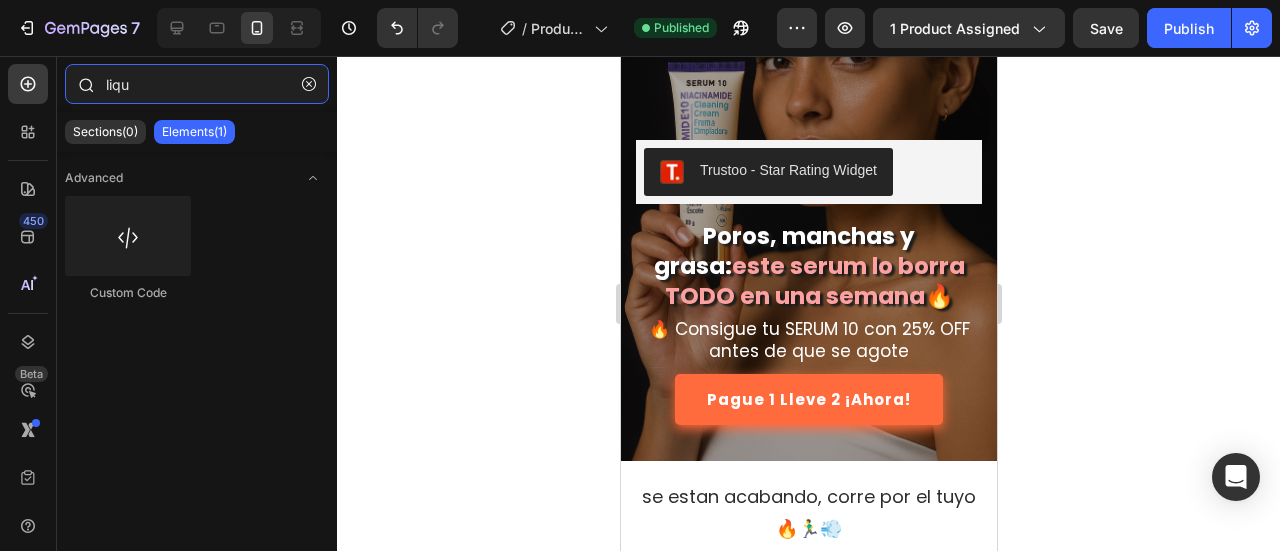 drag, startPoint x: 179, startPoint y: 84, endPoint x: 110, endPoint y: 83, distance: 69.00725 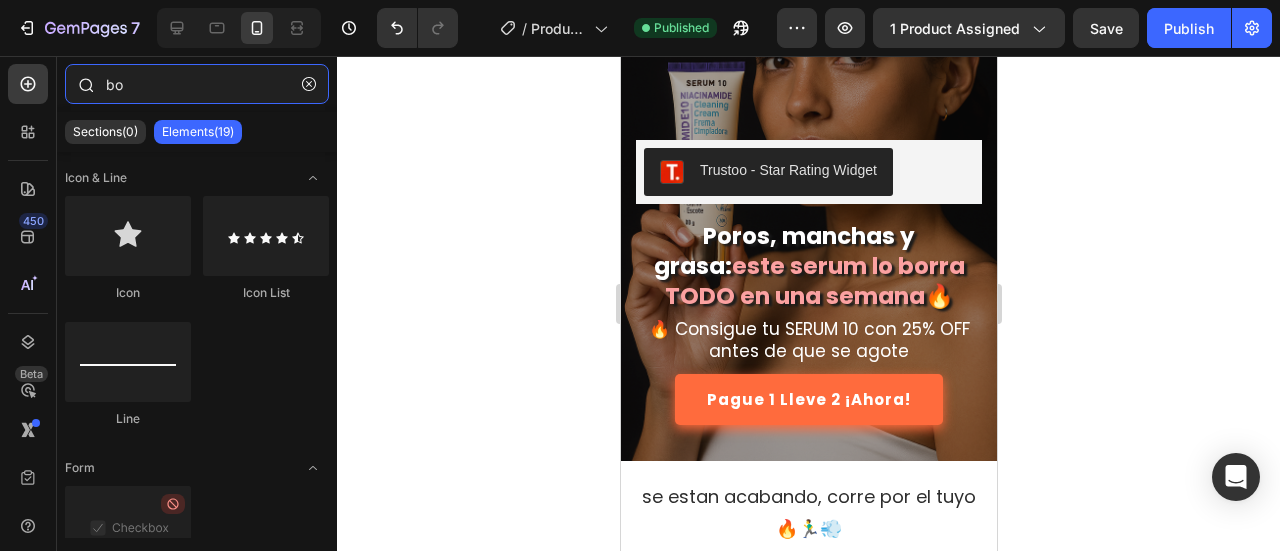 type on "b" 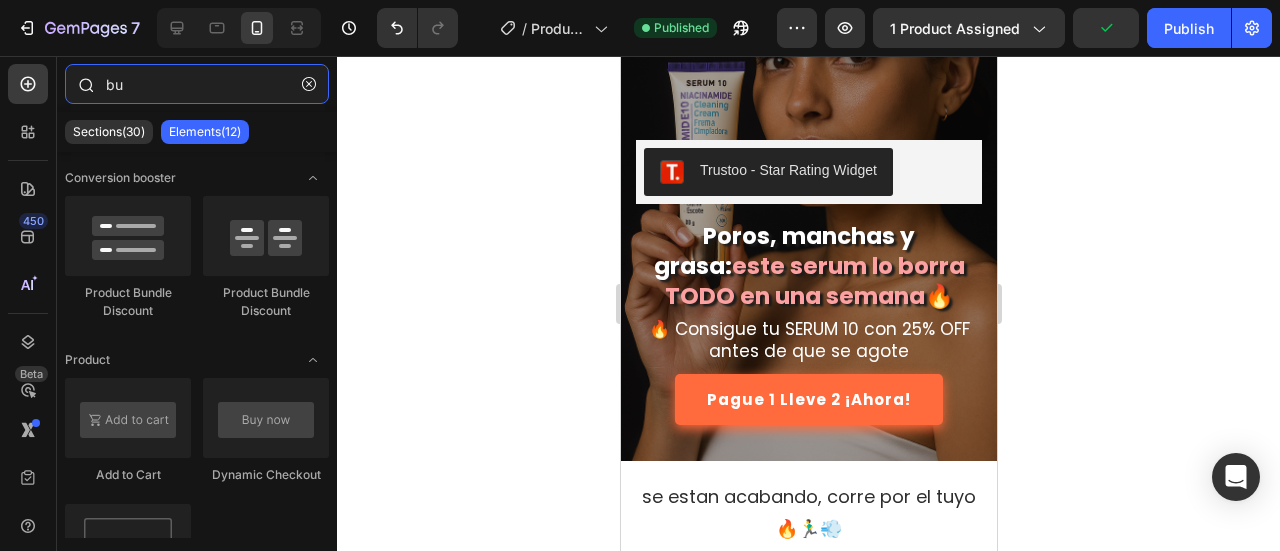 type on "b" 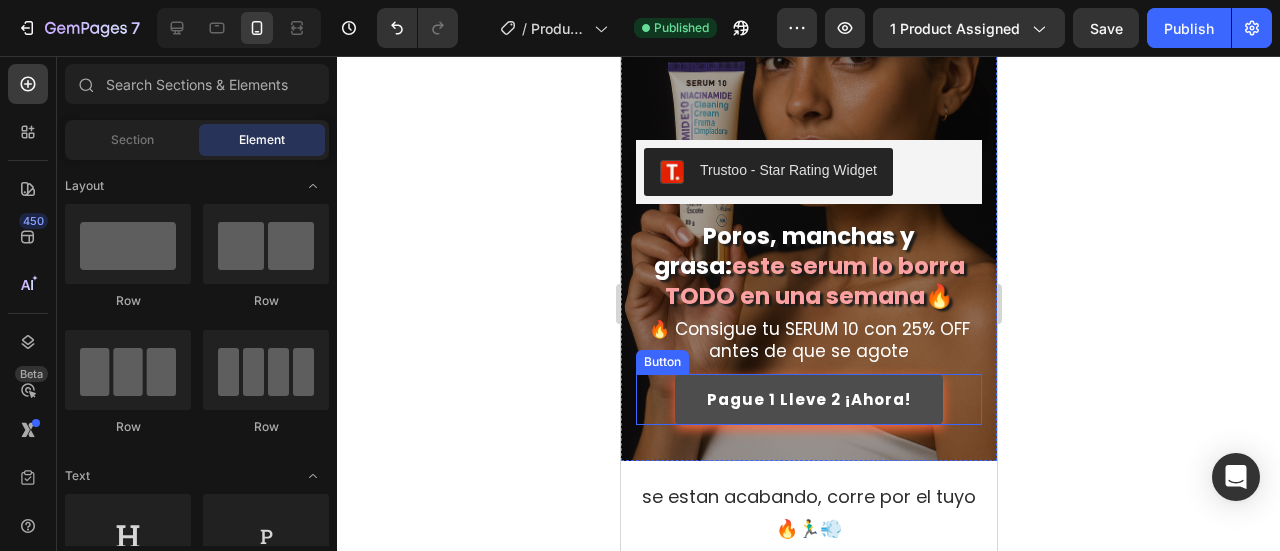click on "Pague 1 Lleve 2 ¡Ahora!" at bounding box center (808, 399) 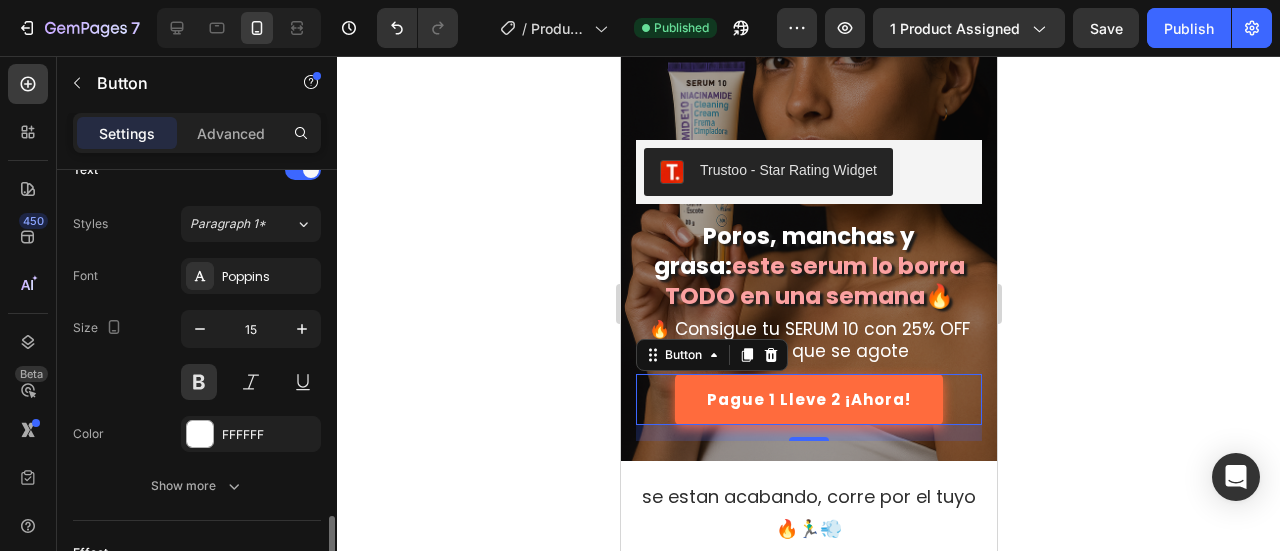 scroll, scrollTop: 991, scrollLeft: 0, axis: vertical 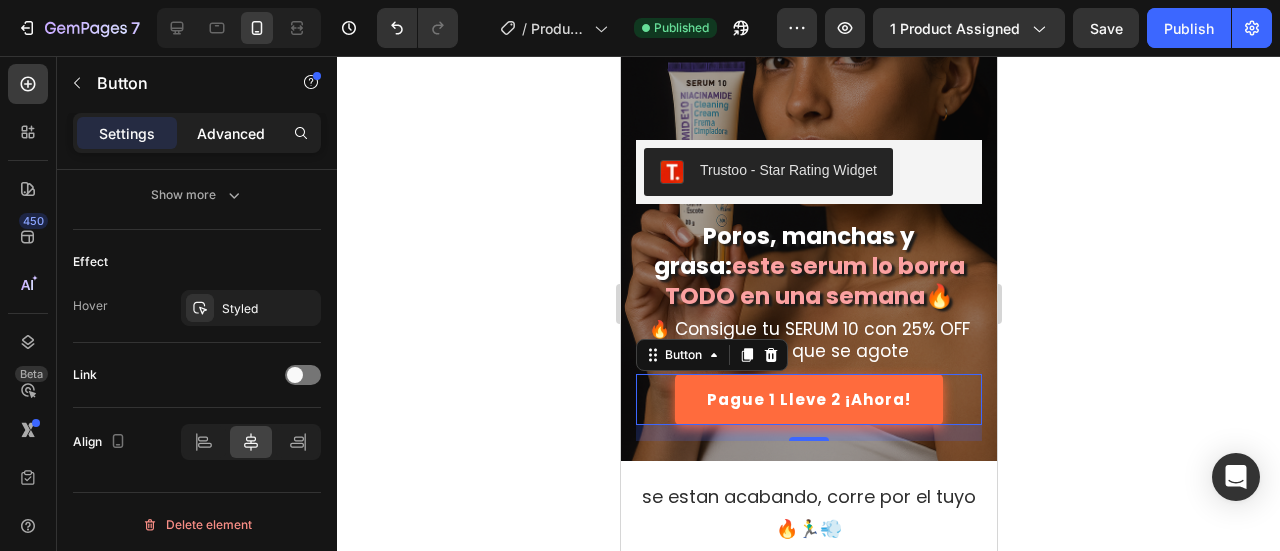 click on "Advanced" at bounding box center (231, 133) 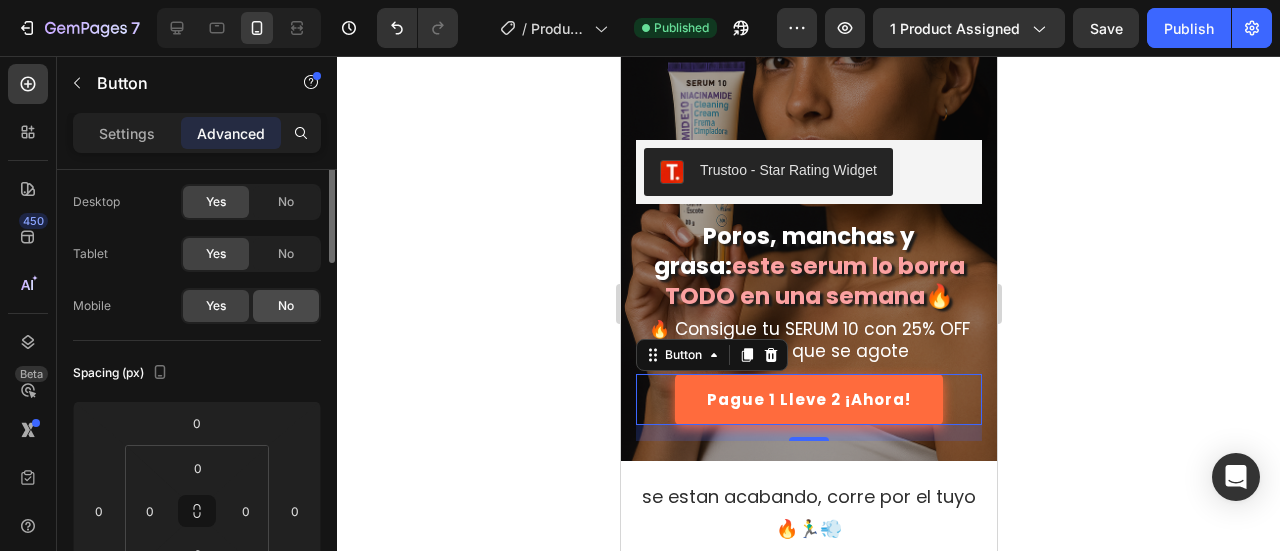 scroll, scrollTop: 0, scrollLeft: 0, axis: both 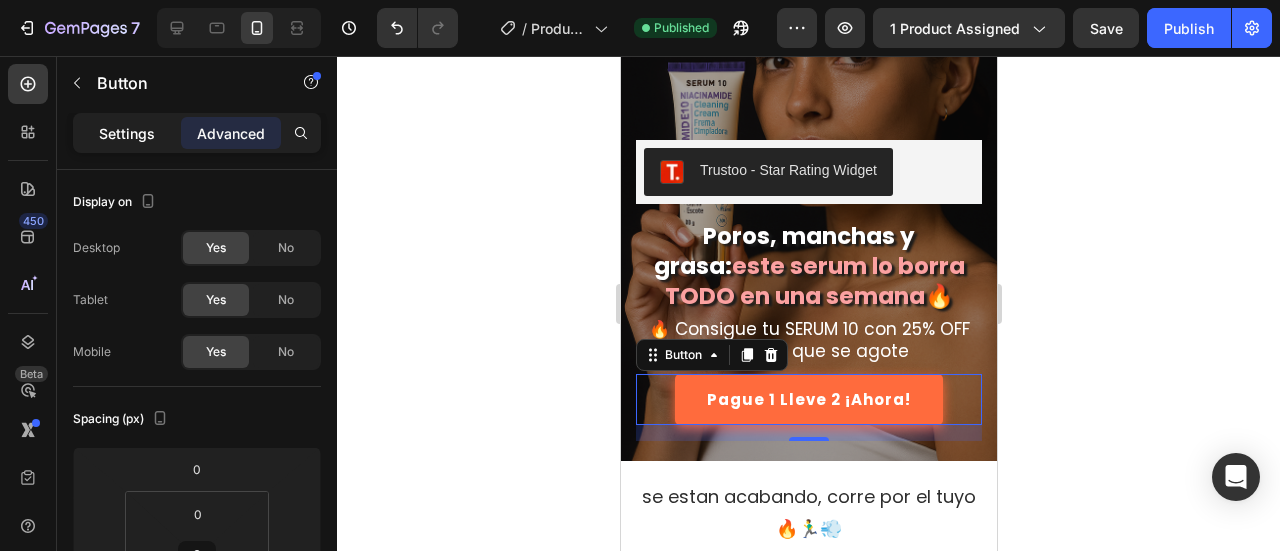 click on "Settings" at bounding box center [127, 133] 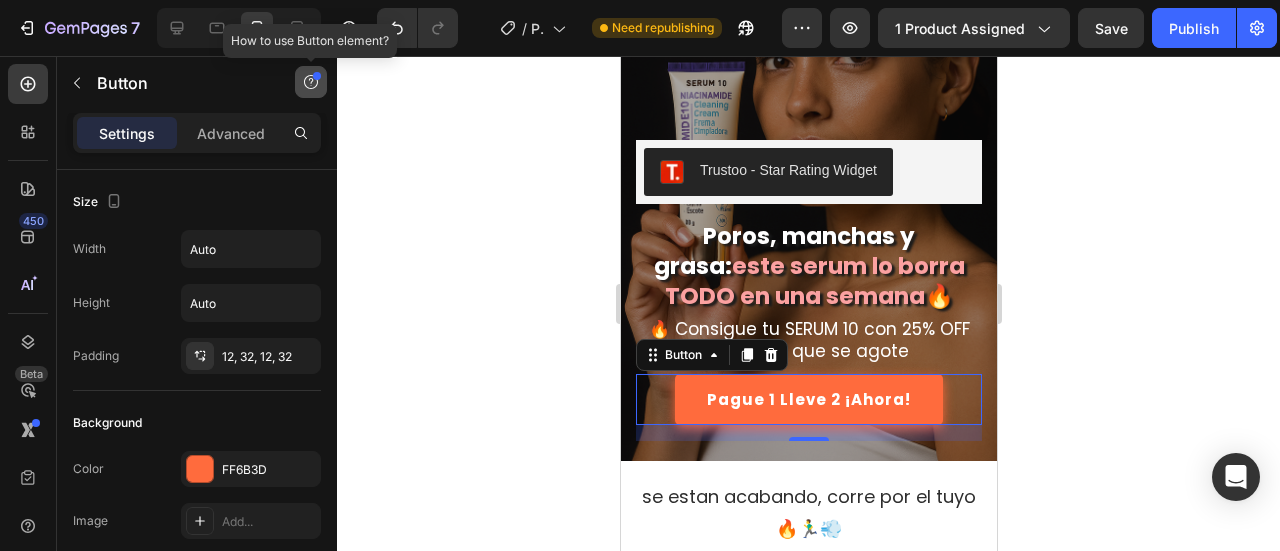 click 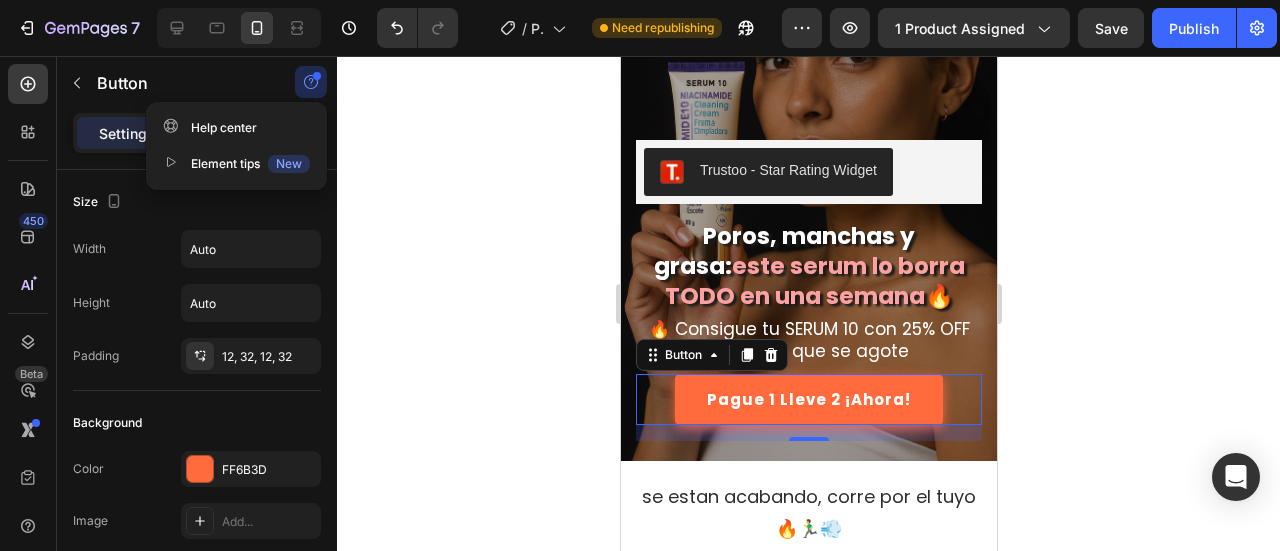 click on "Help center   Element tips   New" 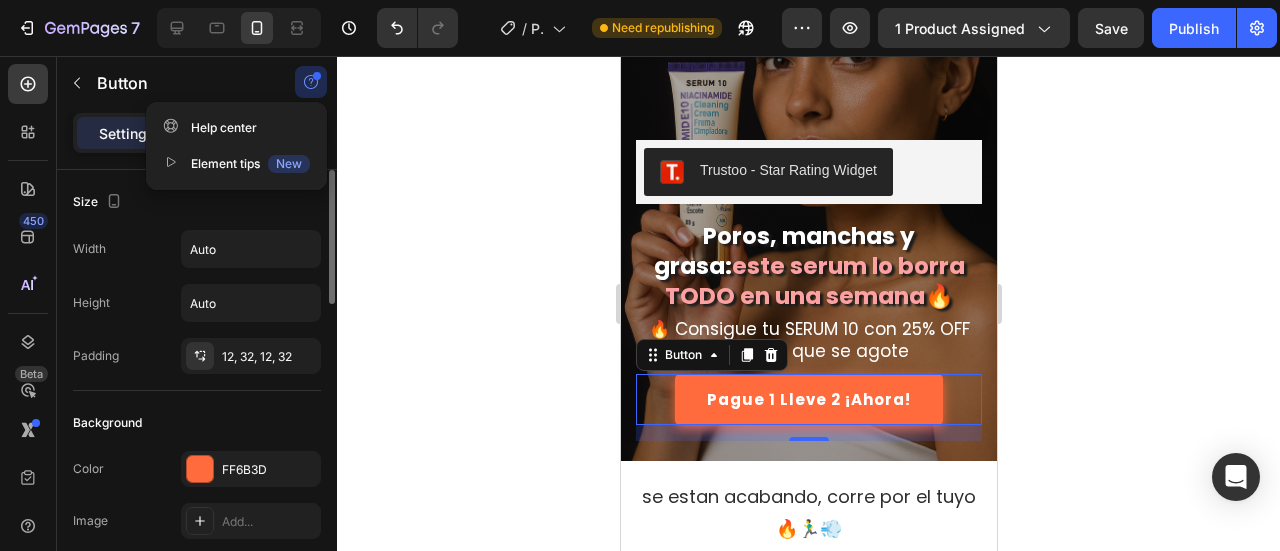 click on "Size Width Auto Height Auto Padding 12, 32, 12, 32" 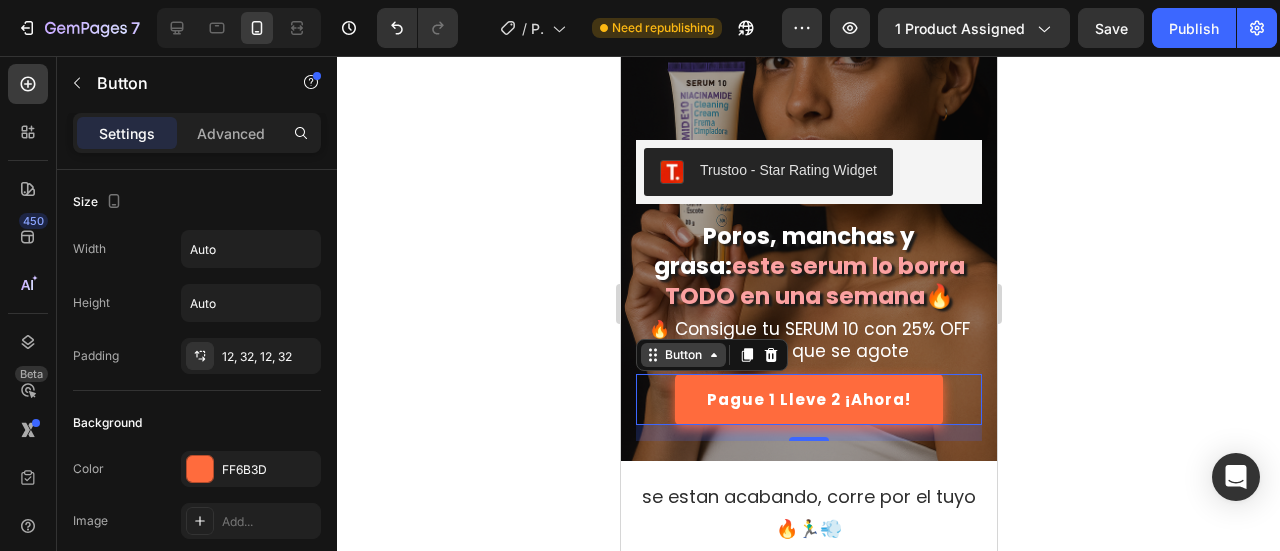 click on "Button" at bounding box center (682, 355) 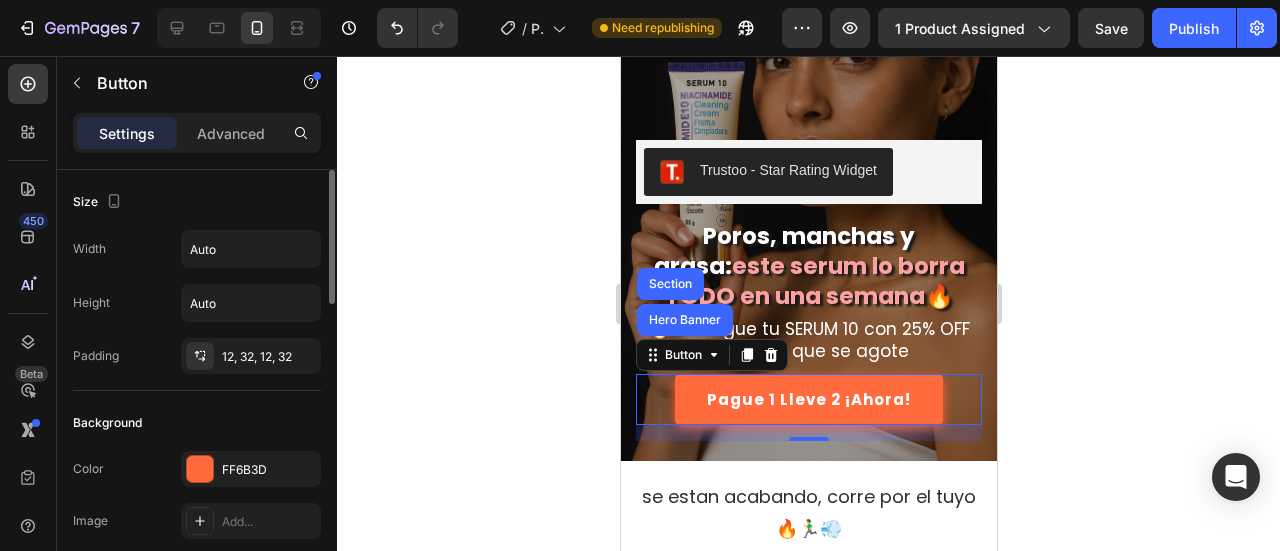 click on "Size" at bounding box center [197, 202] 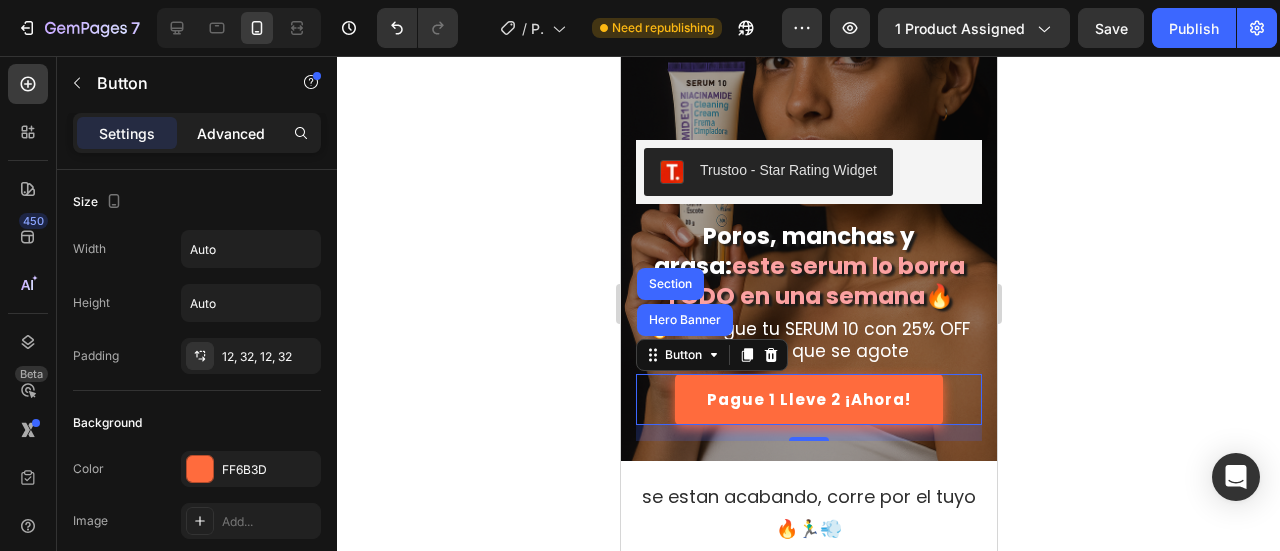 click on "Advanced" at bounding box center (231, 133) 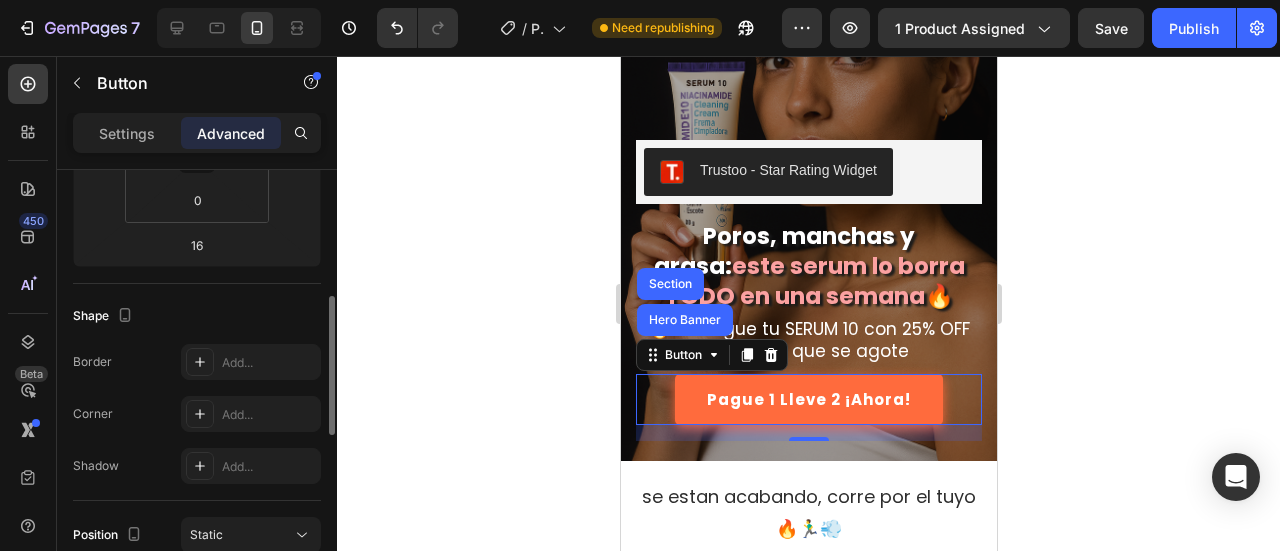 scroll, scrollTop: 100, scrollLeft: 0, axis: vertical 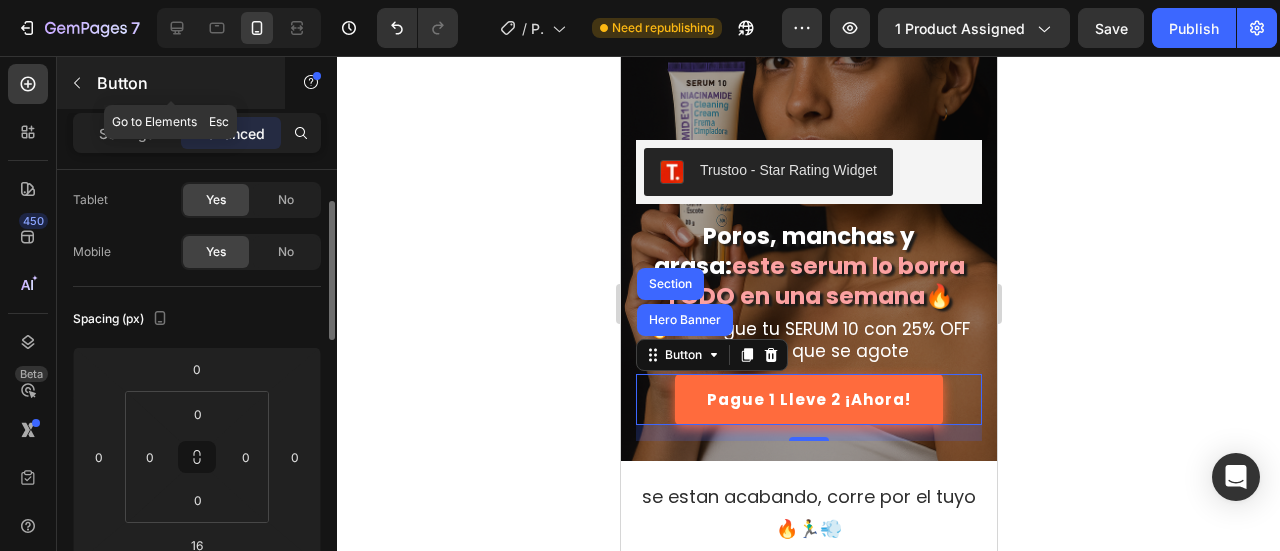 click at bounding box center [77, 83] 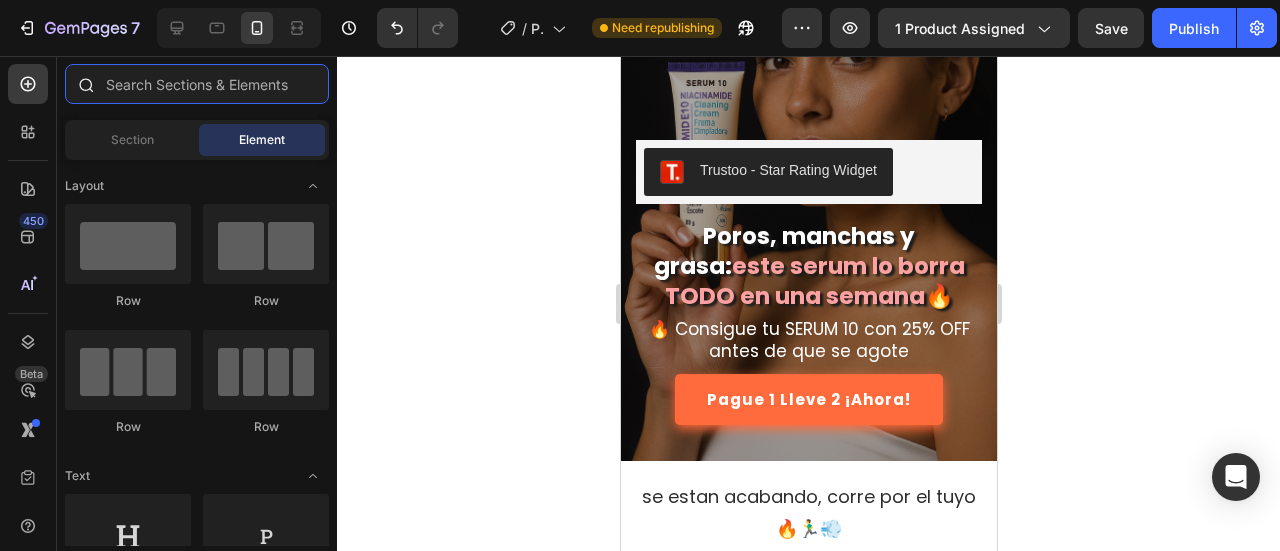 click at bounding box center (197, 84) 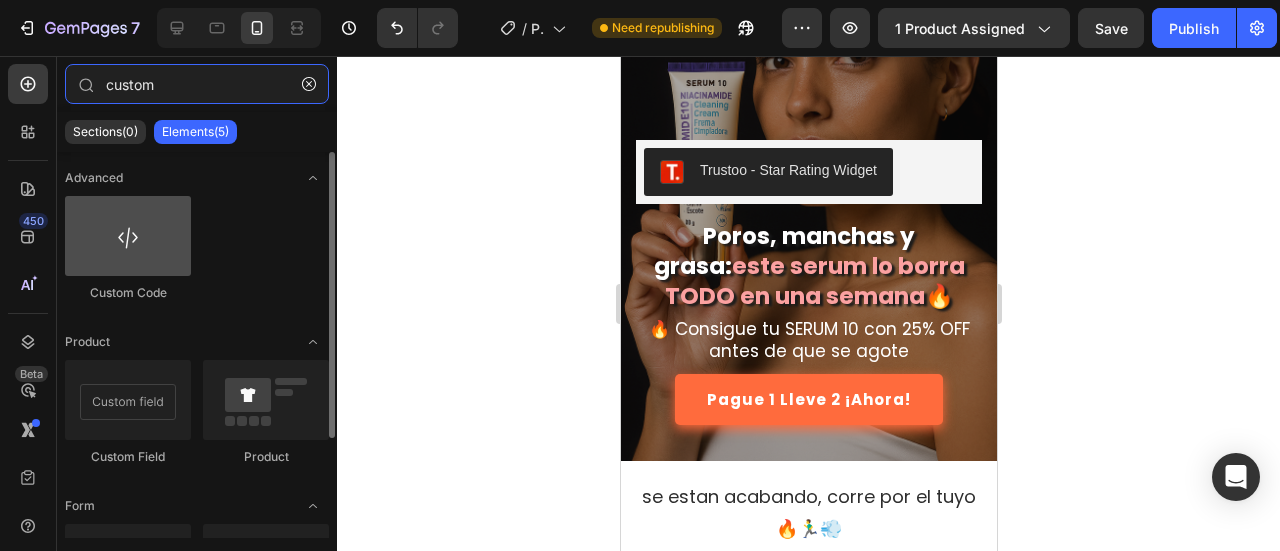 type on "custom" 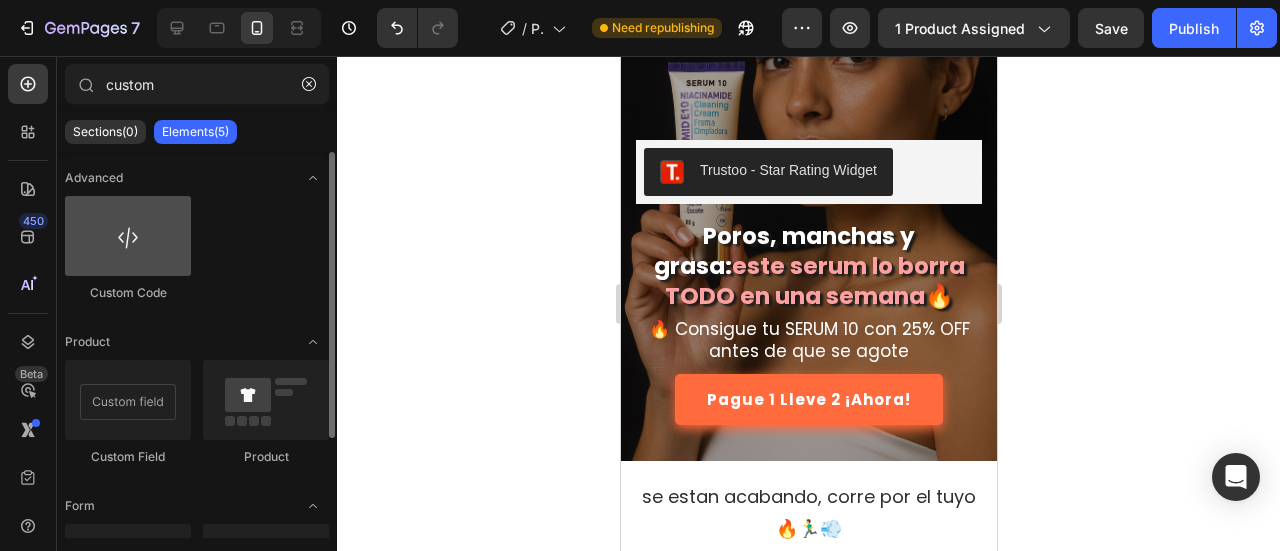 click at bounding box center [128, 236] 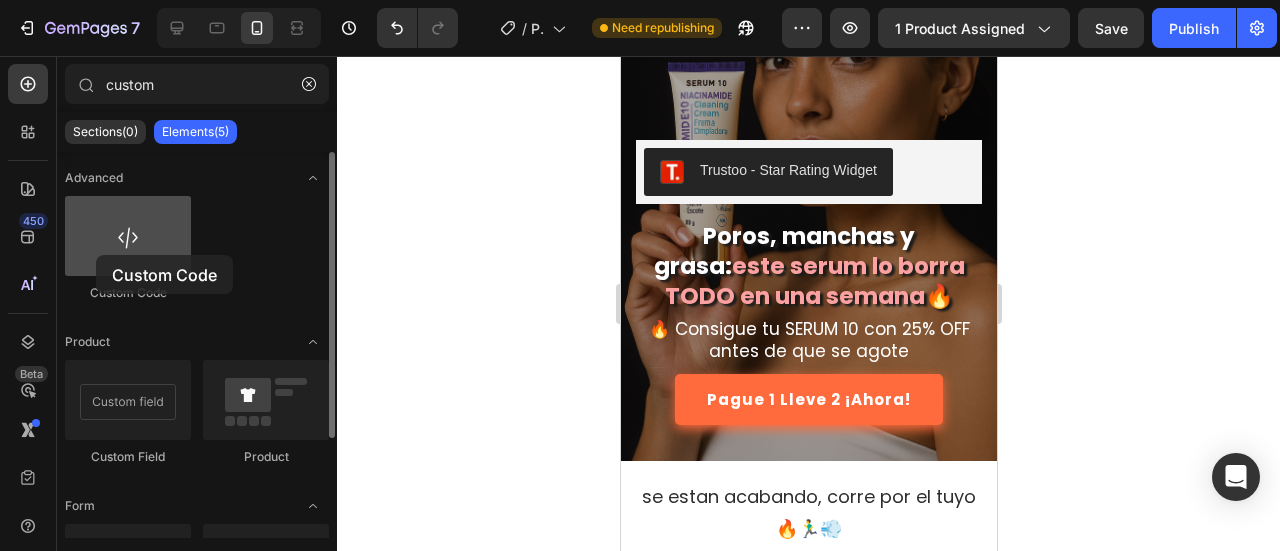 click at bounding box center [128, 236] 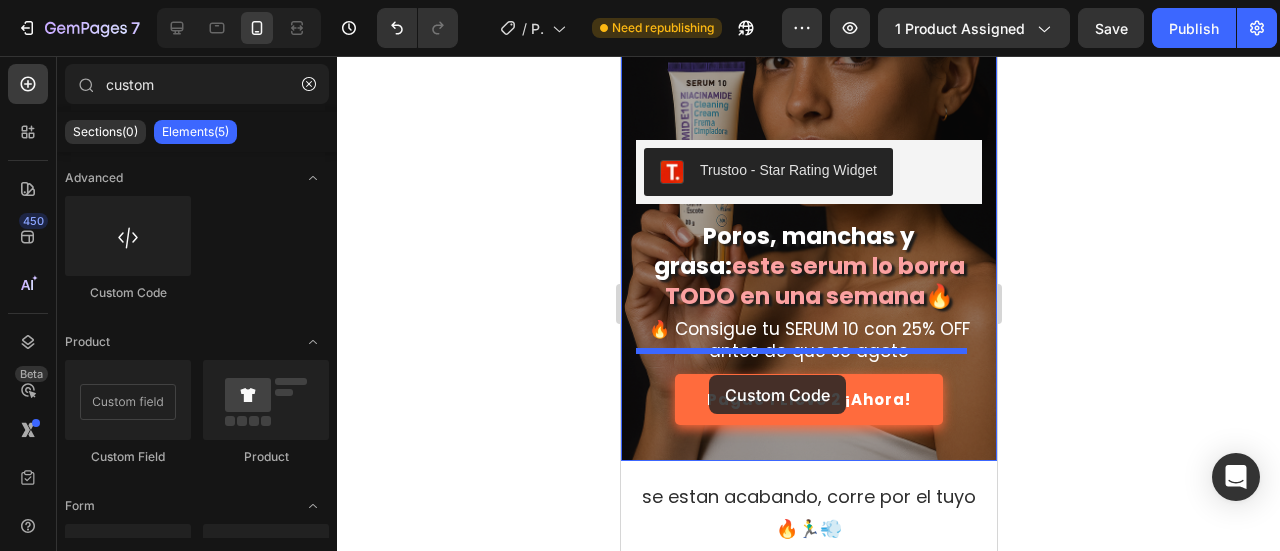 drag, startPoint x: 716, startPoint y: 311, endPoint x: 709, endPoint y: 377, distance: 66.37017 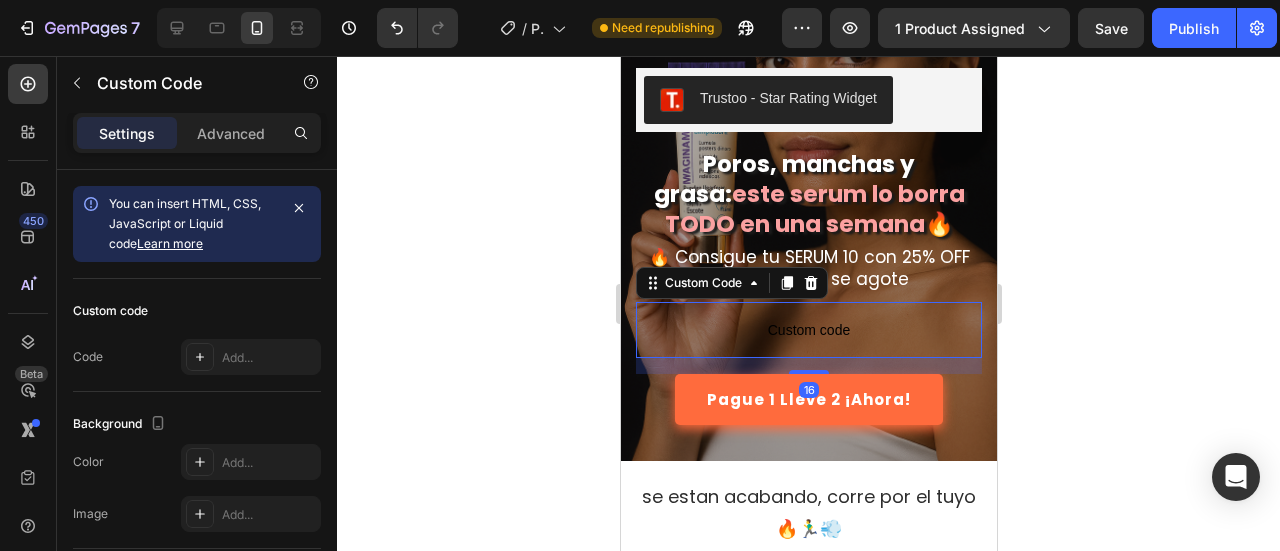 click on "Custom code" at bounding box center (808, 330) 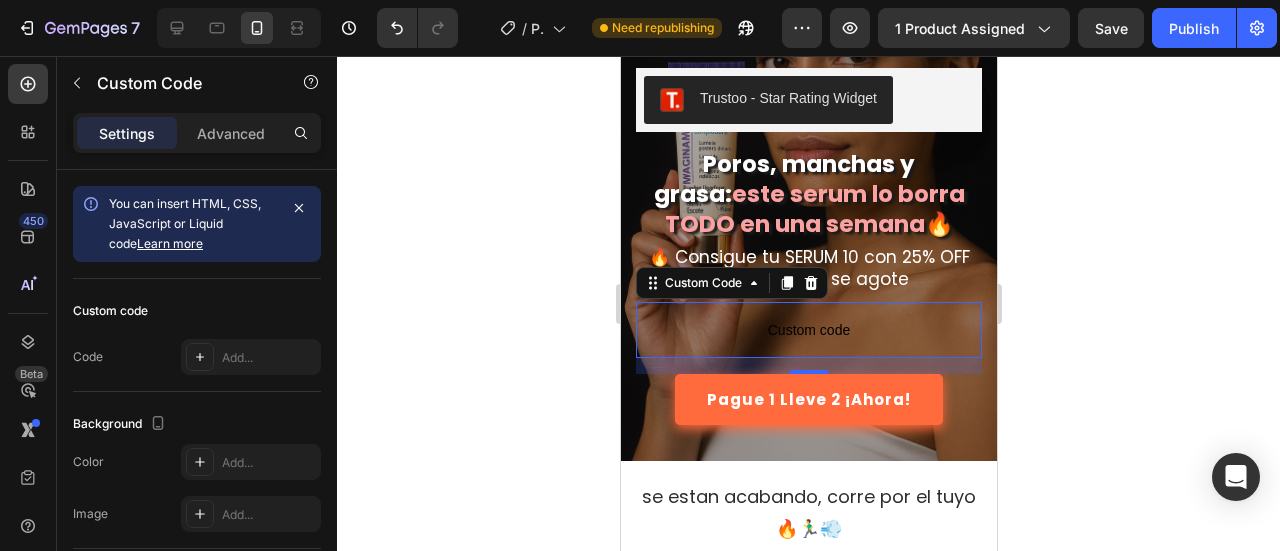 scroll, scrollTop: 257, scrollLeft: 0, axis: vertical 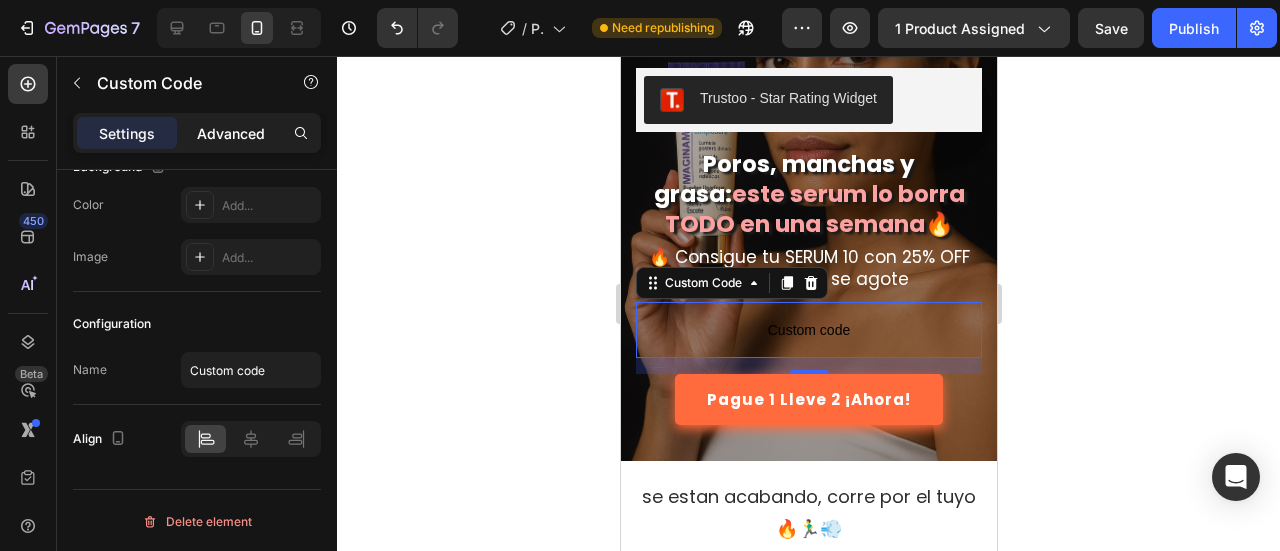 click on "Advanced" 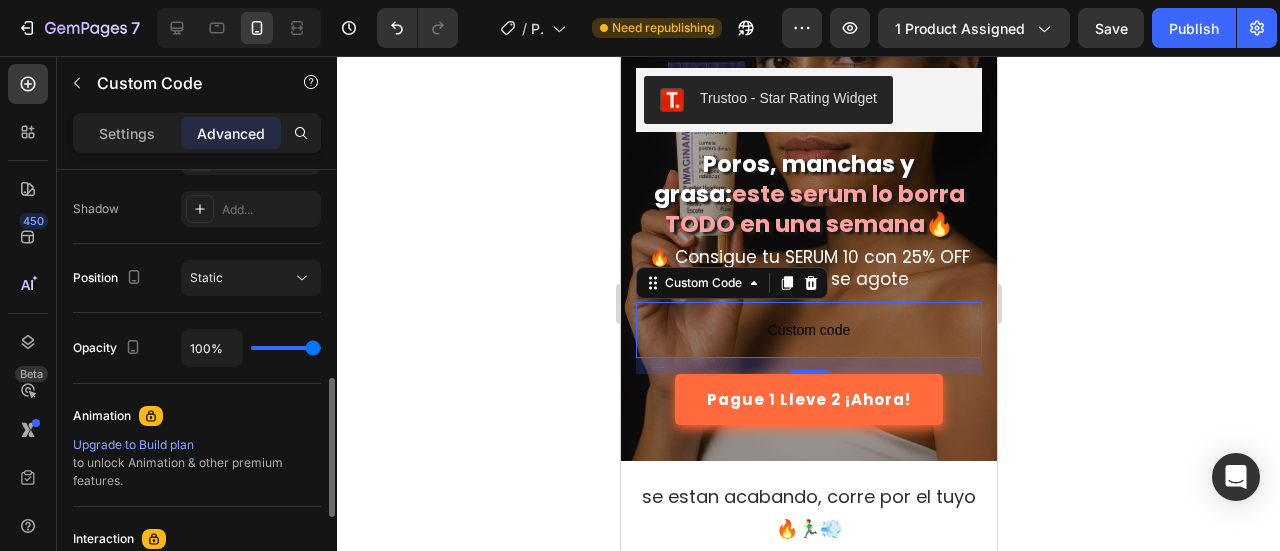 scroll, scrollTop: 946, scrollLeft: 0, axis: vertical 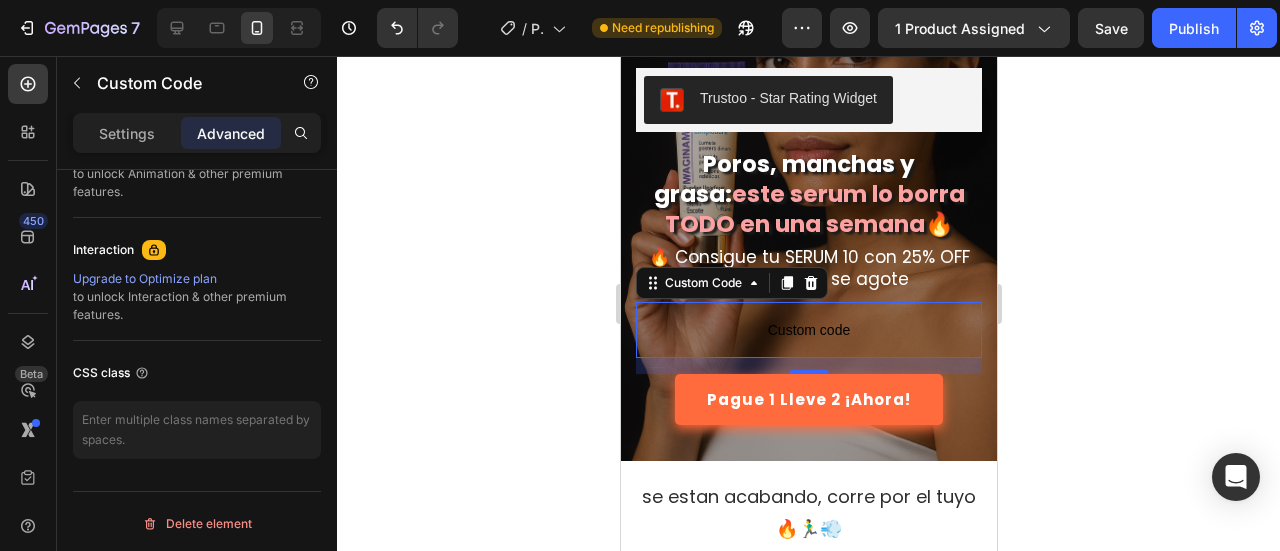 click on "Settings" 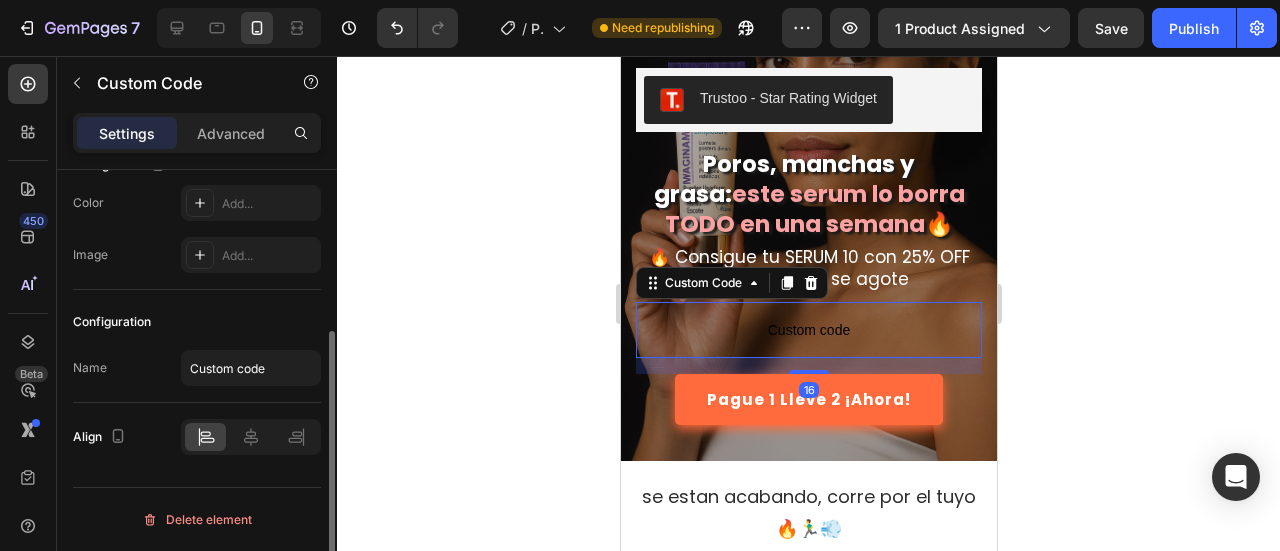 scroll, scrollTop: 257, scrollLeft: 0, axis: vertical 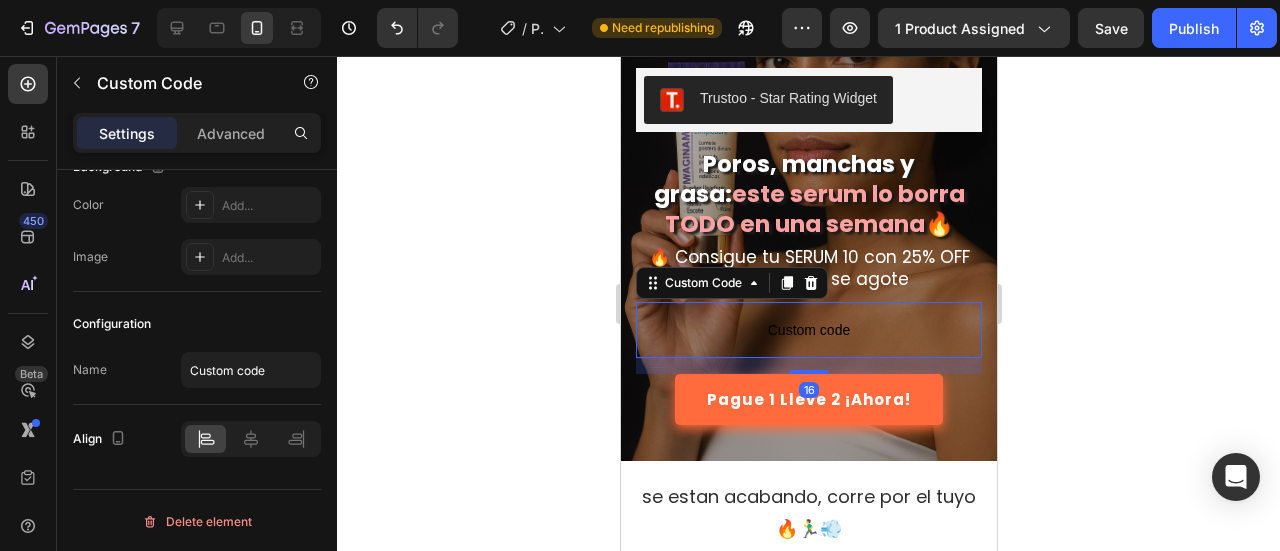 click on "Custom code" at bounding box center [808, 330] 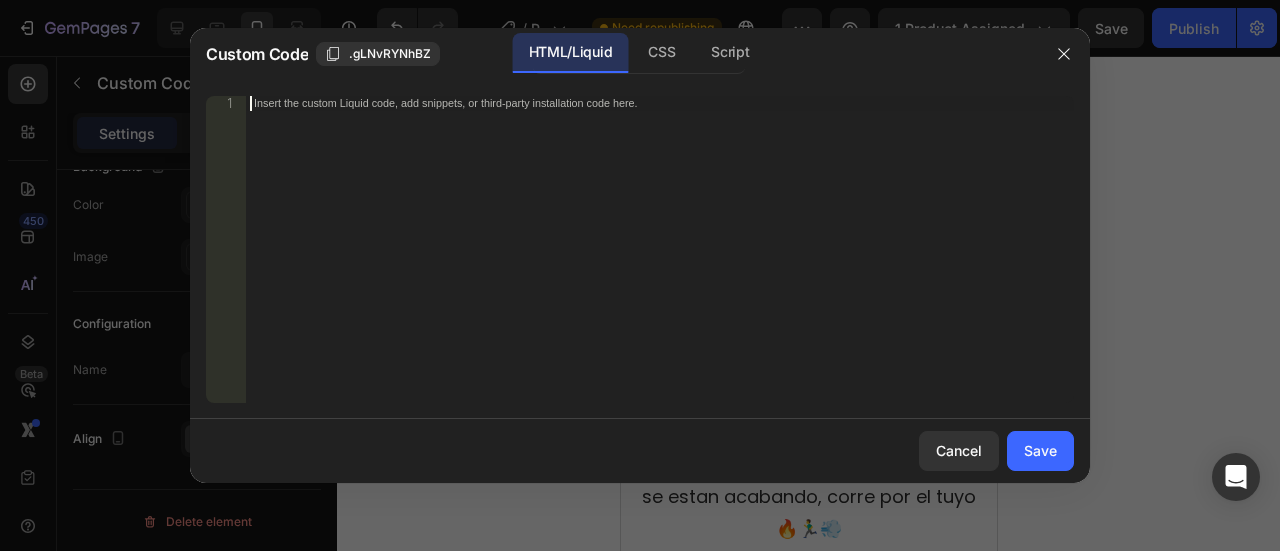 click on "Insert the custom Liquid code, add snippets, or third-party installation code here." at bounding box center [660, 264] 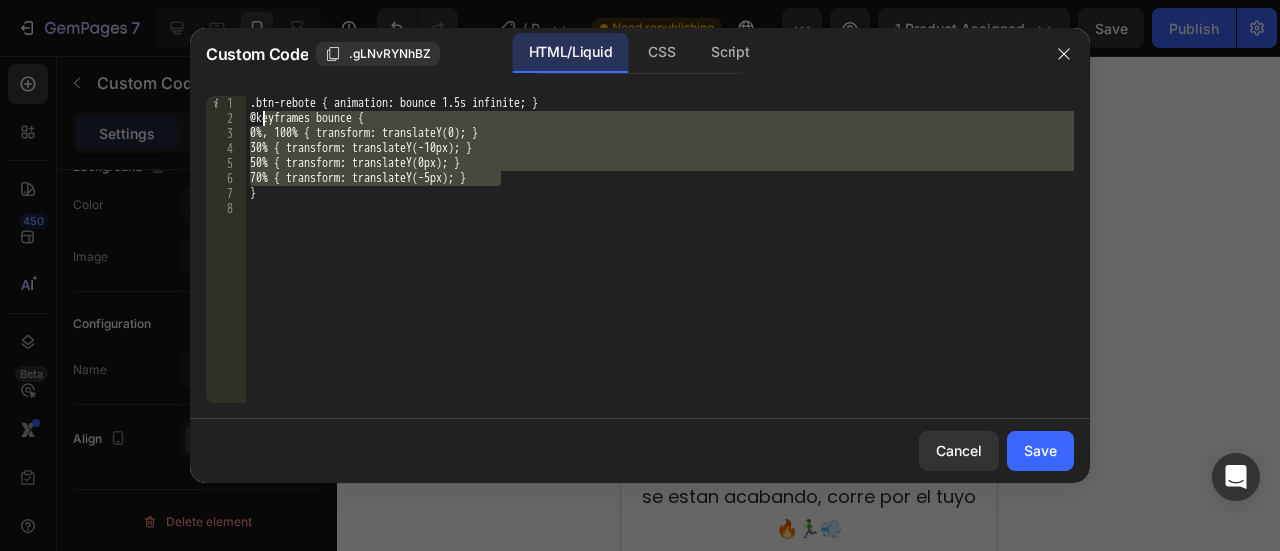 drag, startPoint x: 504, startPoint y: 179, endPoint x: 210, endPoint y: 107, distance: 302.68796 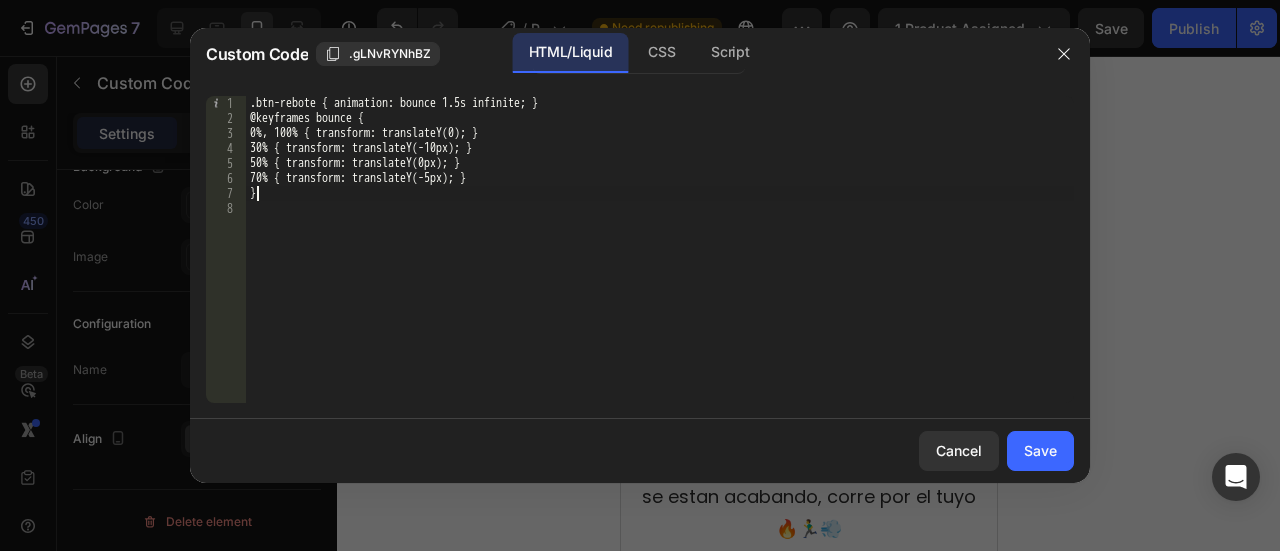 click on ".btn-rebote { animation: bounce 1.5s infinite; }   @keyframes bounce {   0%, 100% { transform: translateY(0); }   30% { transform: translateY(-10px); }   50% { transform: translateY(0px); }   70% { transform: translateY(-5px); }   }" at bounding box center [660, 264] 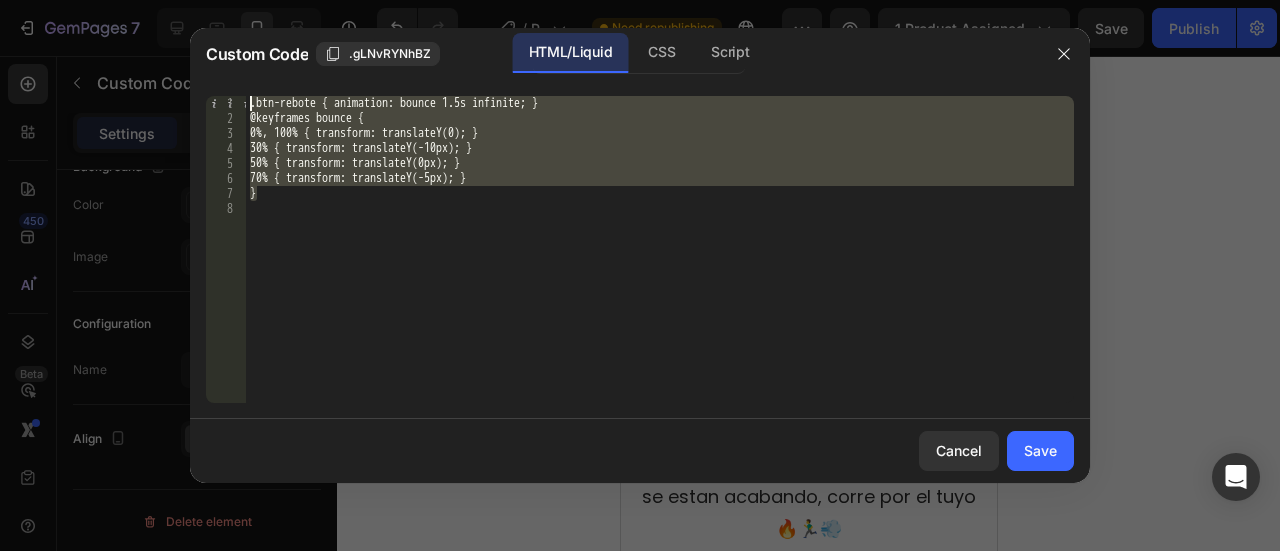 drag, startPoint x: 282, startPoint y: 171, endPoint x: 231, endPoint y: 75, distance: 108.706024 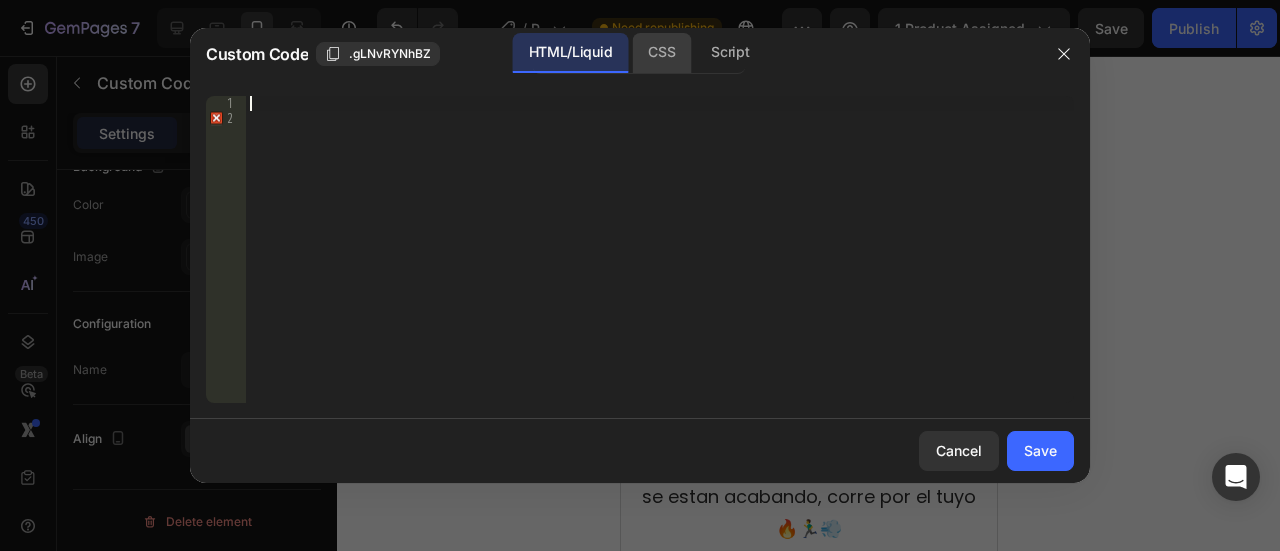 click on "CSS" 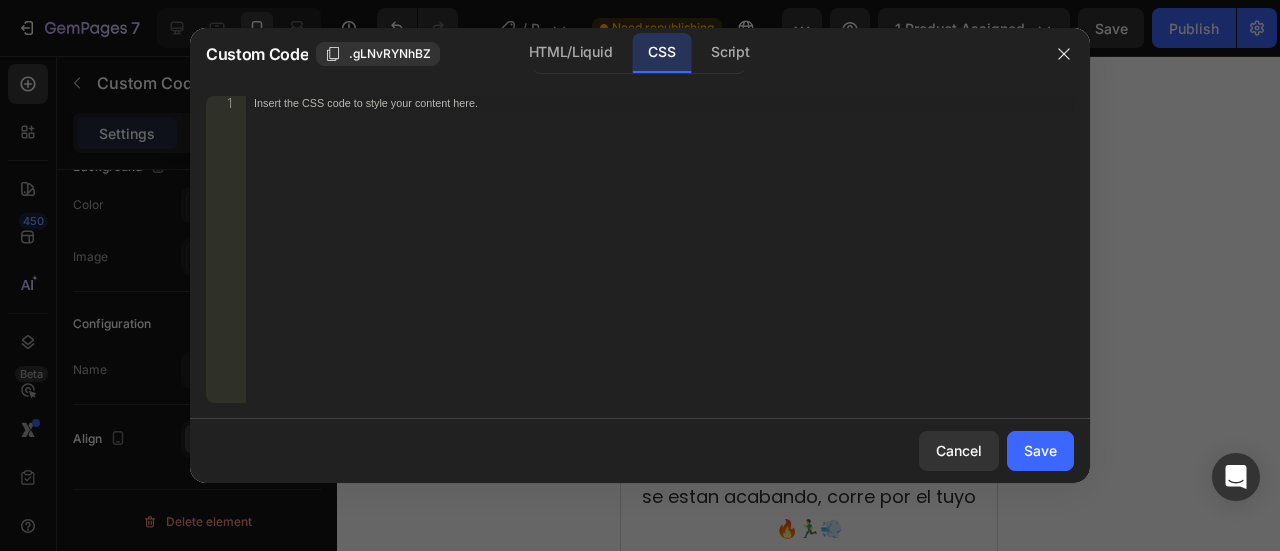 click on "Insert the CSS code to style your content here." at bounding box center [660, 264] 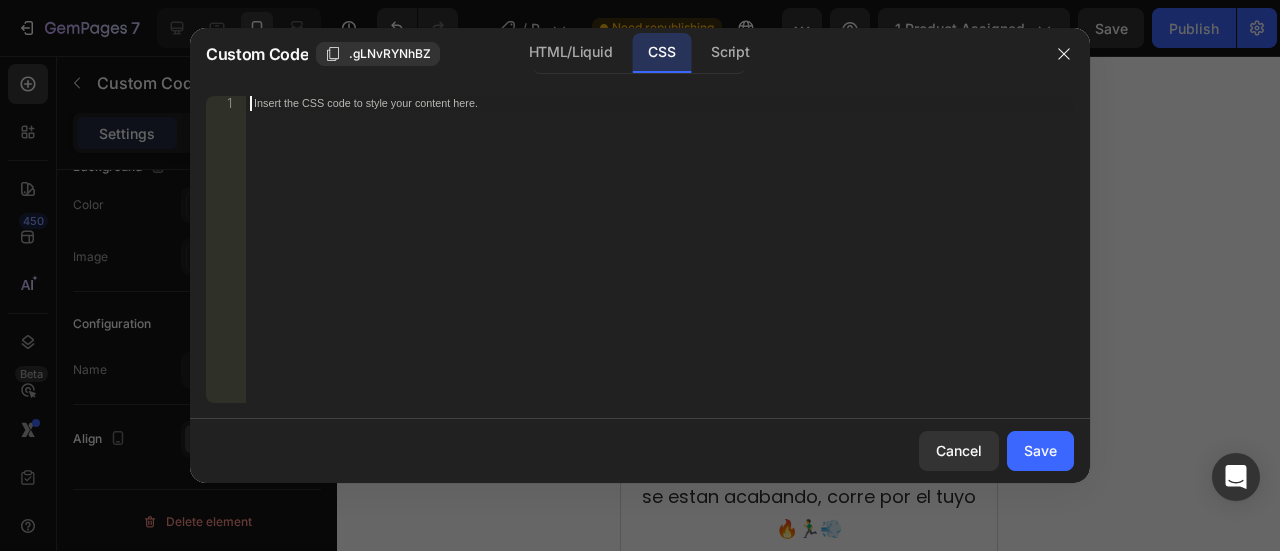 paste on "}" 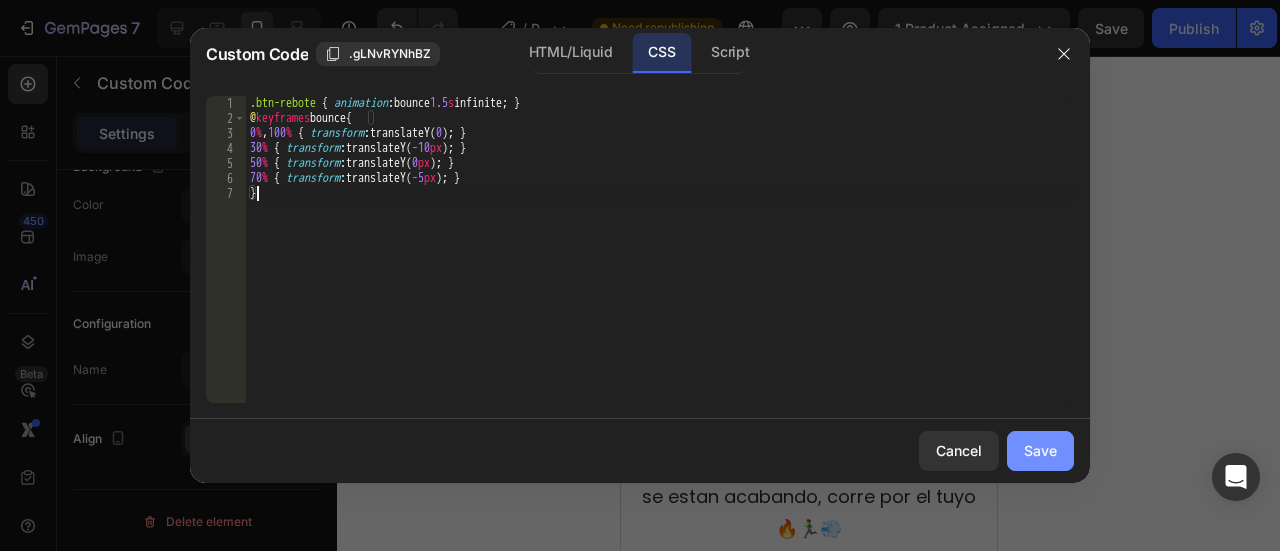 click on "Save" at bounding box center (1040, 450) 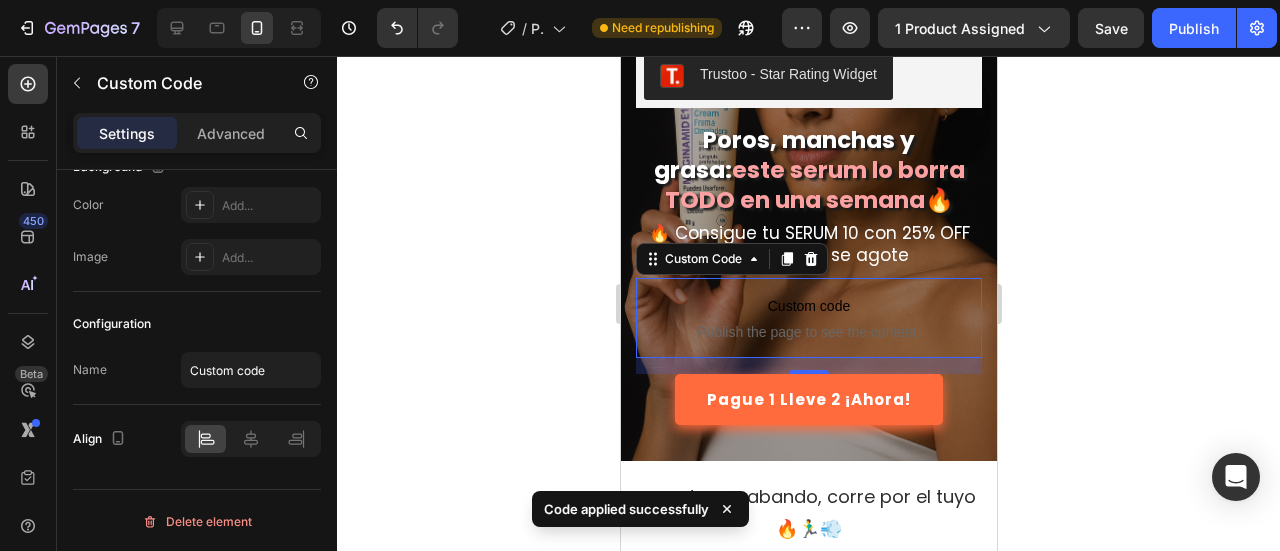 click on "Custom code" at bounding box center (808, 306) 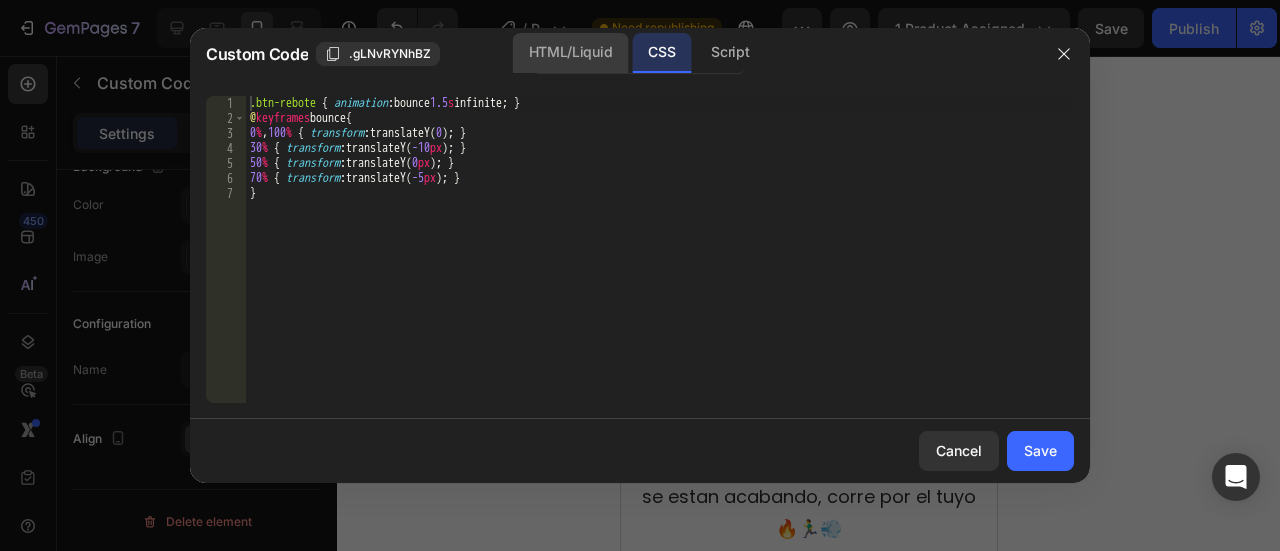click on "HTML/Liquid" 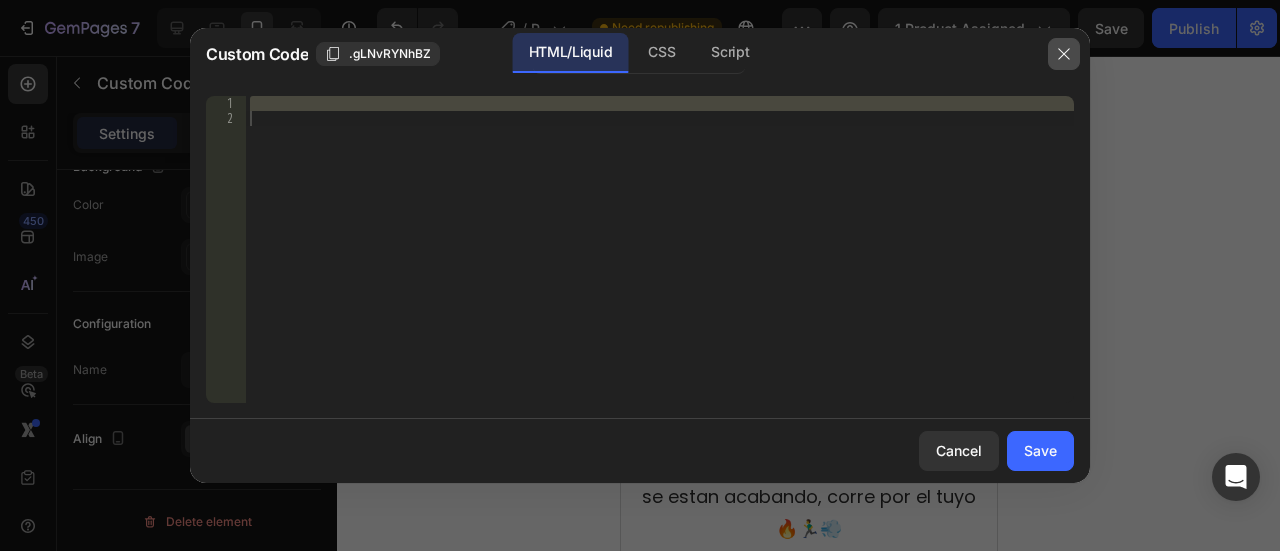 click at bounding box center [1064, 54] 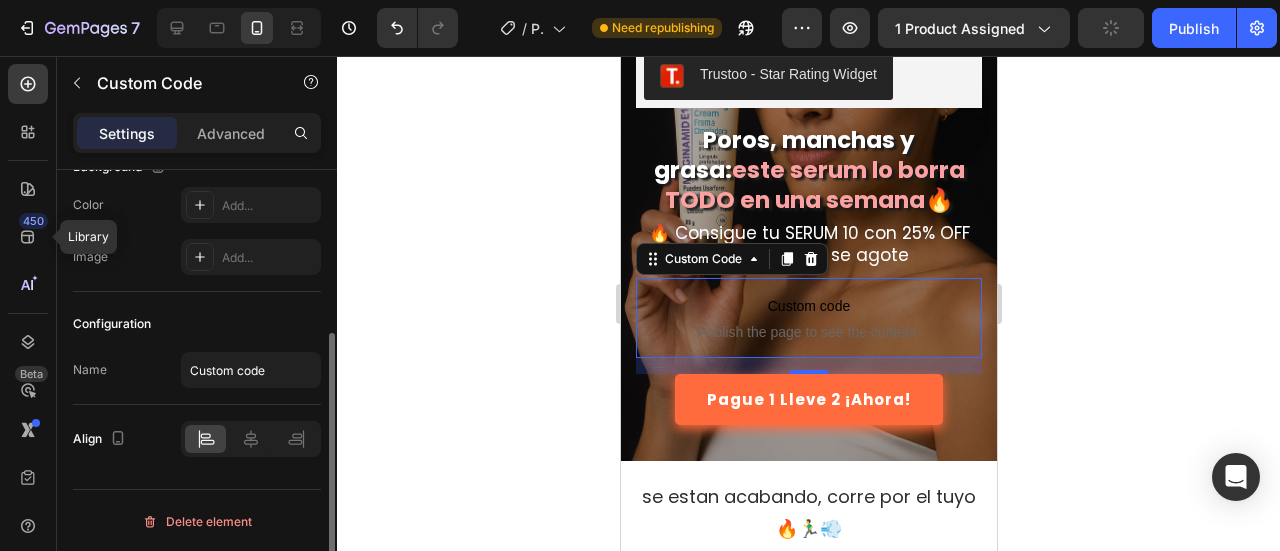 scroll, scrollTop: 0, scrollLeft: 0, axis: both 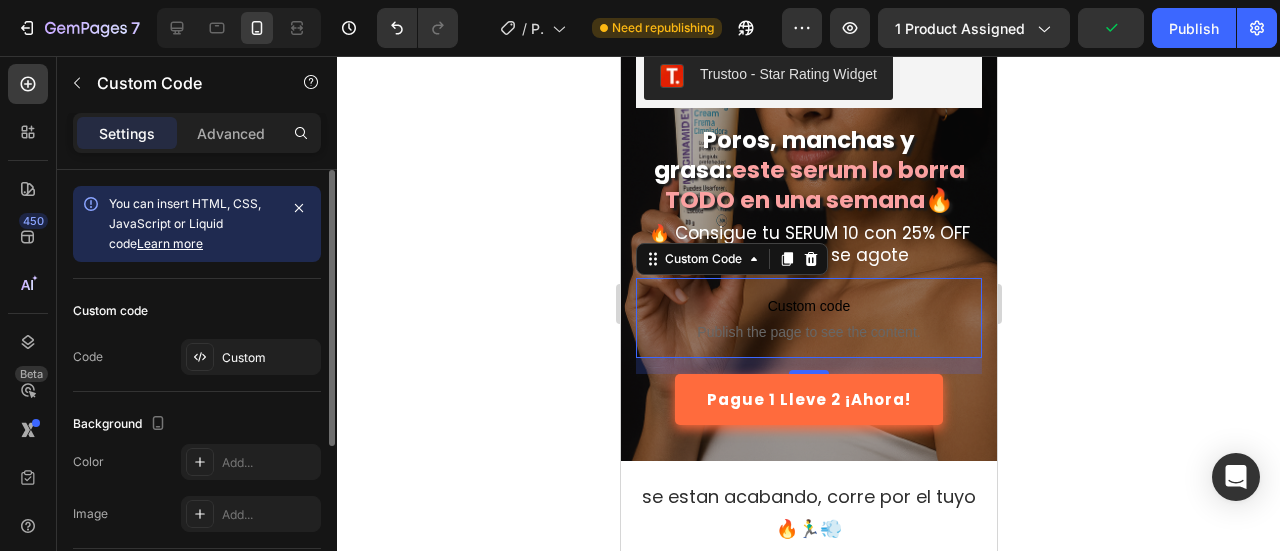 click on "Custom code
Publish the page to see the content." at bounding box center [808, 318] 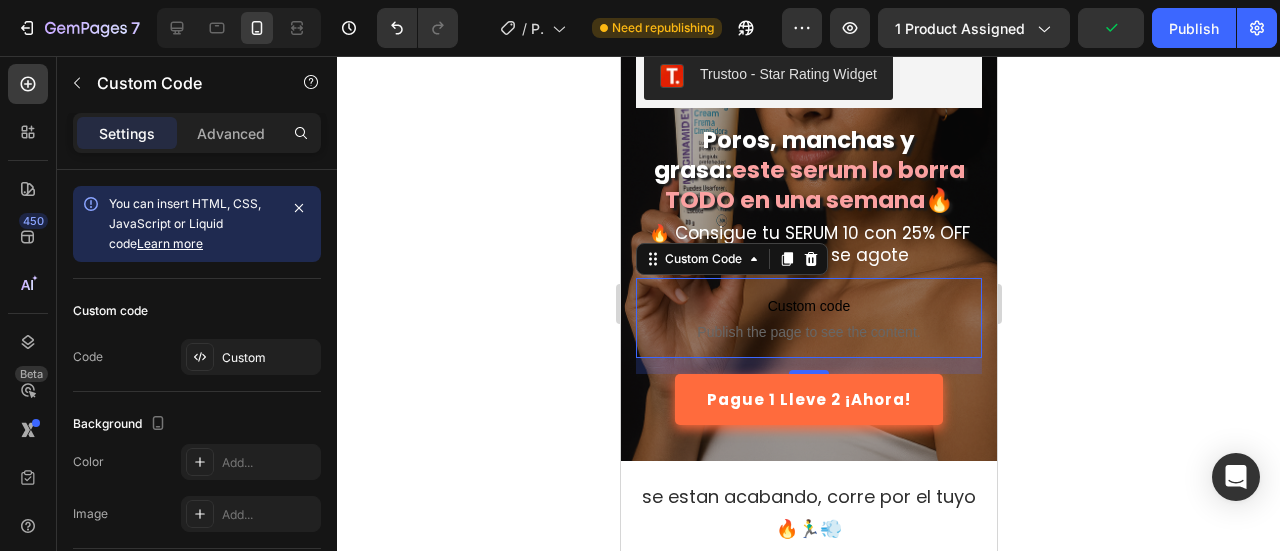 click on "Custom code
Publish the page to see the content." at bounding box center (808, 318) 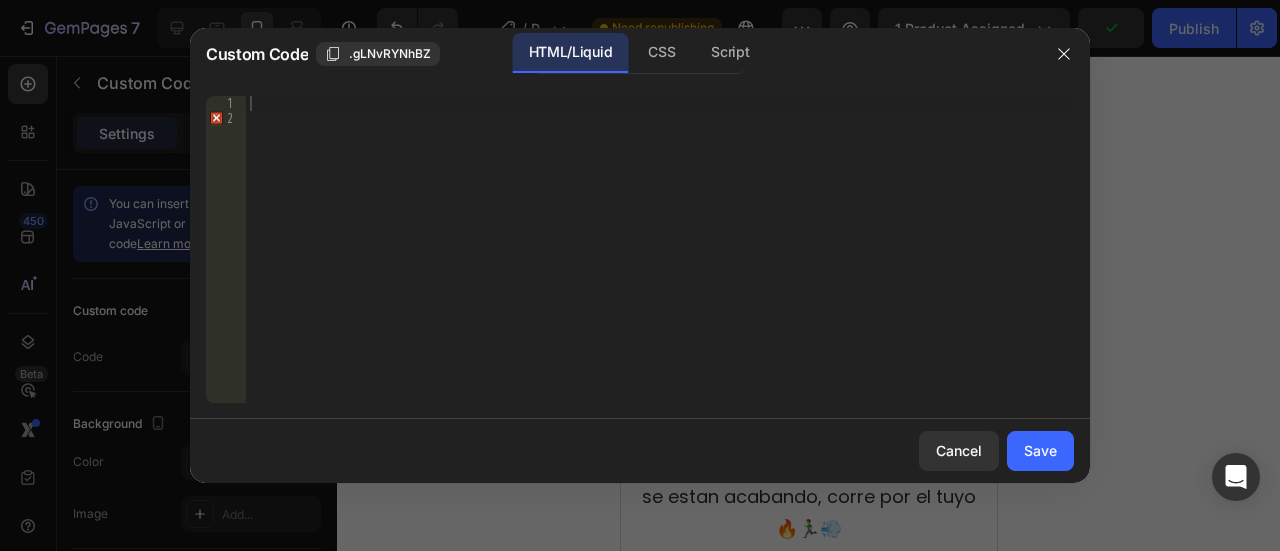 click at bounding box center (660, 264) 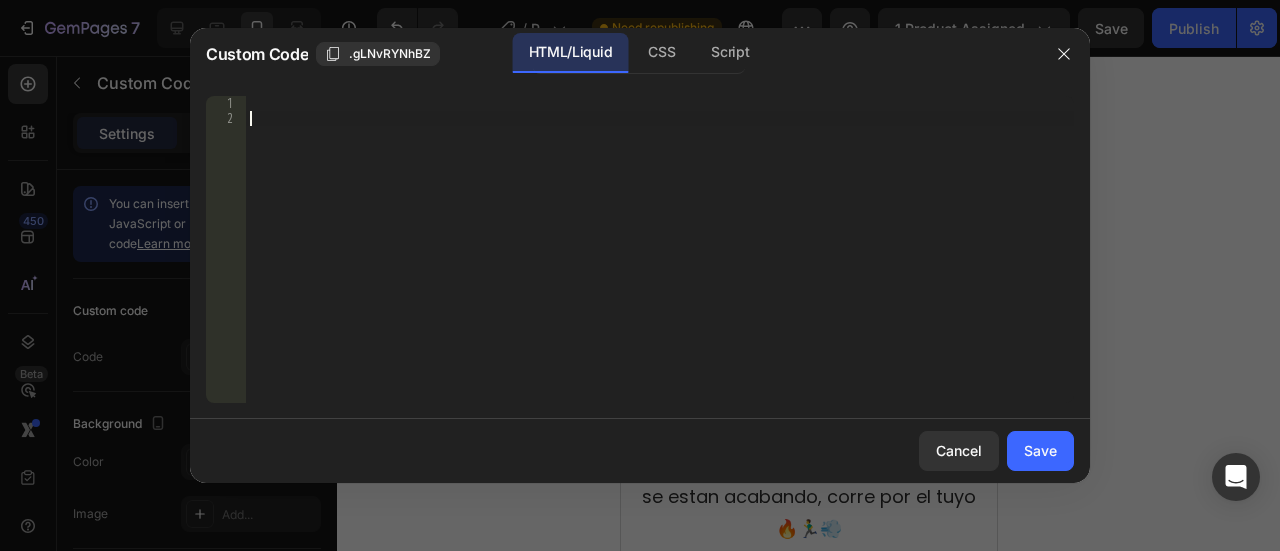 click on "1 2     הההההההההההההההההההההההההההההההההההההההההההההההההההההההההההההההההההההההההההההההההההההההההההההההההההההההההההההההההההההההההההההההההההההההההההההההההההההההההההההההההההההההההההההההההההההההההההההההההההההההההההההההההההההההההההההההההההההההההההההההההההההההההההההההה XXXXXXXXXXXXXXXXXXXXXXXXXXXXXXXXXXXXXXXXXXXXXXXXXXXXXXXXXXXXXXXXXXXXXXXXXXXXXXXXXXXXXXXXXXXXXXXXXXXXXXXXXXXXXXXXXXXXXXXXXXXXXXXXXXXXXXXXXXXXXXXXXXXXXXXXXXXXXXXXXXXXXXXXXXXXXXXXXXXXXXXXXXXXXXXXXXXXXXXXXXXXXXXXXXXXXXXXXXXXXXXXXXXXXXXXXXXXXXXXXXXXXXXXXXXXXXXX" 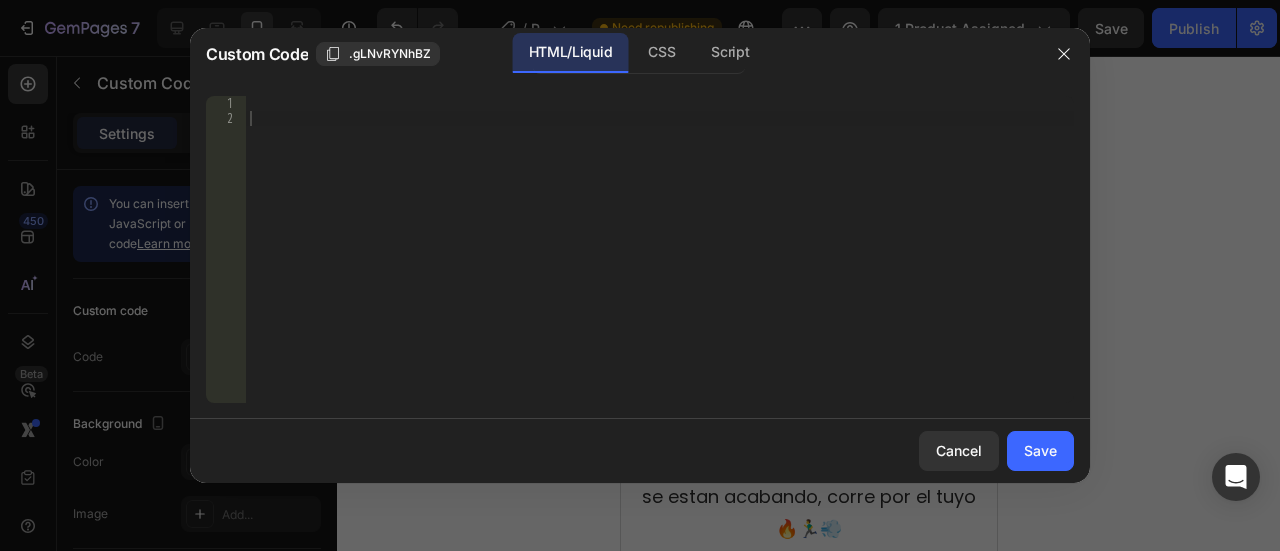click at bounding box center [660, 264] 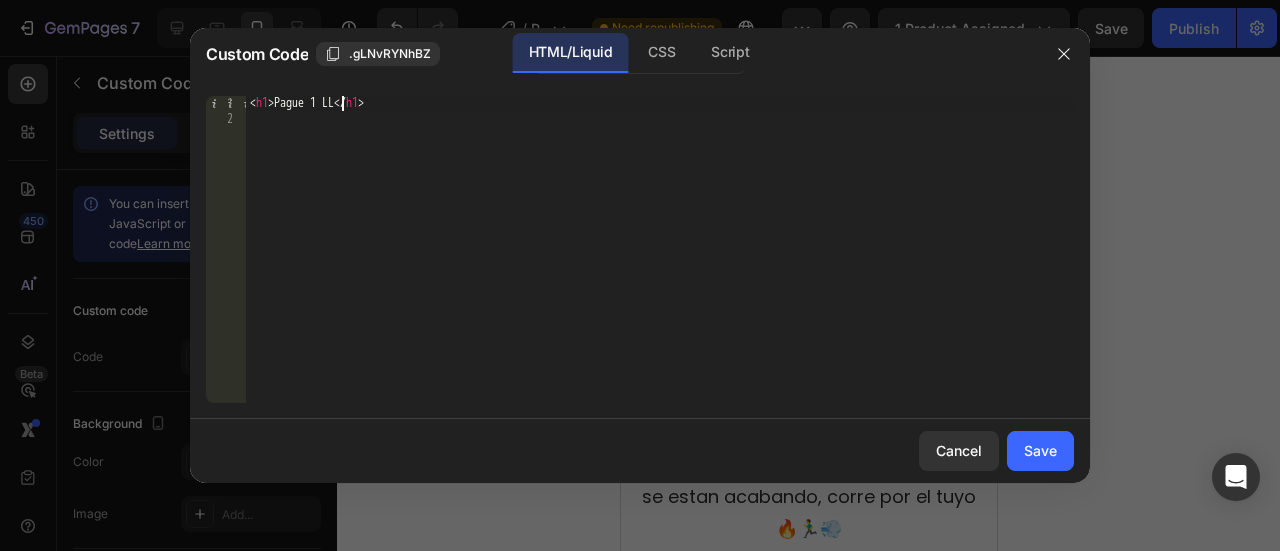 scroll, scrollTop: 0, scrollLeft: 8, axis: horizontal 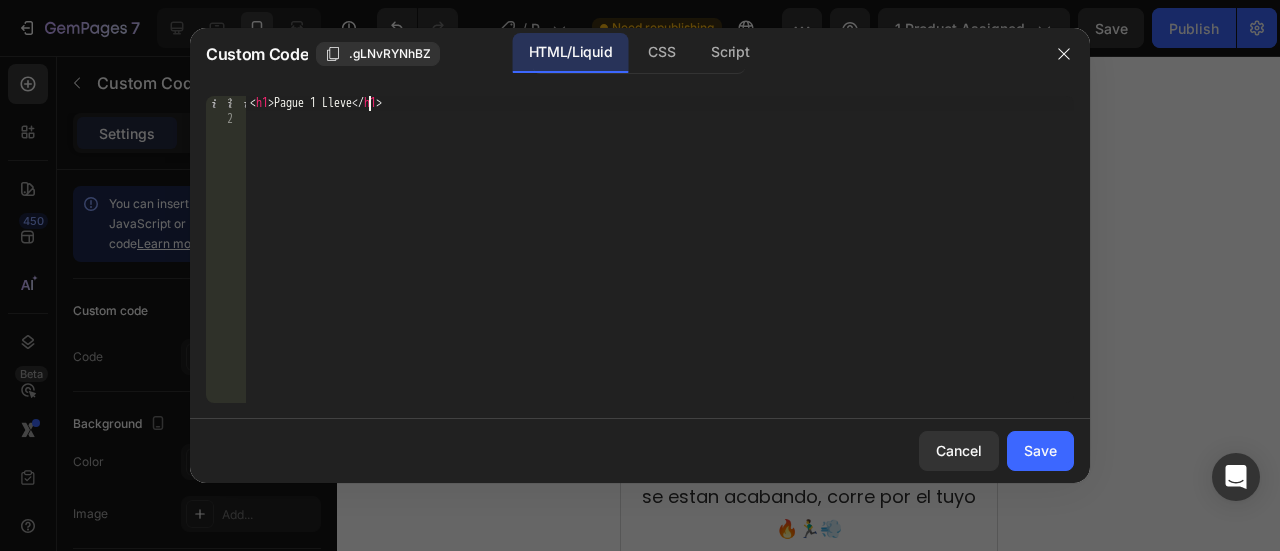 type on "<h1>Pague 1 Lleve 2</h1>" 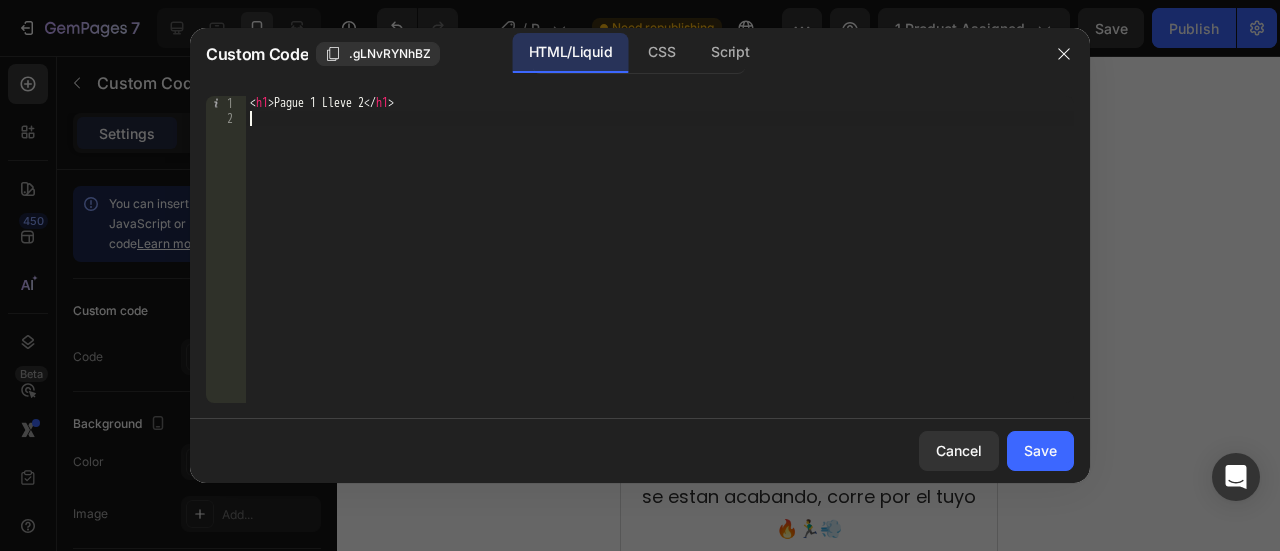 click on "< h1 > Pague 1 Lleve 2 </ h1 >" at bounding box center (660, 264) 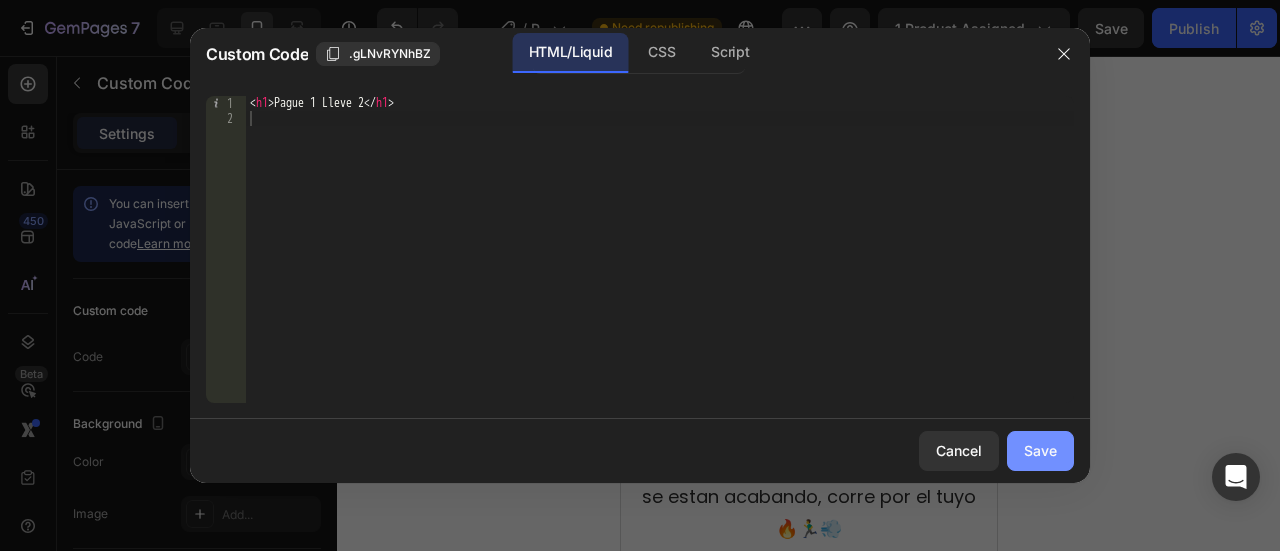 click on "Save" 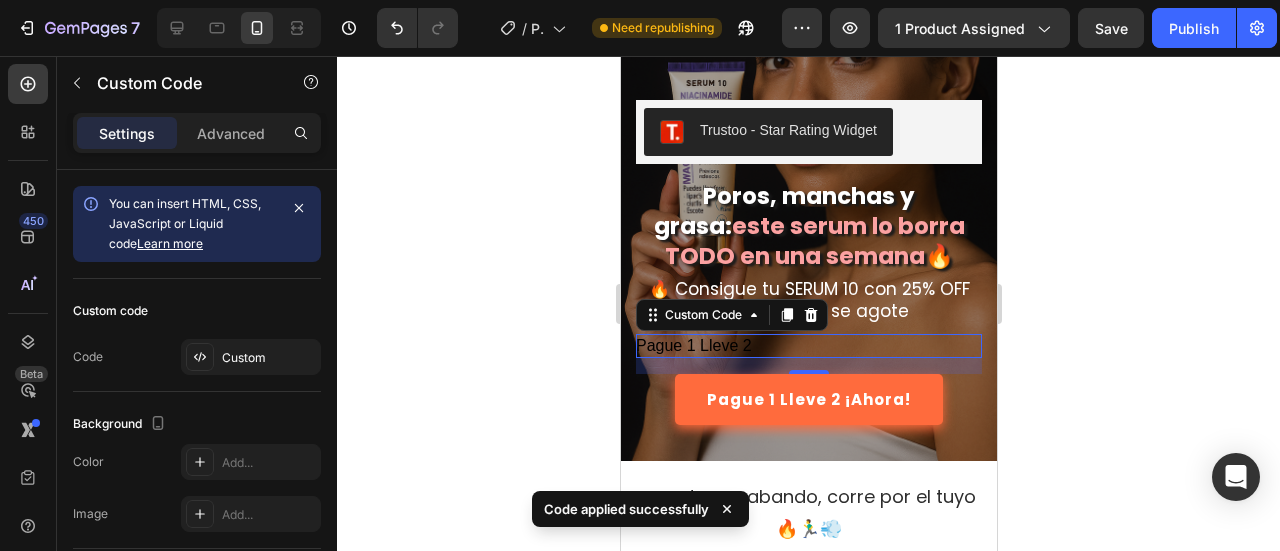 click 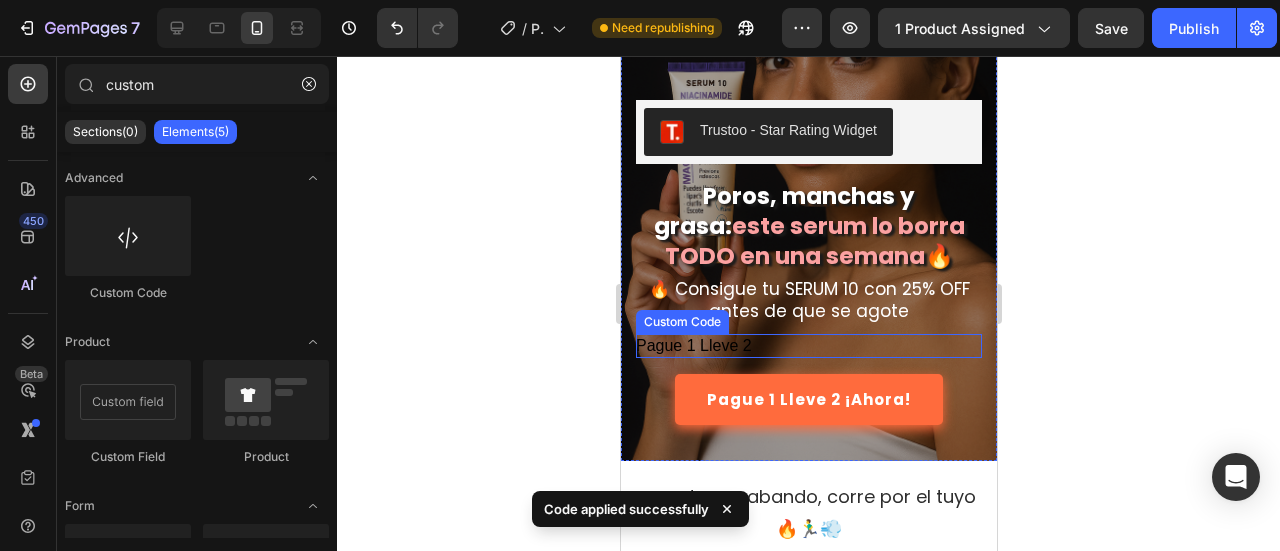 click on "Pague 1 Lleve 2" at bounding box center (808, 346) 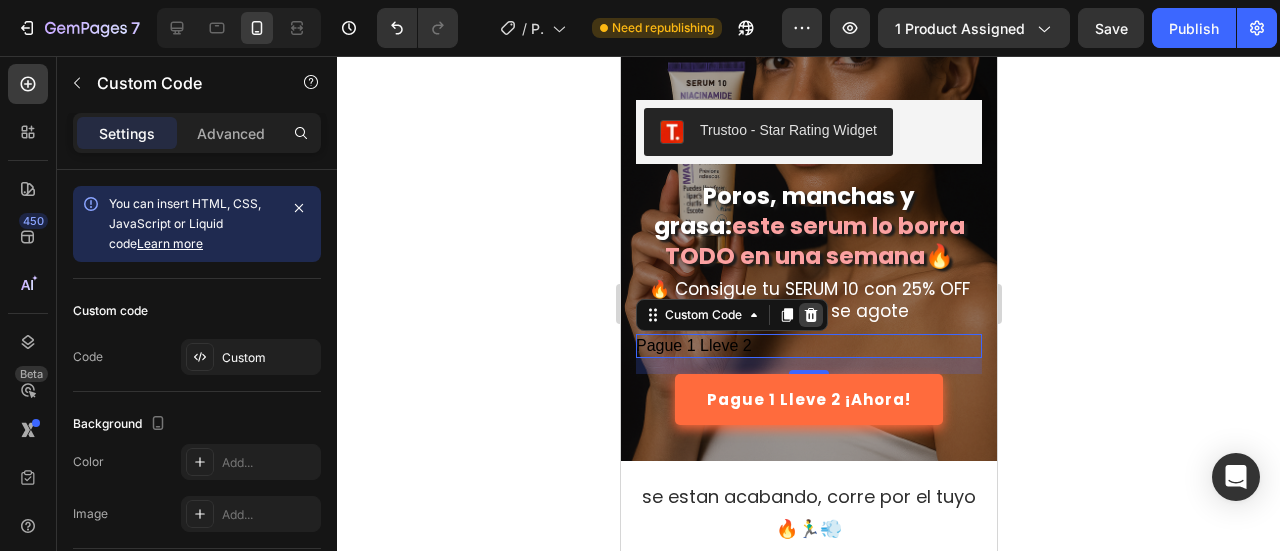 click at bounding box center (810, 315) 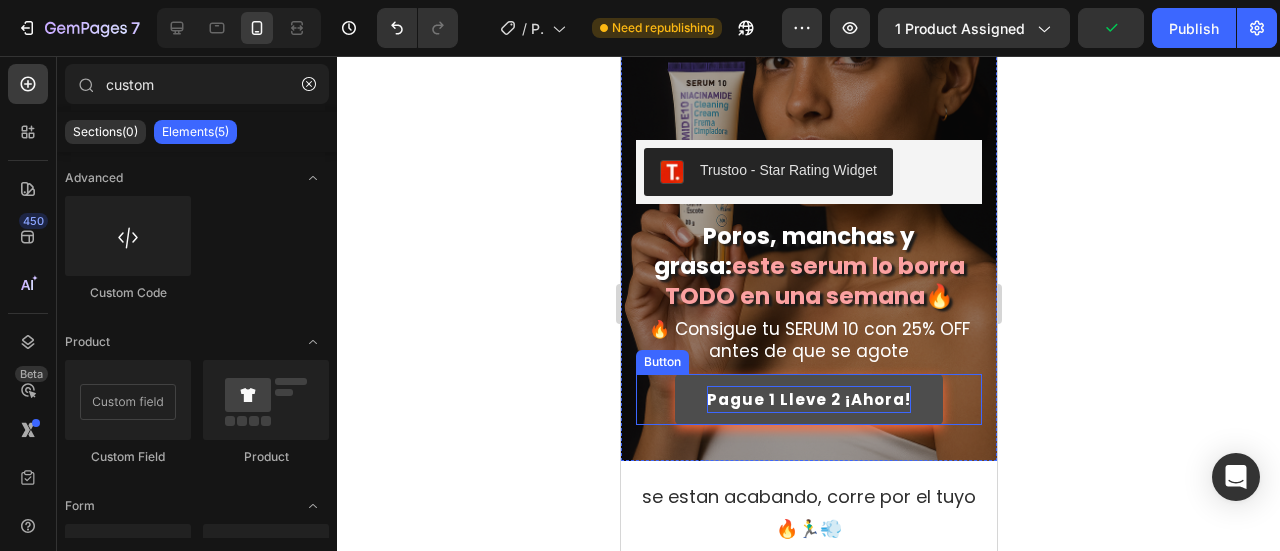click on "Pague 1 Lleve 2 ¡Ahora!" at bounding box center (808, 399) 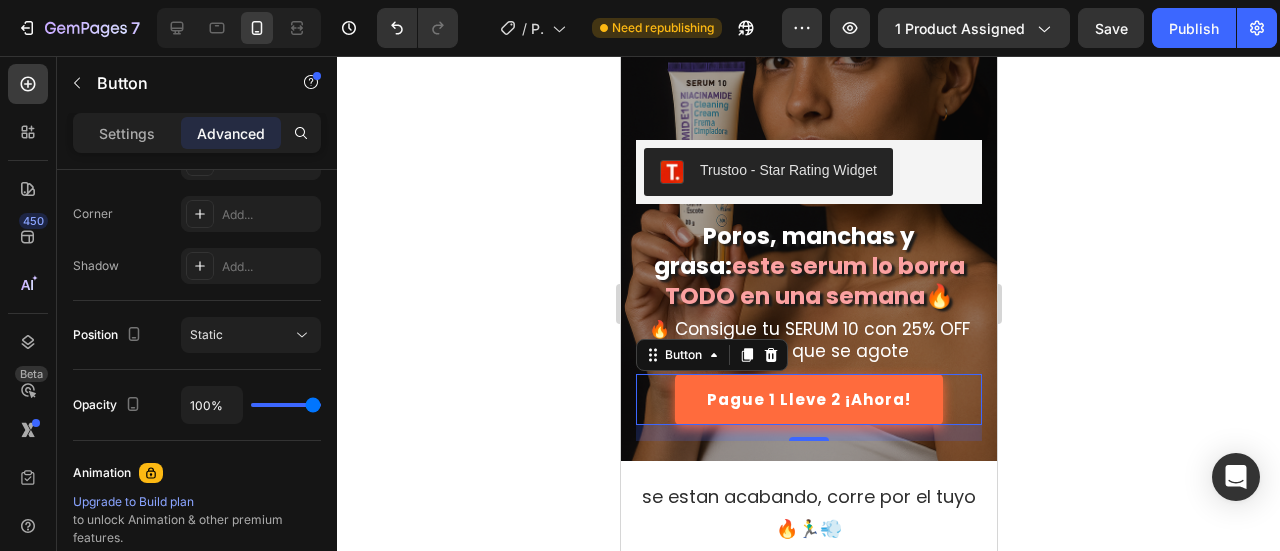 scroll, scrollTop: 946, scrollLeft: 0, axis: vertical 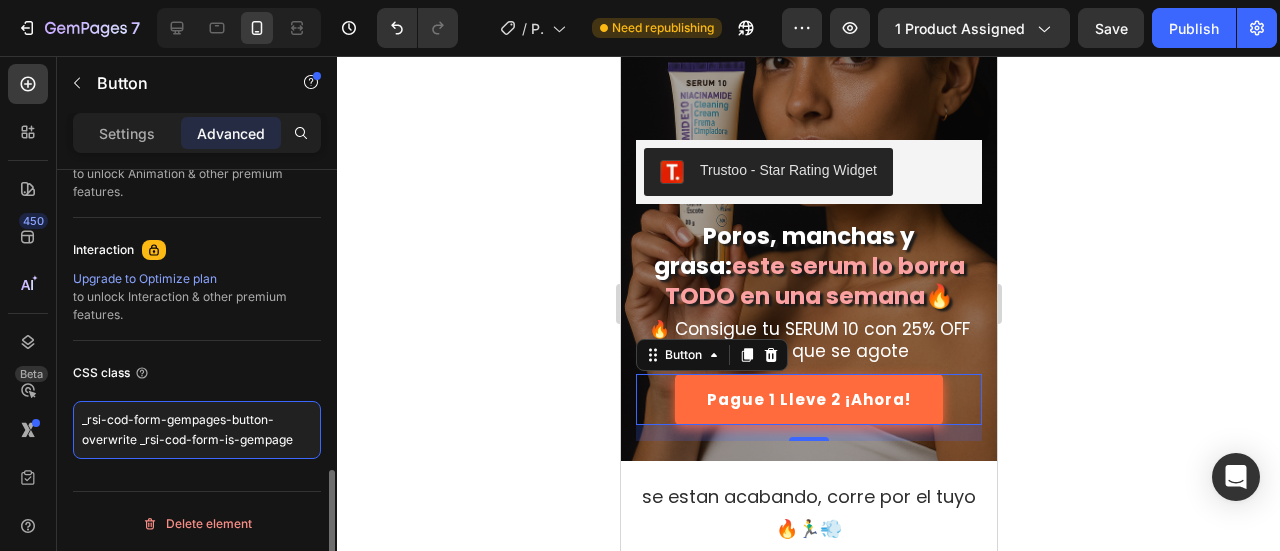 click on "_rsi-cod-form-gempages-button-overwrite _rsi-cod-form-is-gempage" at bounding box center [197, 430] 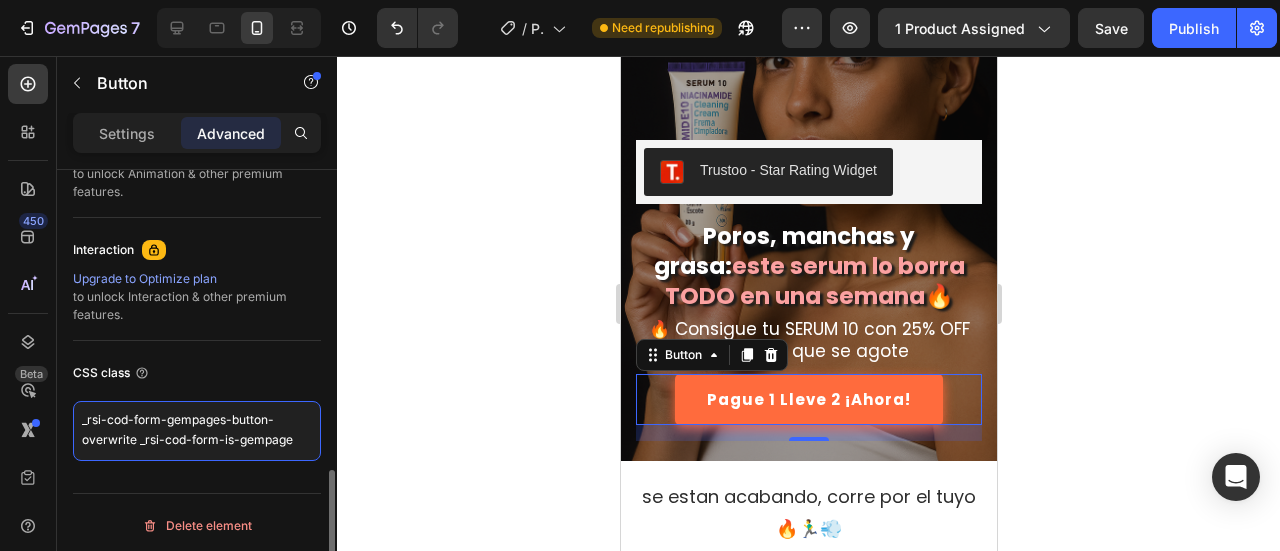scroll, scrollTop: 6, scrollLeft: 0, axis: vertical 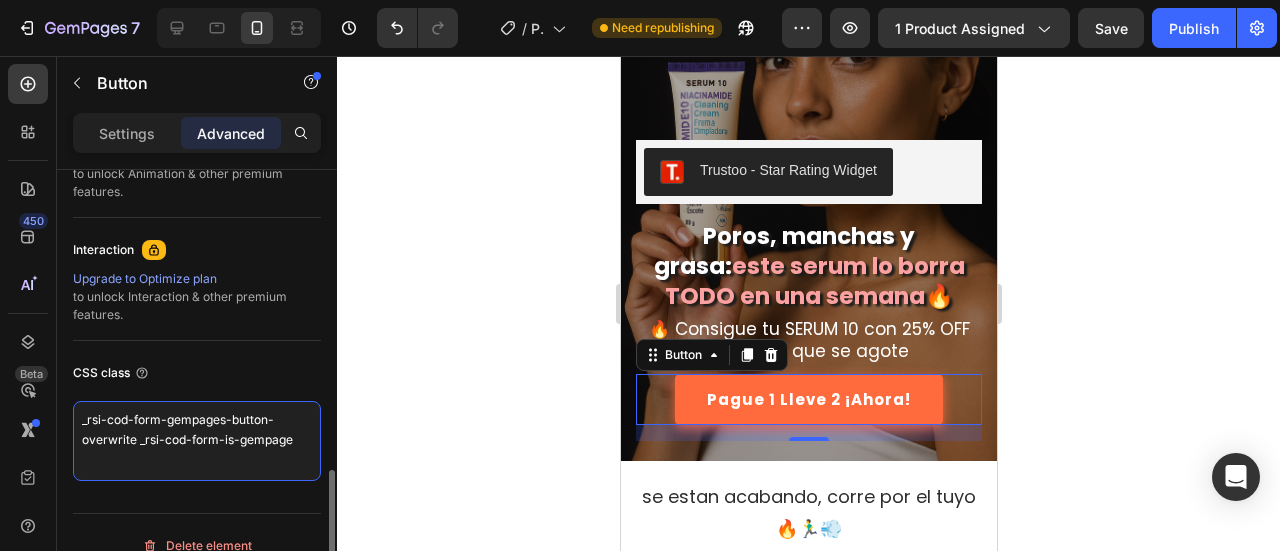 type on "_rsi-cod-form-gempages-button-overwrite _rsi-cod-form-is-gempage
.btn-rebote { animation: bounce 1.5s infinite; }
@keyframes bounce {
0%, 100% { transform: translateY(0); }
30% { transform: translateY(-10px); }
50% { transform: translateY(0px); }
70% { transform: translateY(-5px); }
}" 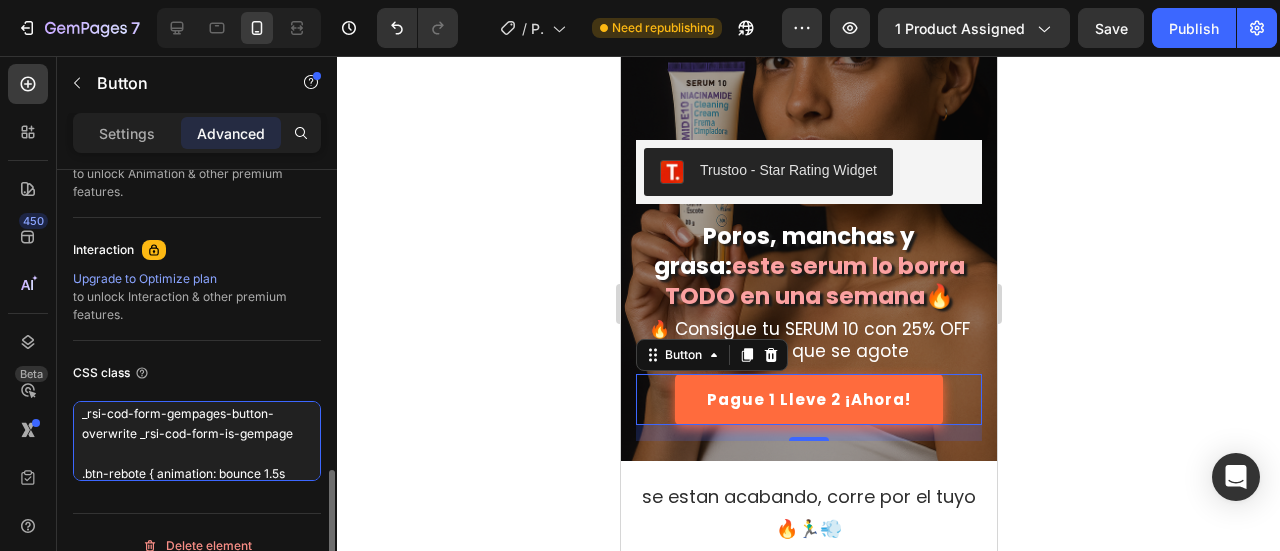 scroll, scrollTop: 110, scrollLeft: 0, axis: vertical 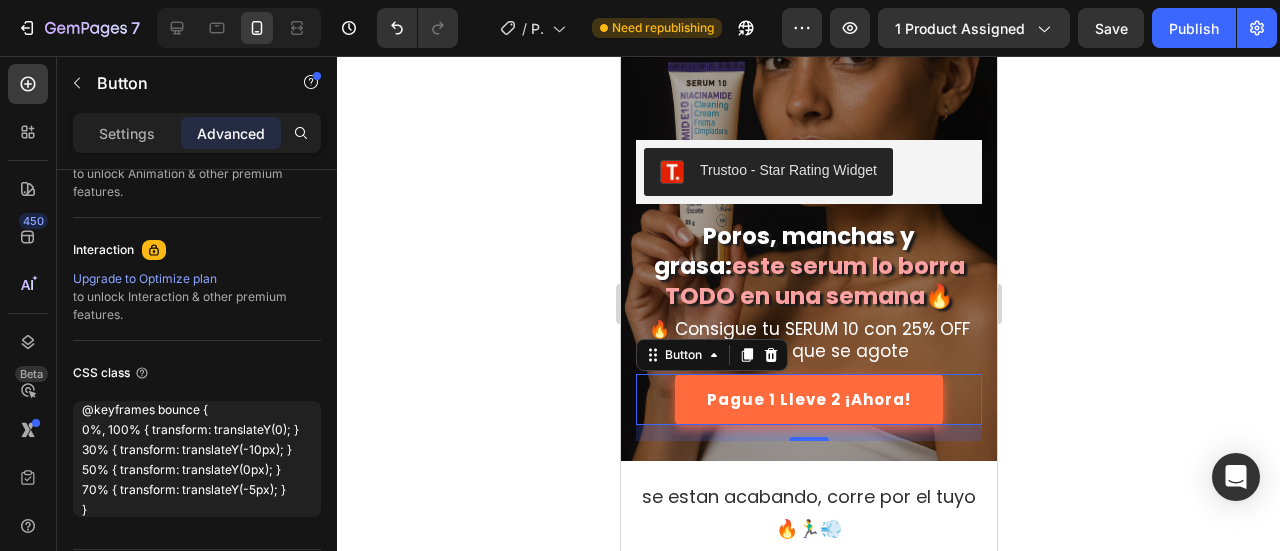 click 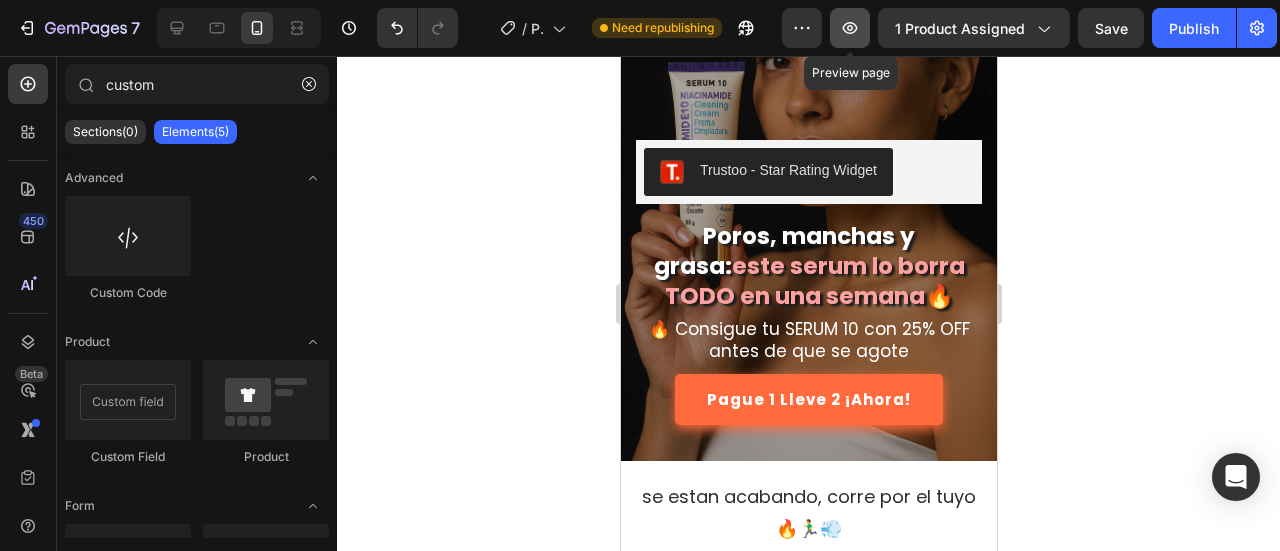 click 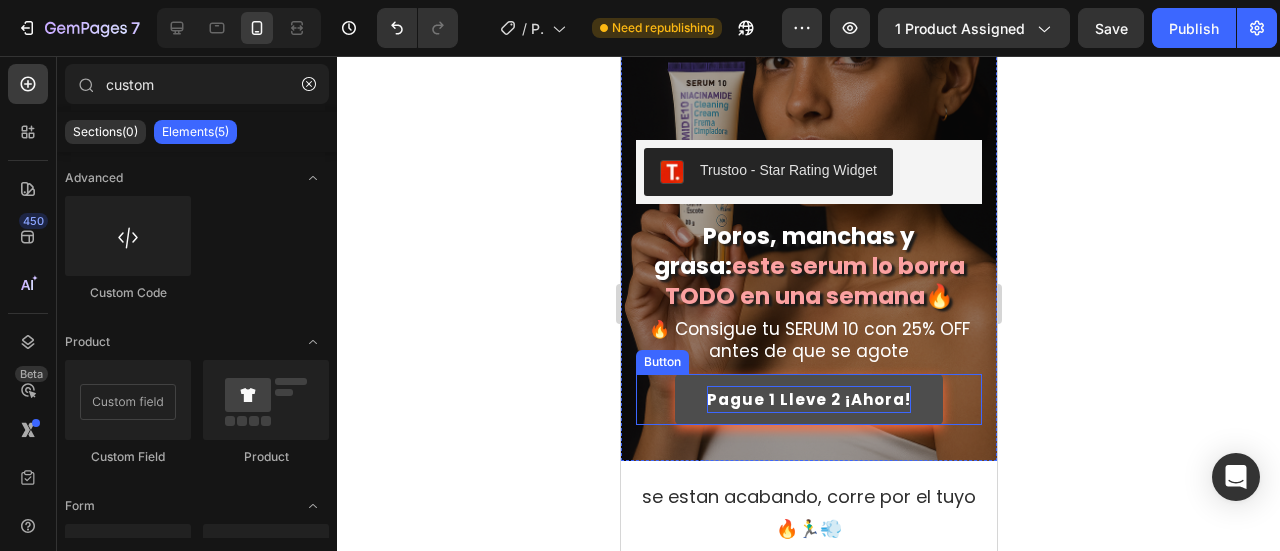 click on "Pague 1 Lleve 2 ¡Ahora!" at bounding box center (808, 399) 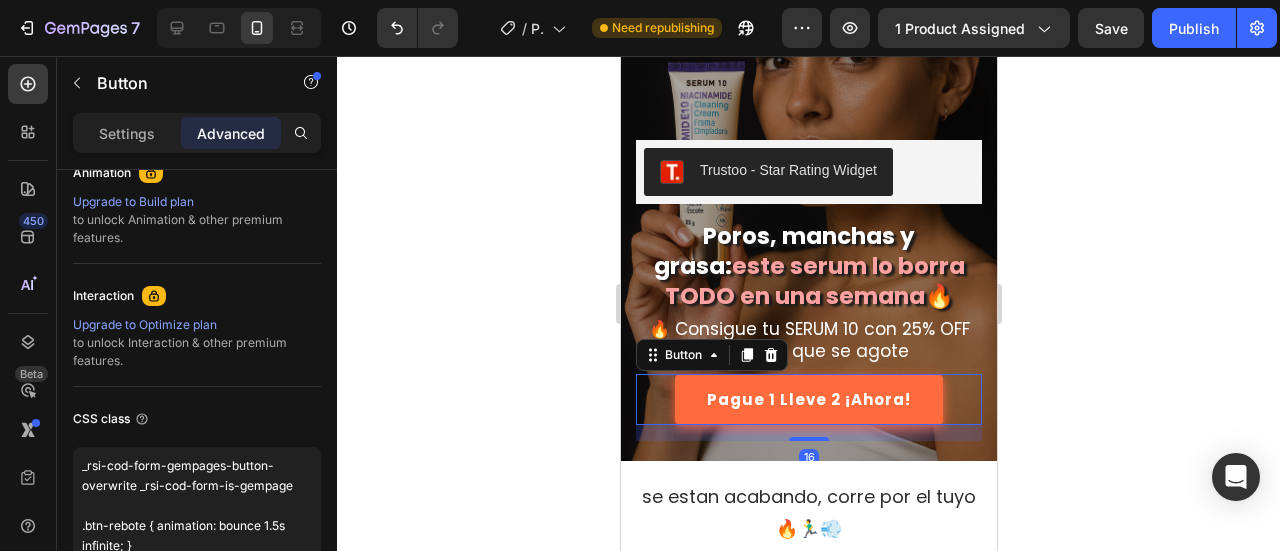 scroll, scrollTop: 1004, scrollLeft: 0, axis: vertical 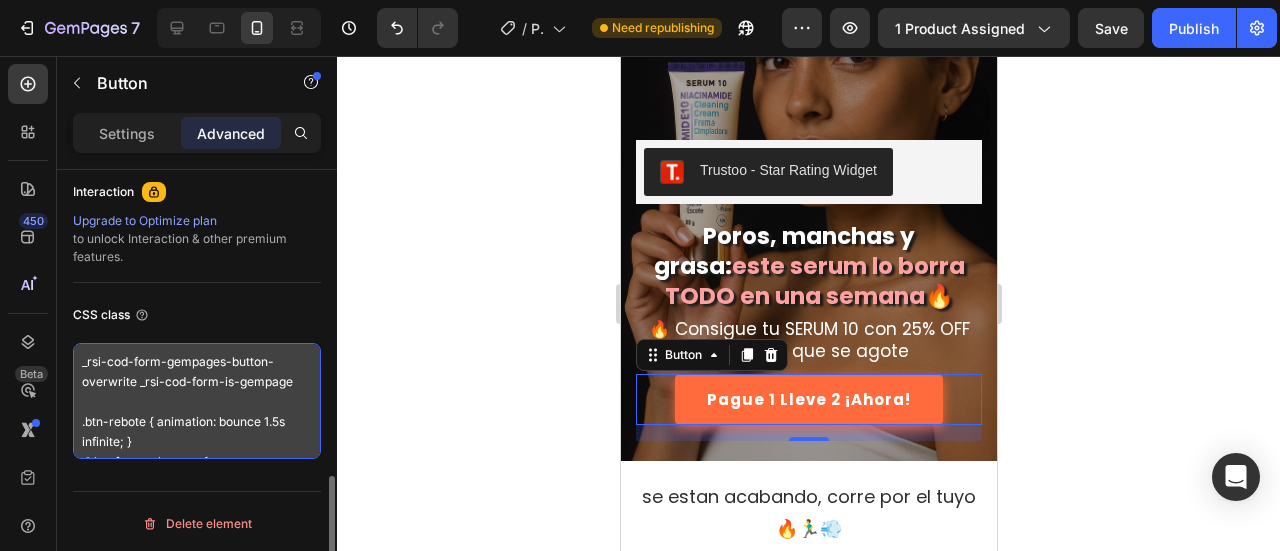 click on "_rsi-cod-form-gempages-button-overwrite _rsi-cod-form-is-gempage
.btn-rebote { animation: bounce 1.5s infinite; }
@keyframes bounce {
0%, 100% { transform: translateY(0); }
30% { transform: translateY(-10px); }
50% { transform: translateY(0px); }
70% { transform: translateY(-5px); }
}" at bounding box center [197, 401] 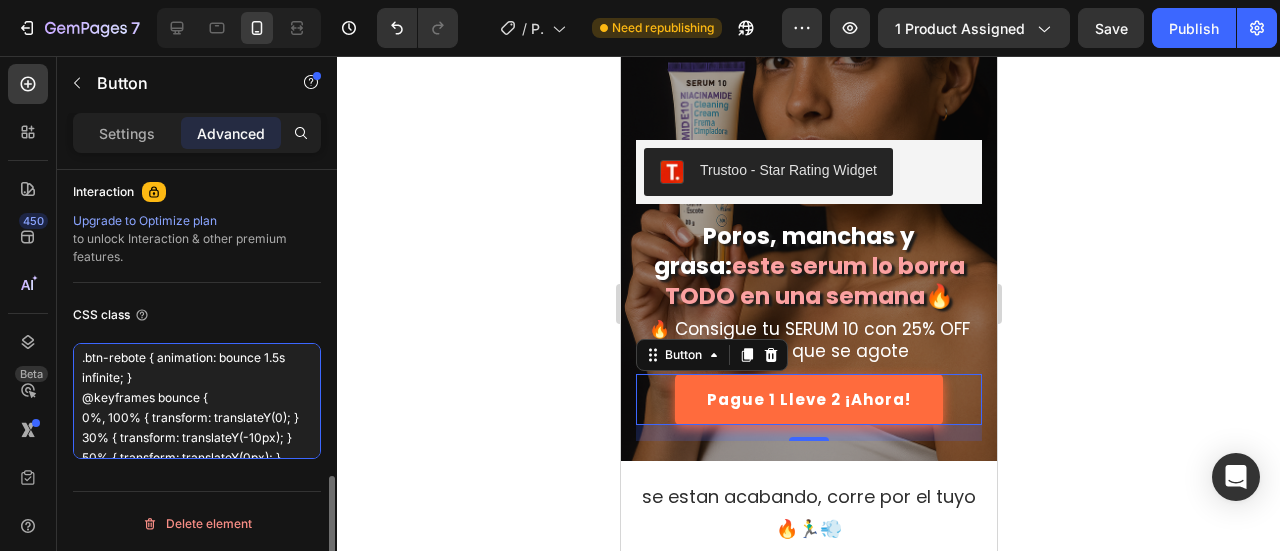 scroll, scrollTop: 121, scrollLeft: 0, axis: vertical 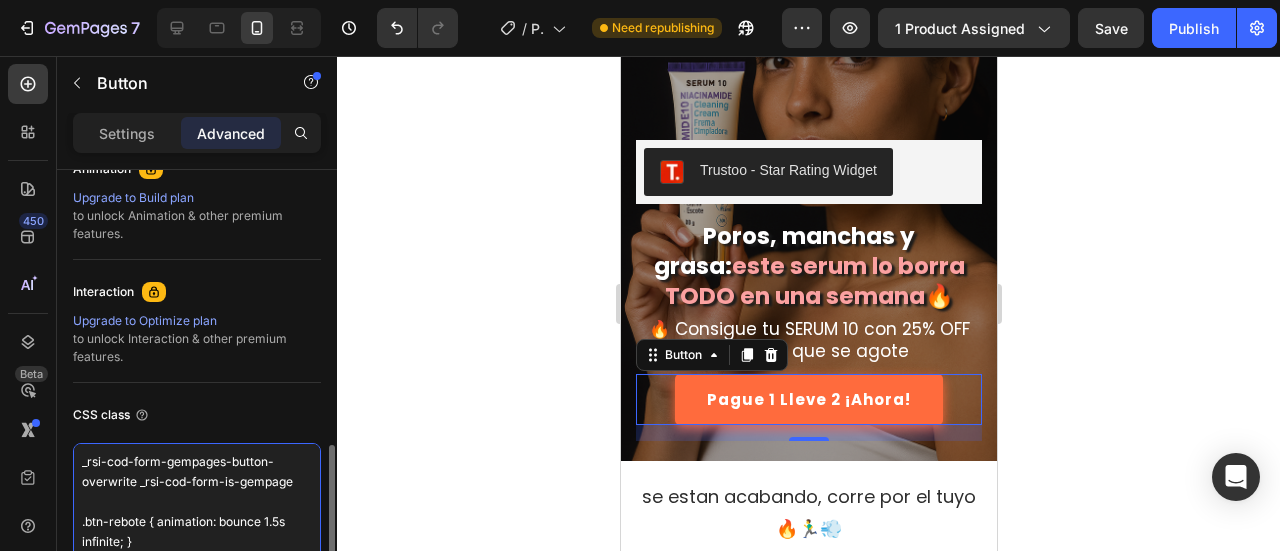 drag, startPoint x: 208, startPoint y: 447, endPoint x: 67, endPoint y: 501, distance: 150.98676 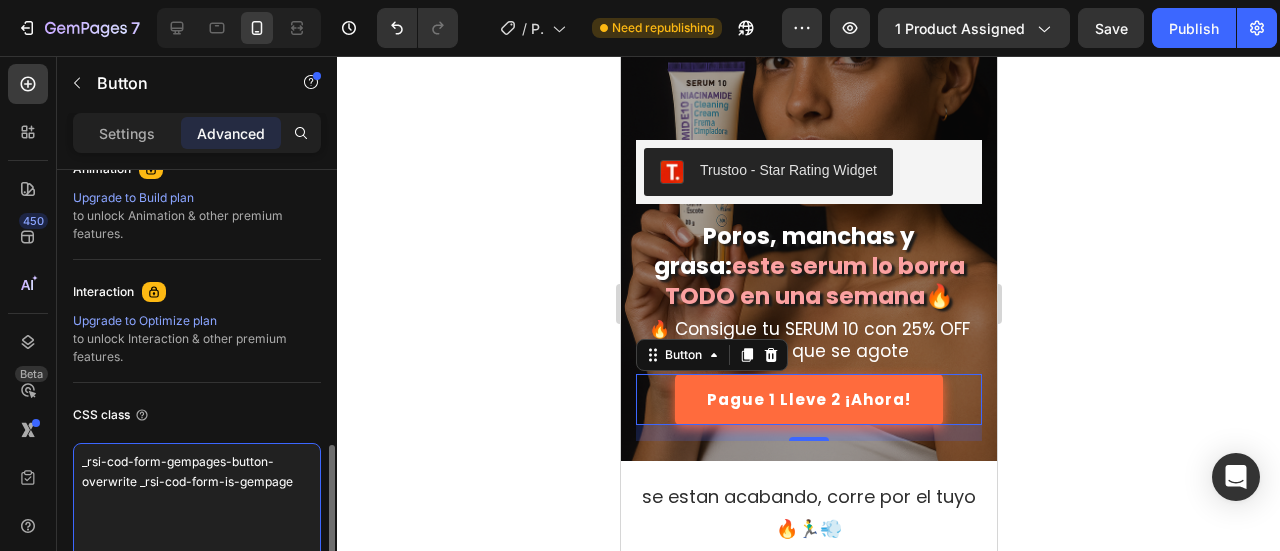 scroll, scrollTop: 6, scrollLeft: 0, axis: vertical 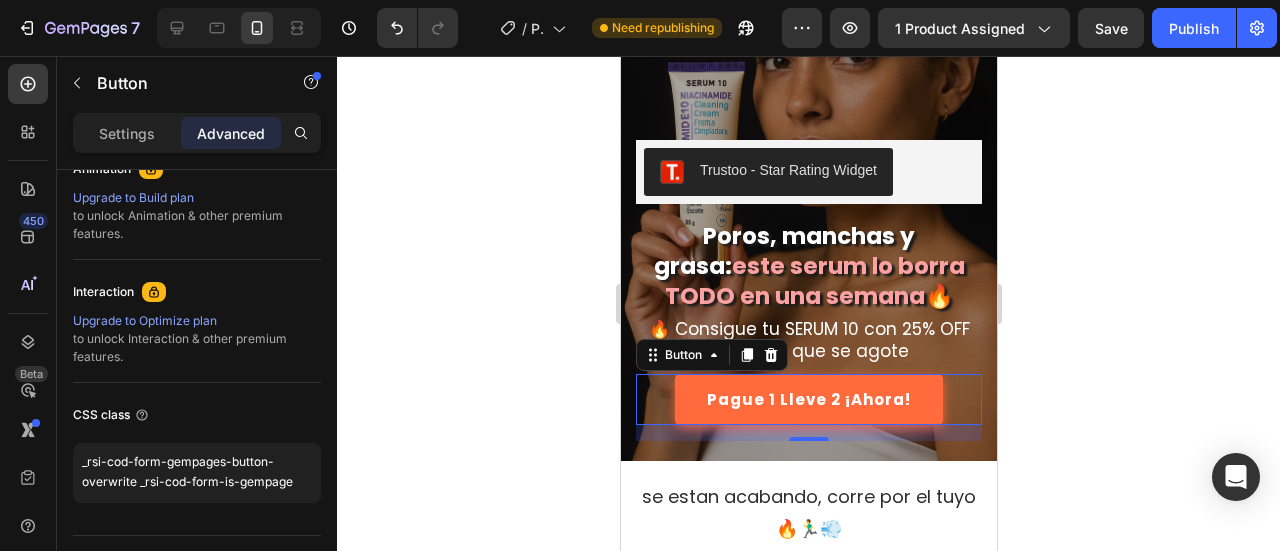 click 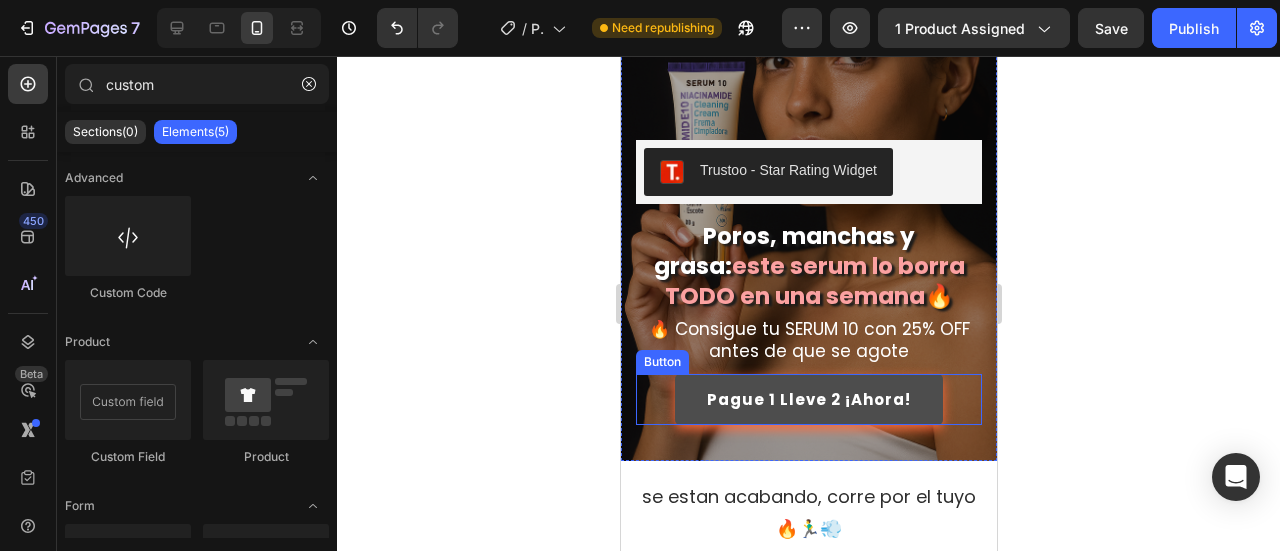 click on "Pague 1 Lleve 2 ¡Ahora!" at bounding box center [808, 399] 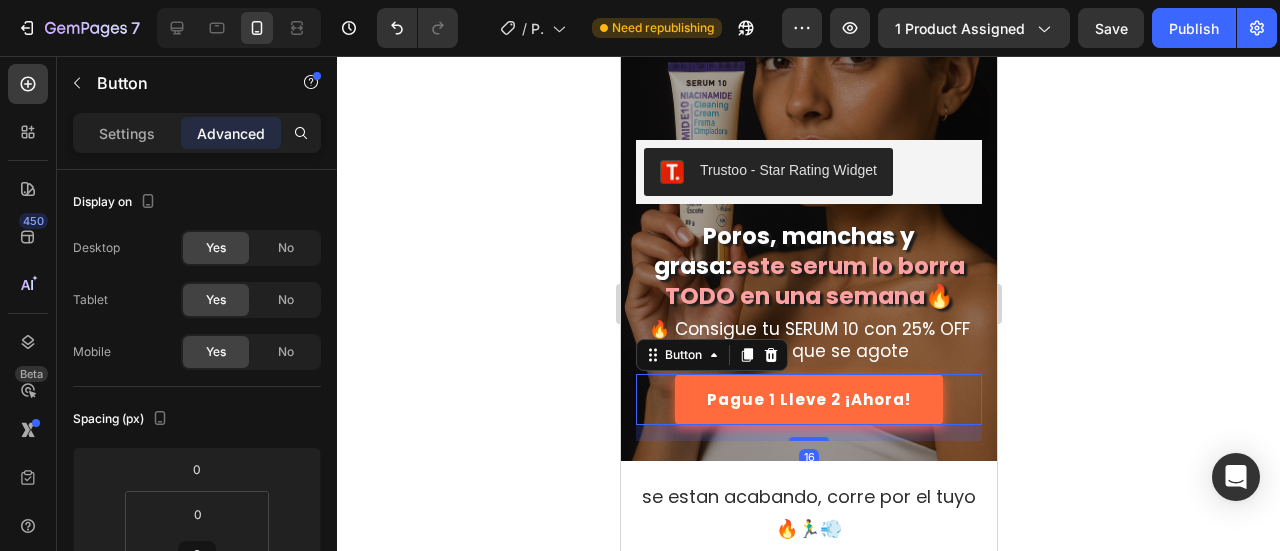 click 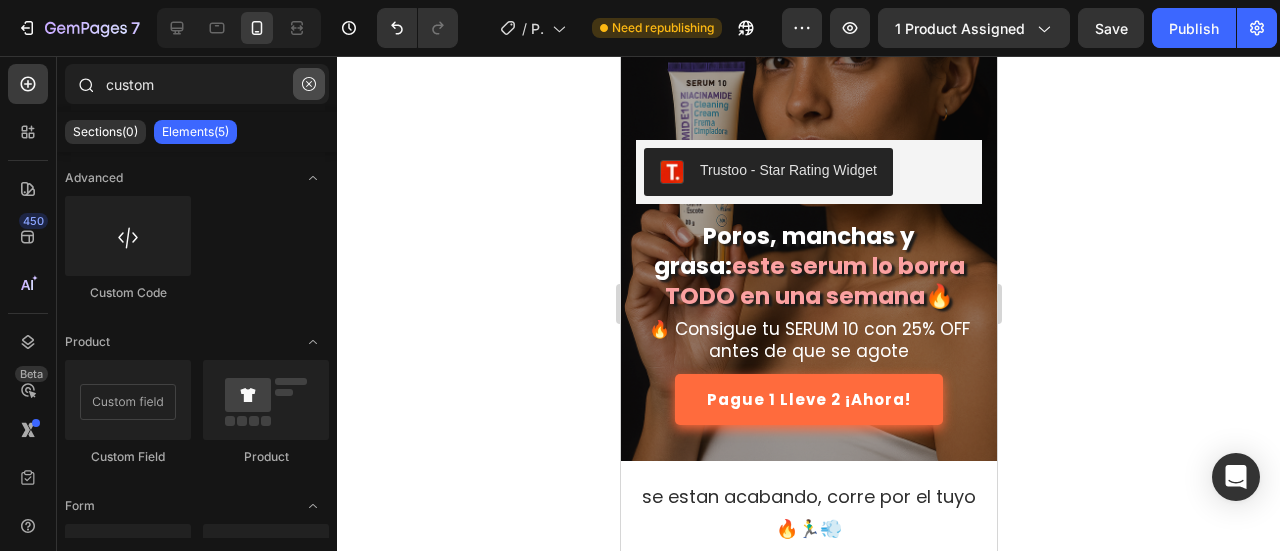 click 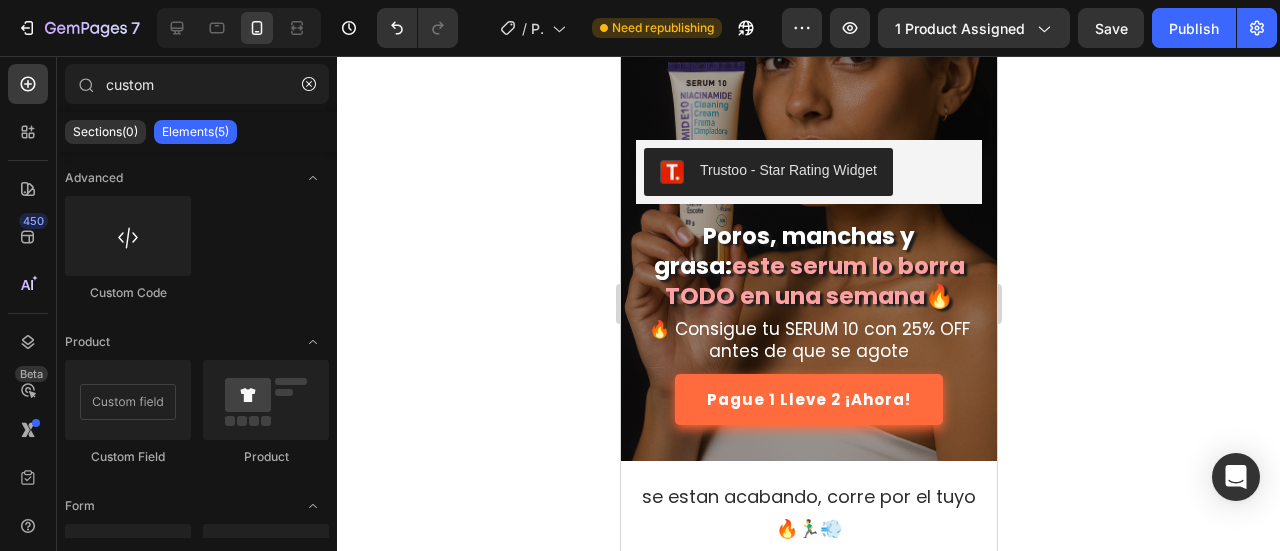 type 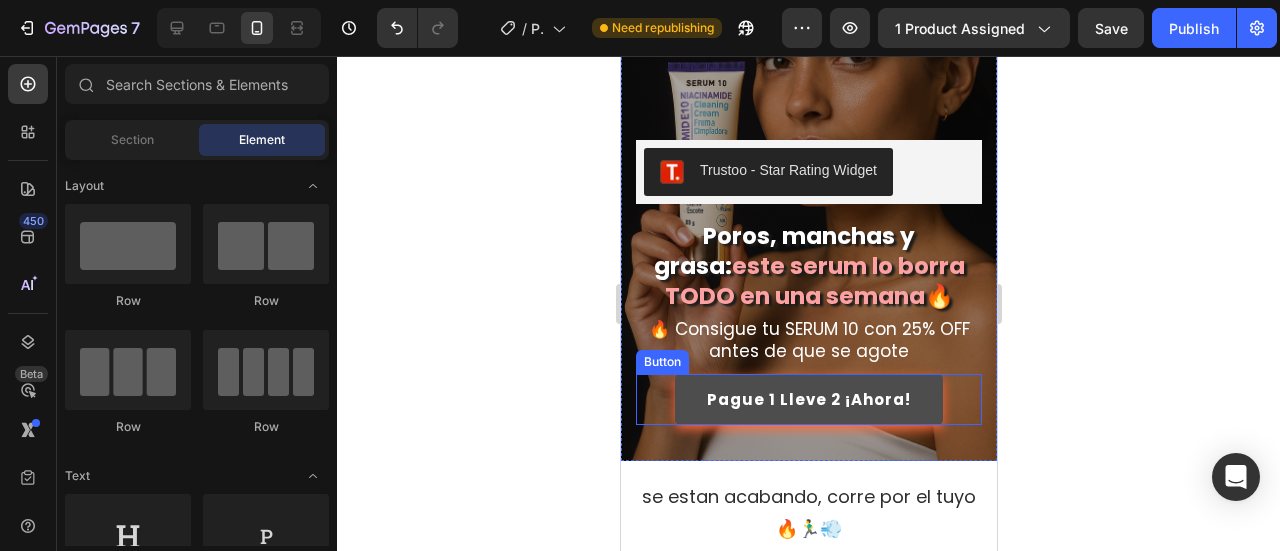 click on "Pague 1 Lleve 2 ¡Ahora!" at bounding box center (808, 399) 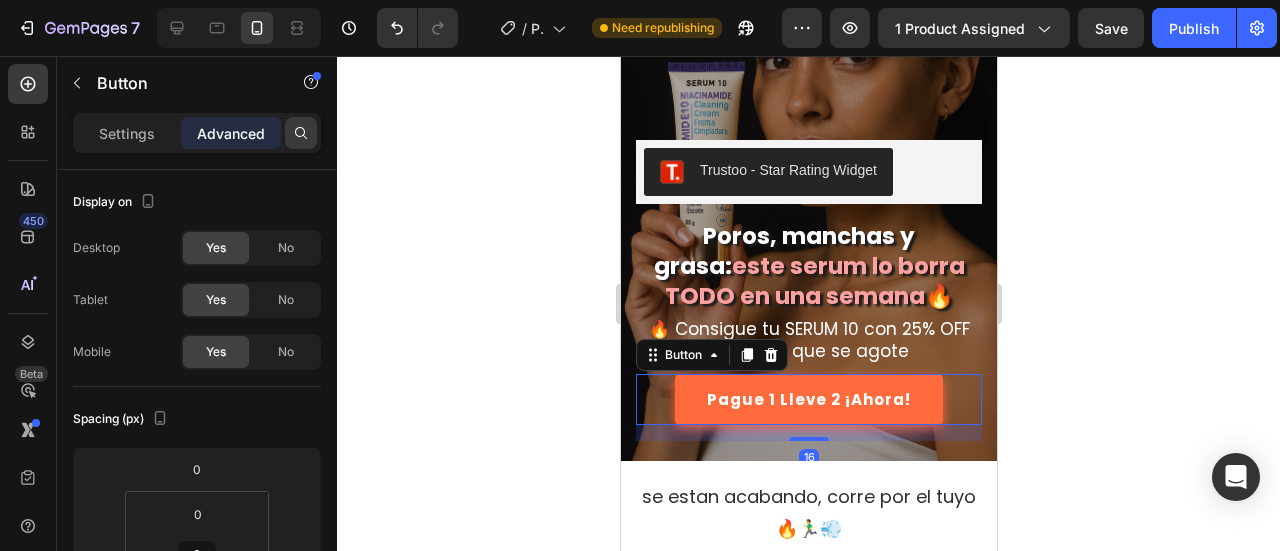 click 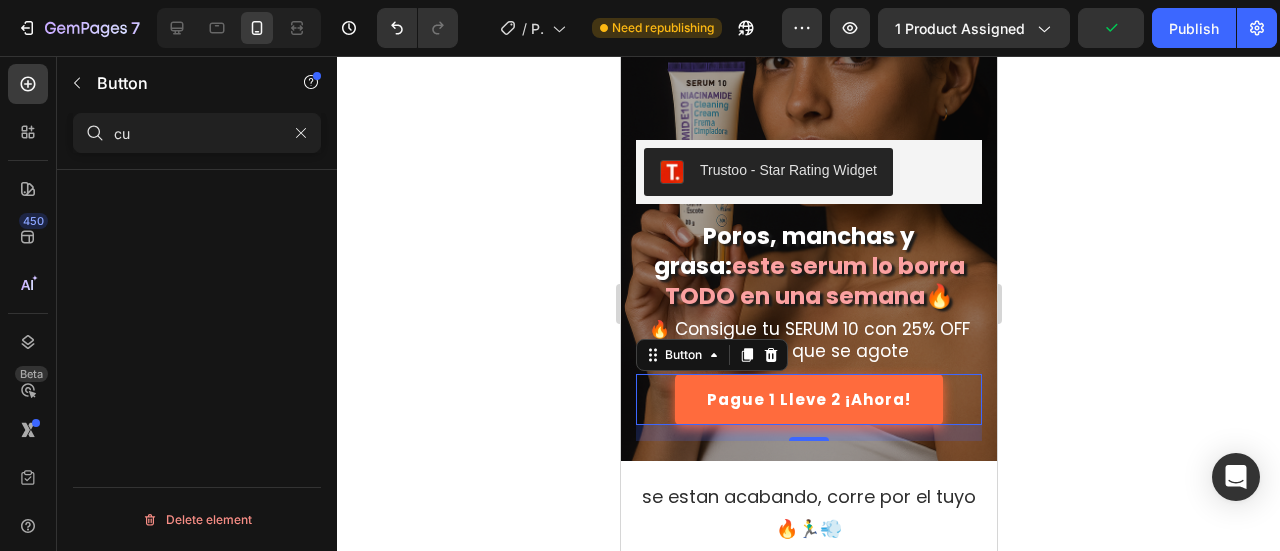 type on "c" 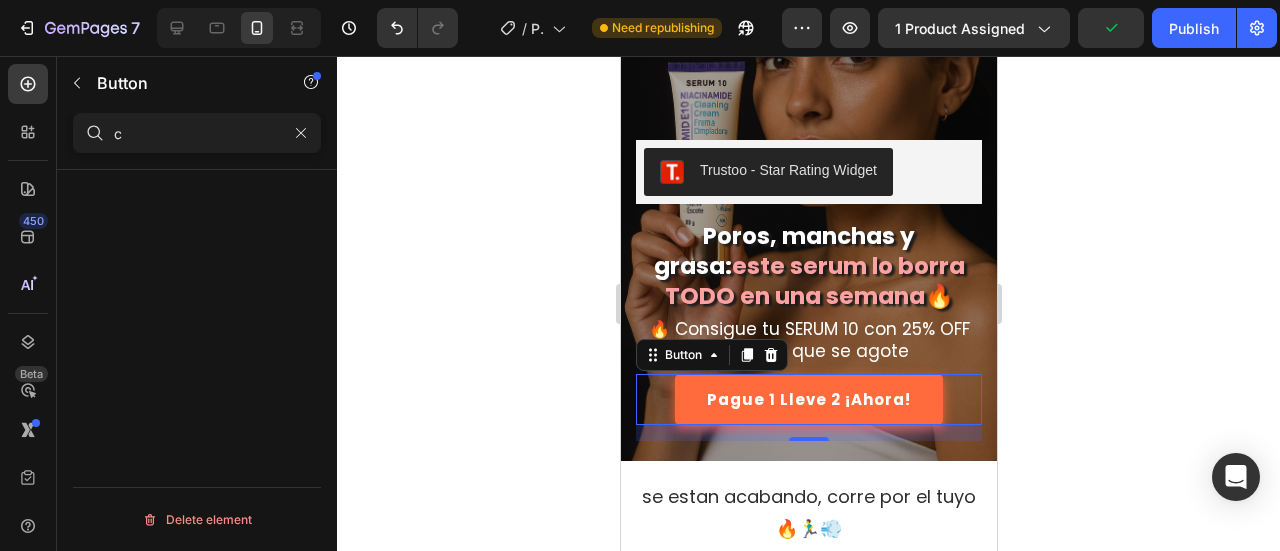 type 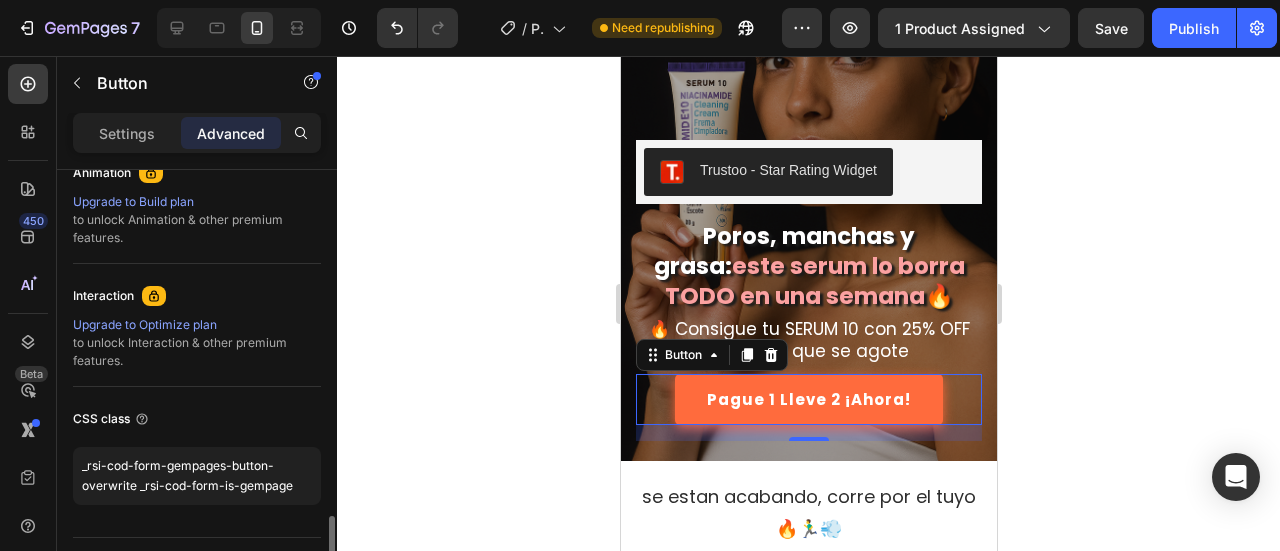 scroll, scrollTop: 946, scrollLeft: 0, axis: vertical 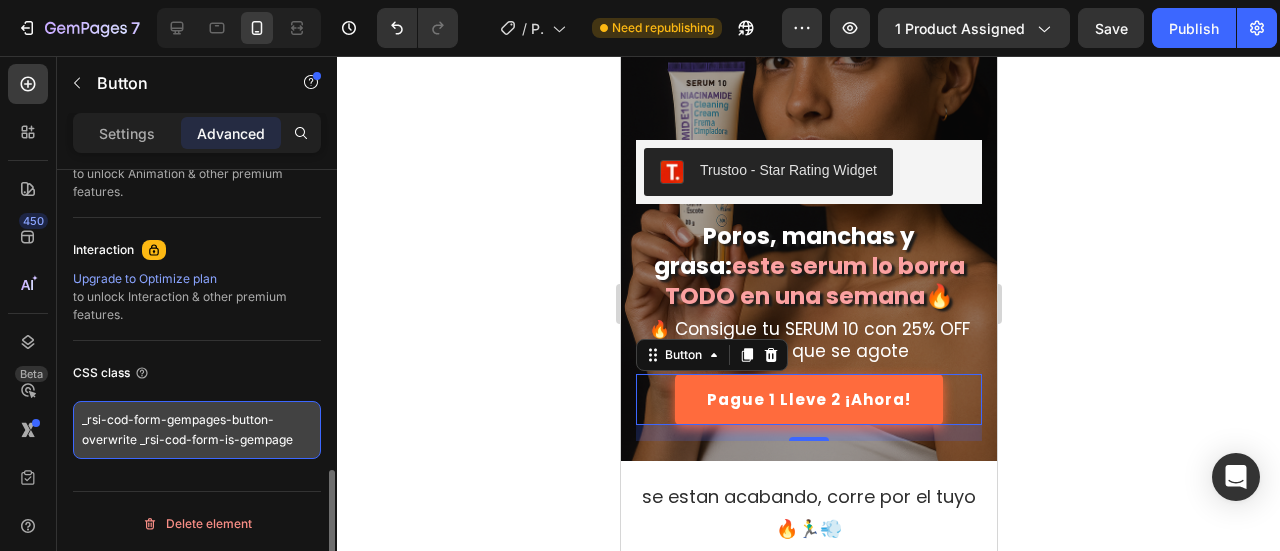 click on "_rsi-cod-form-gempages-button-overwrite _rsi-cod-form-is-gempage" at bounding box center (197, 430) 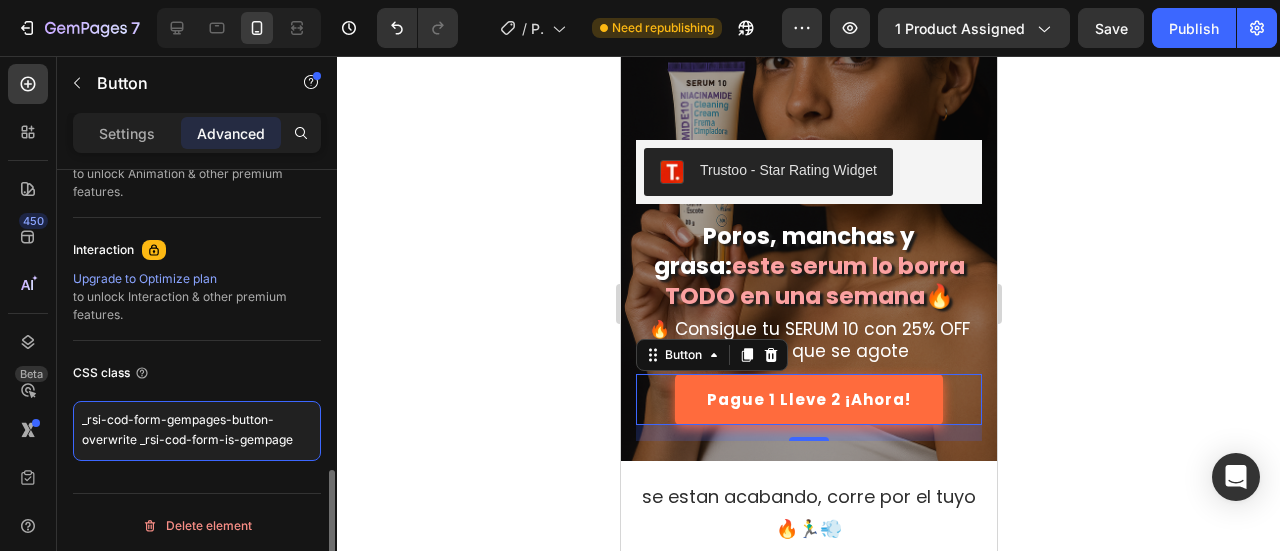 scroll, scrollTop: 6, scrollLeft: 0, axis: vertical 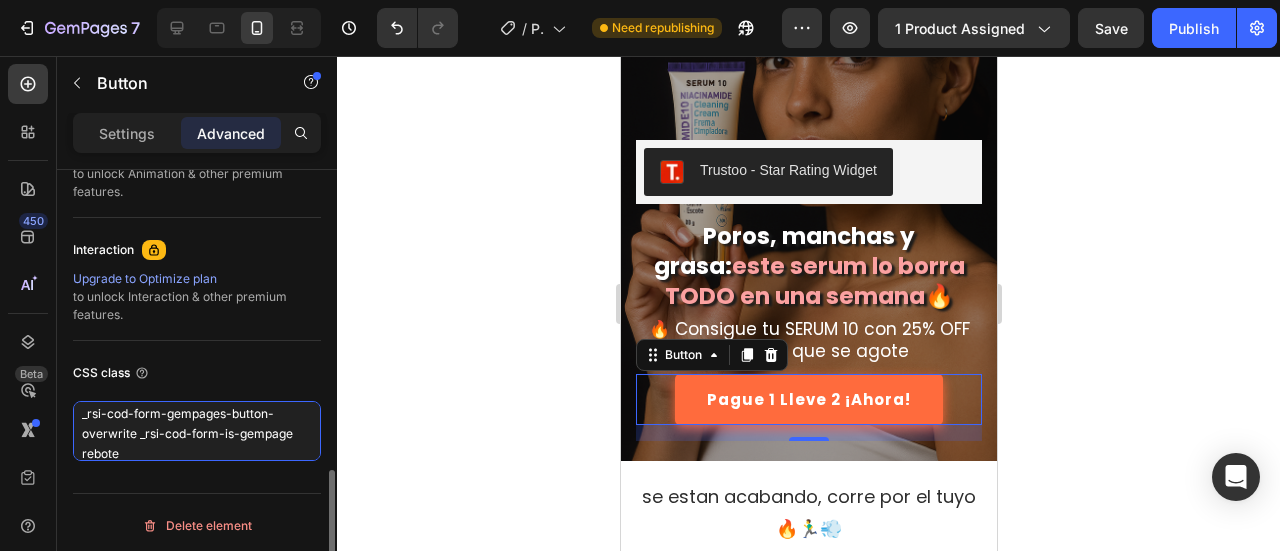 drag, startPoint x: 215, startPoint y: 443, endPoint x: 68, endPoint y: 441, distance: 147.01361 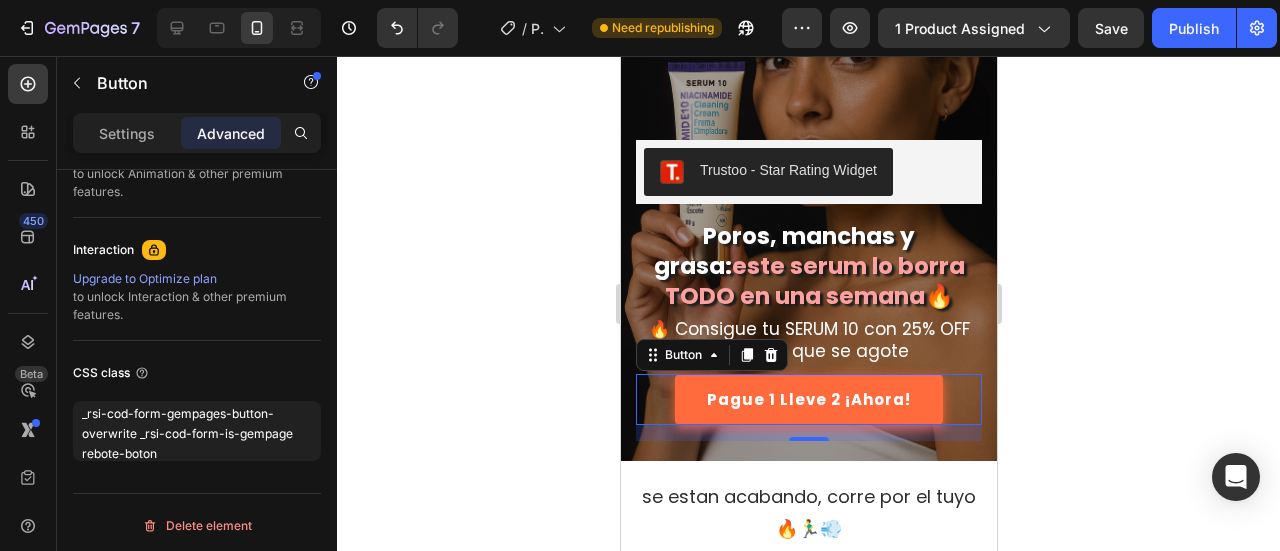 click 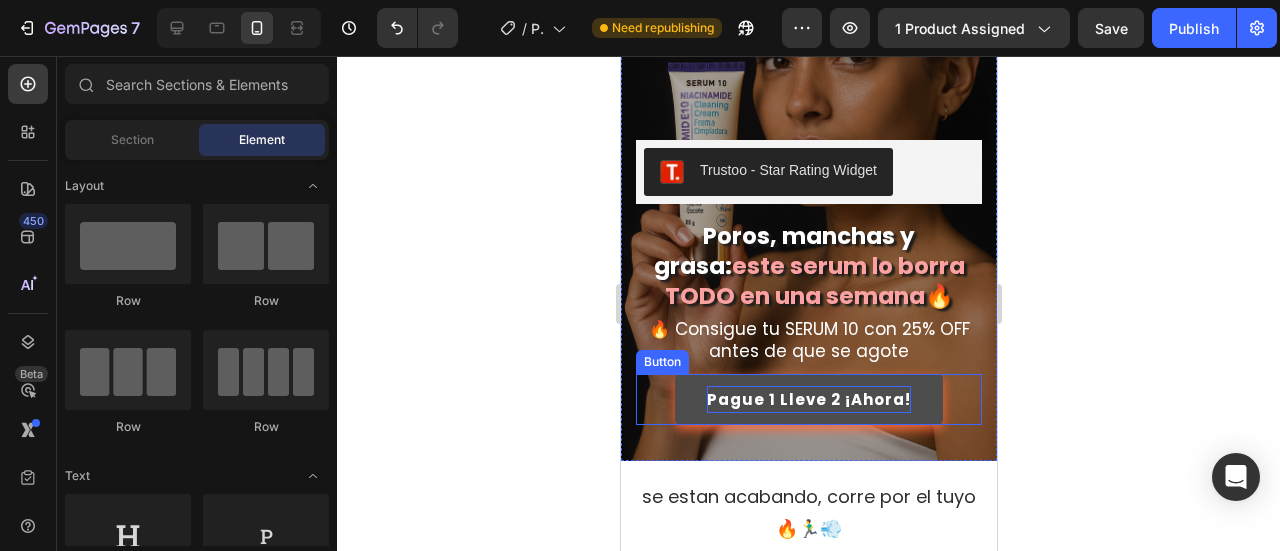 click on "Pague 1 Lleve 2 ¡Ahora!" at bounding box center (808, 399) 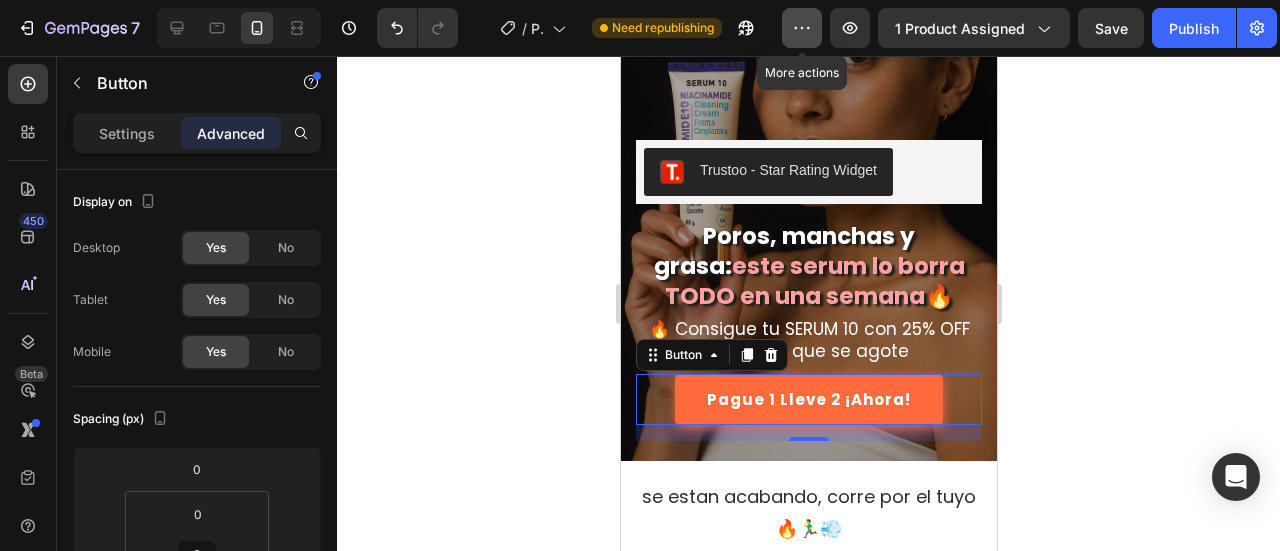 click 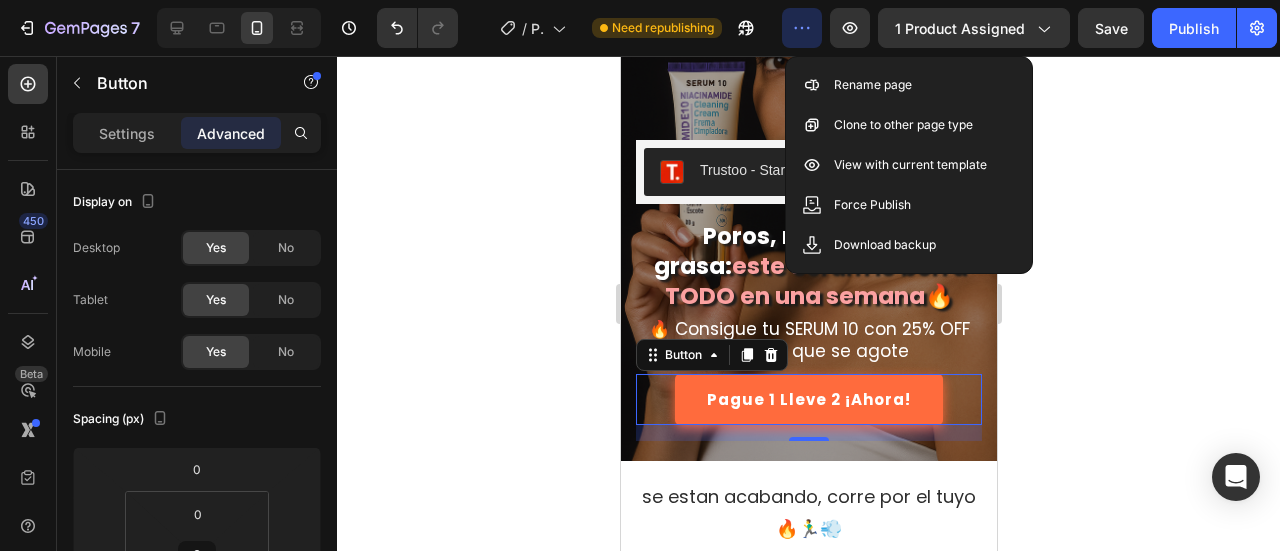 click 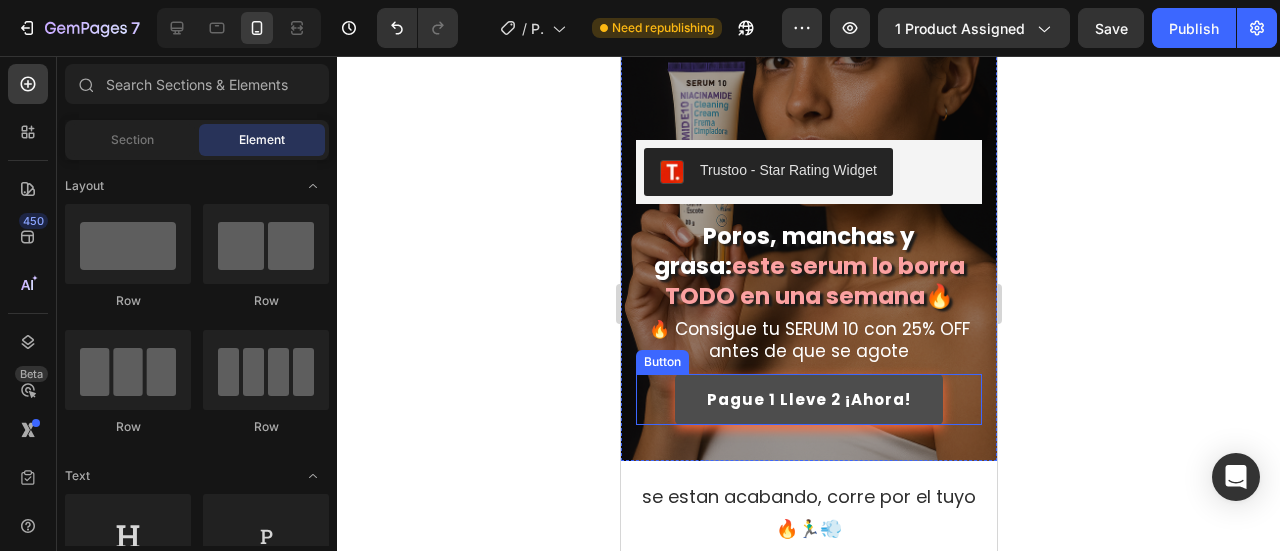 click on "Pague 1 Lleve 2 ¡Ahora!" at bounding box center [808, 399] 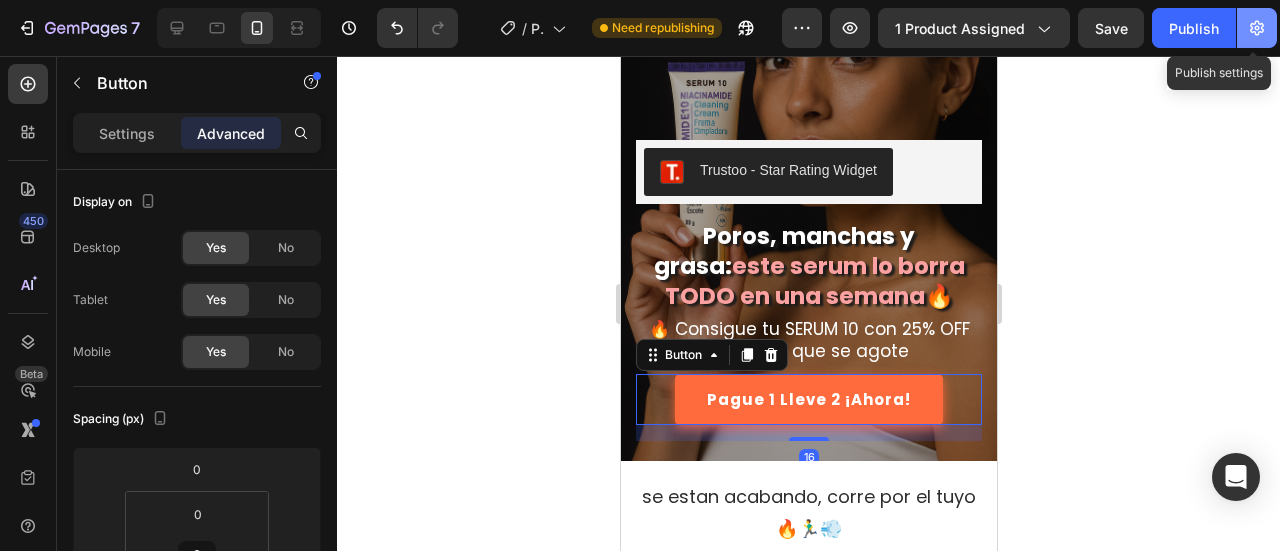 click 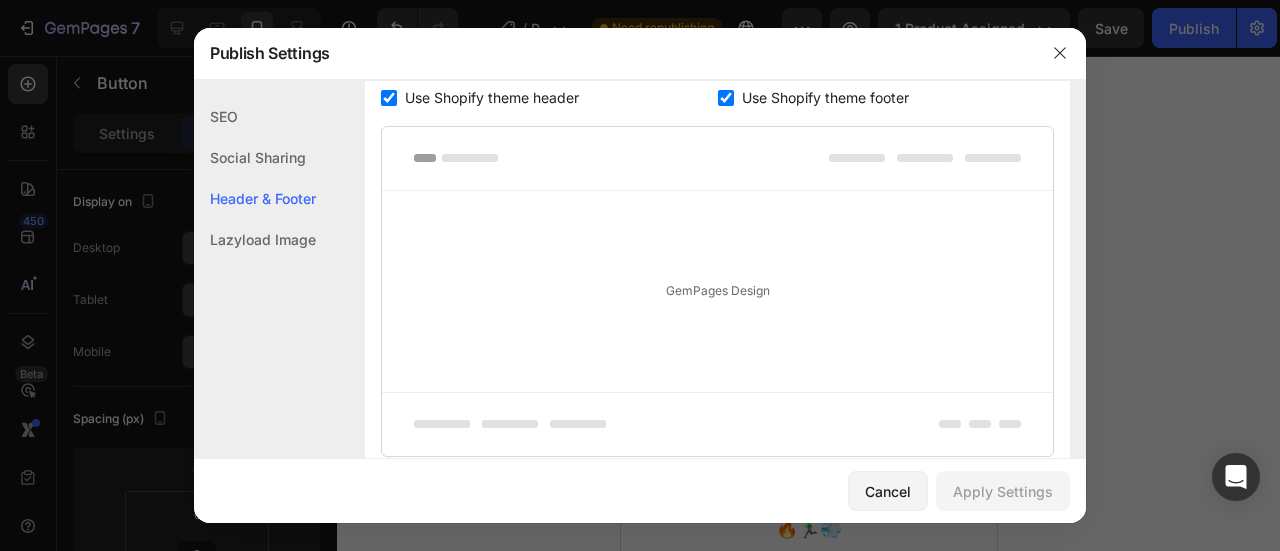 scroll, scrollTop: 300, scrollLeft: 0, axis: vertical 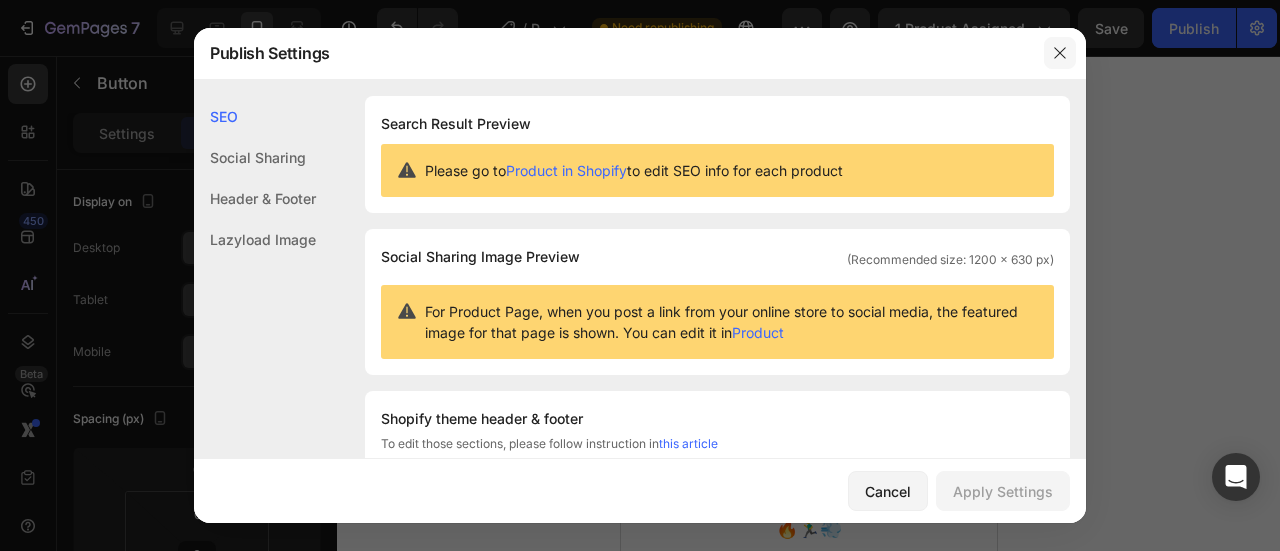click 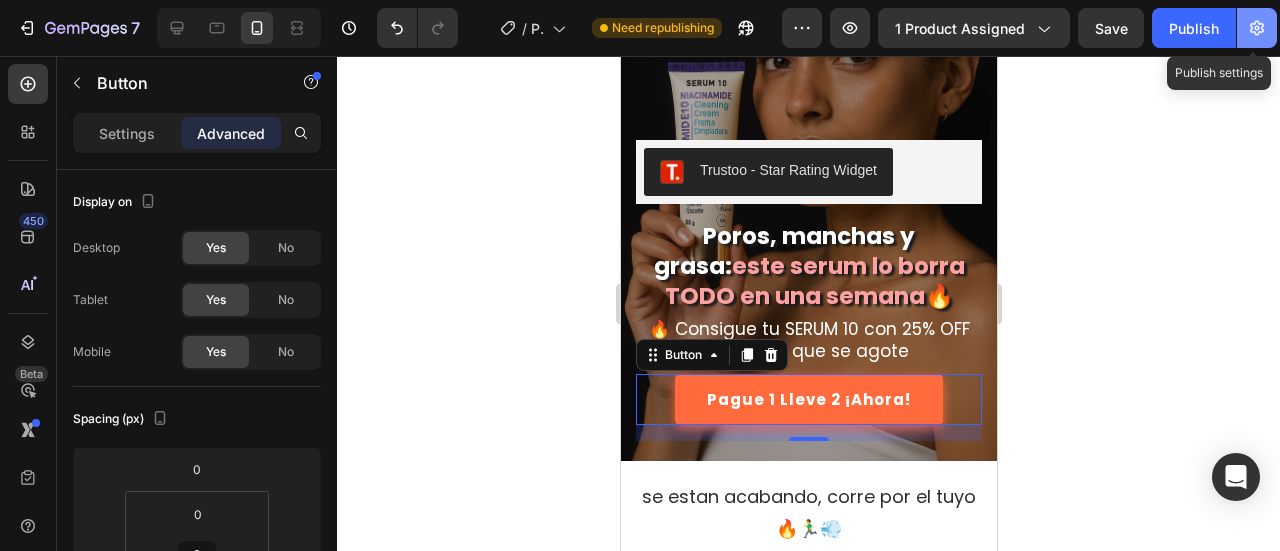 click 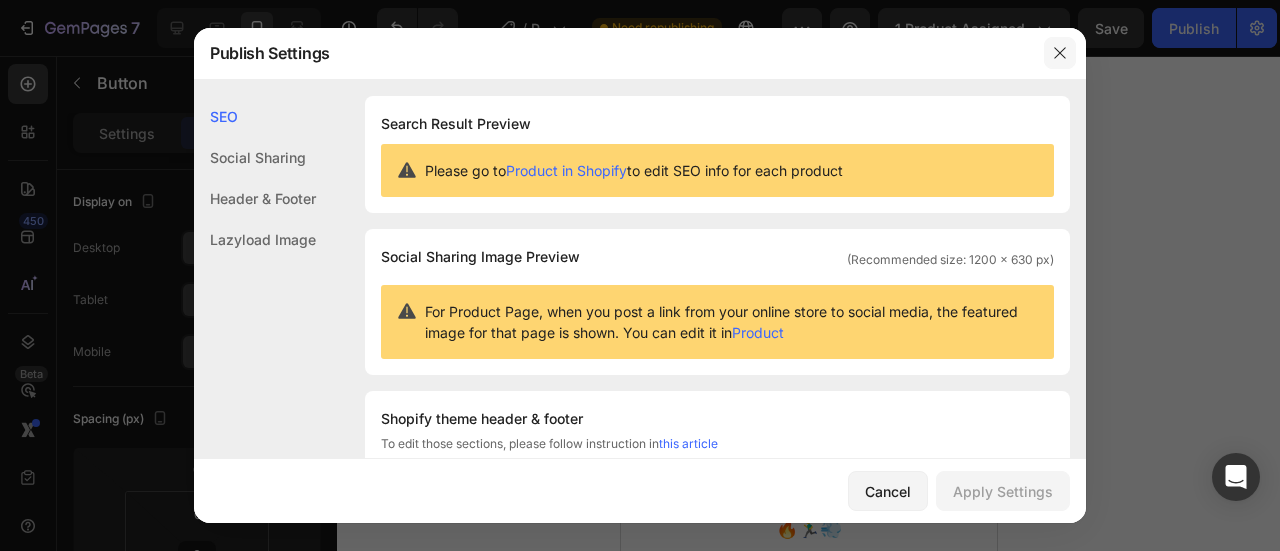 click at bounding box center (1060, 53) 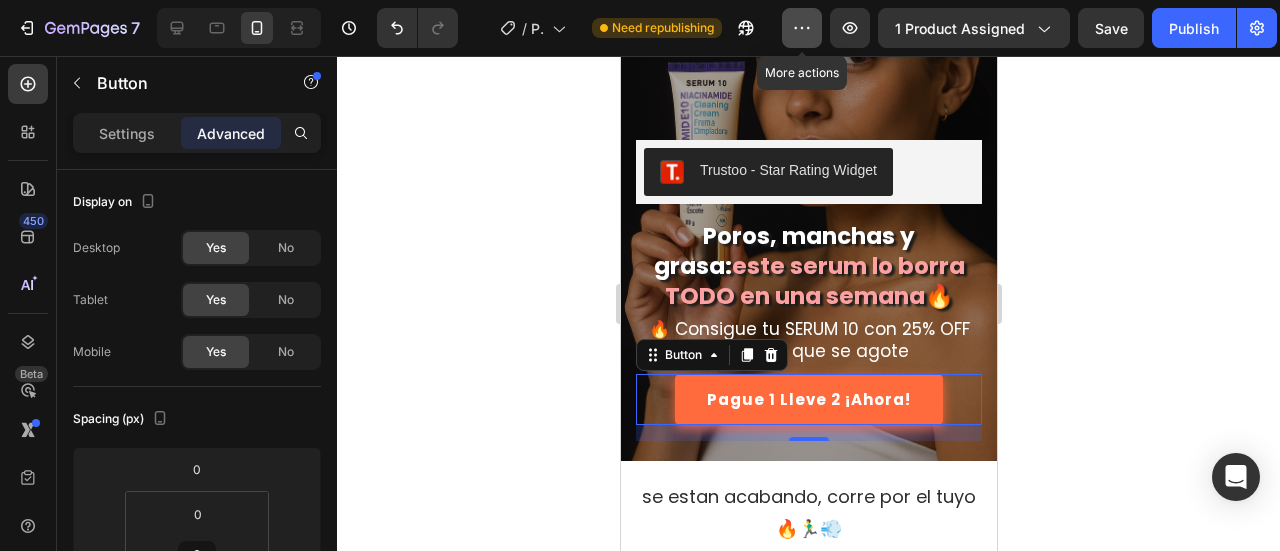 click 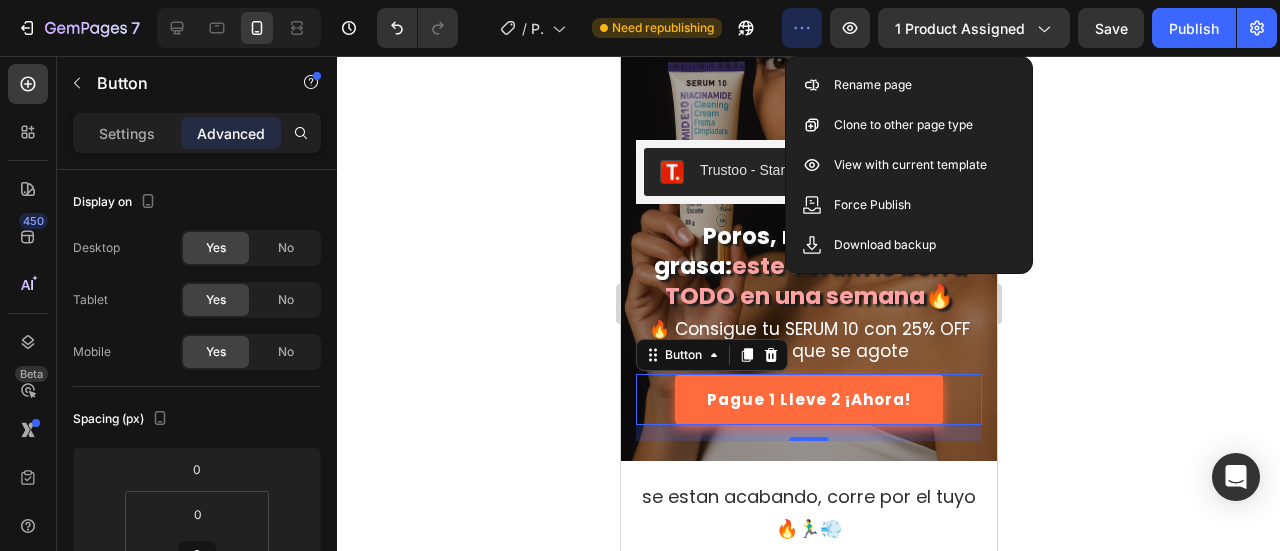 click 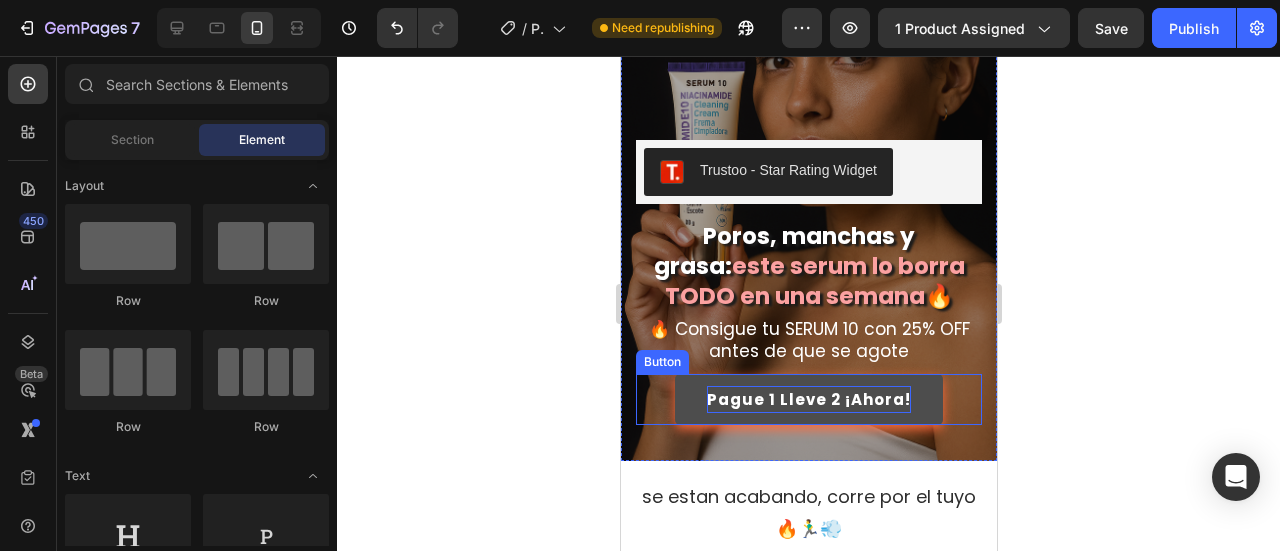 click on "Pague 1 Lleve 2 ¡Ahora!" at bounding box center (808, 399) 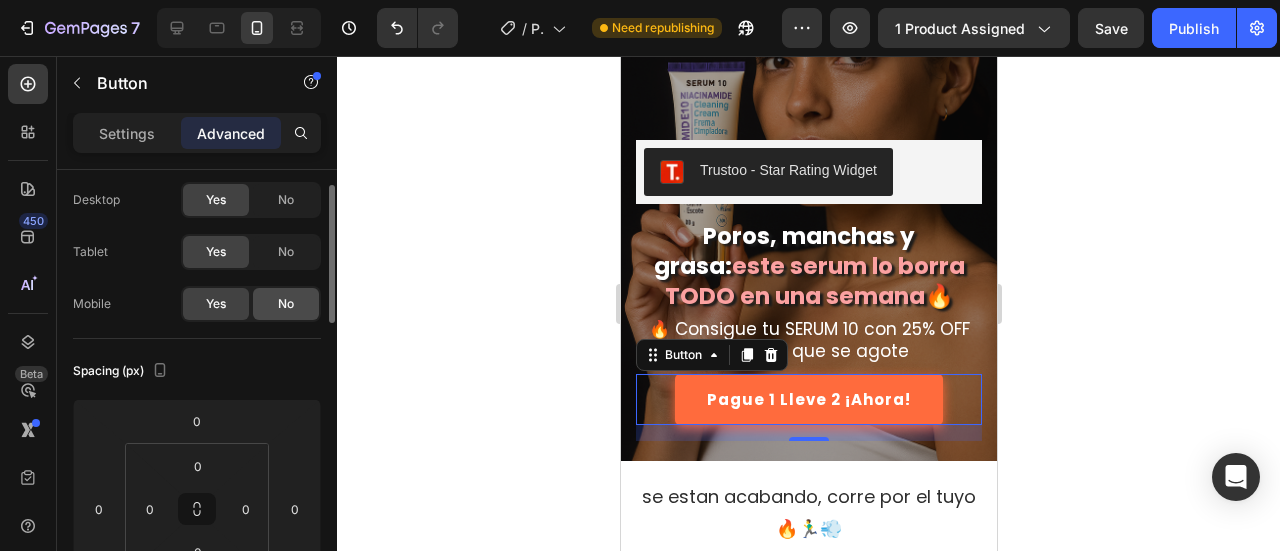scroll, scrollTop: 0, scrollLeft: 0, axis: both 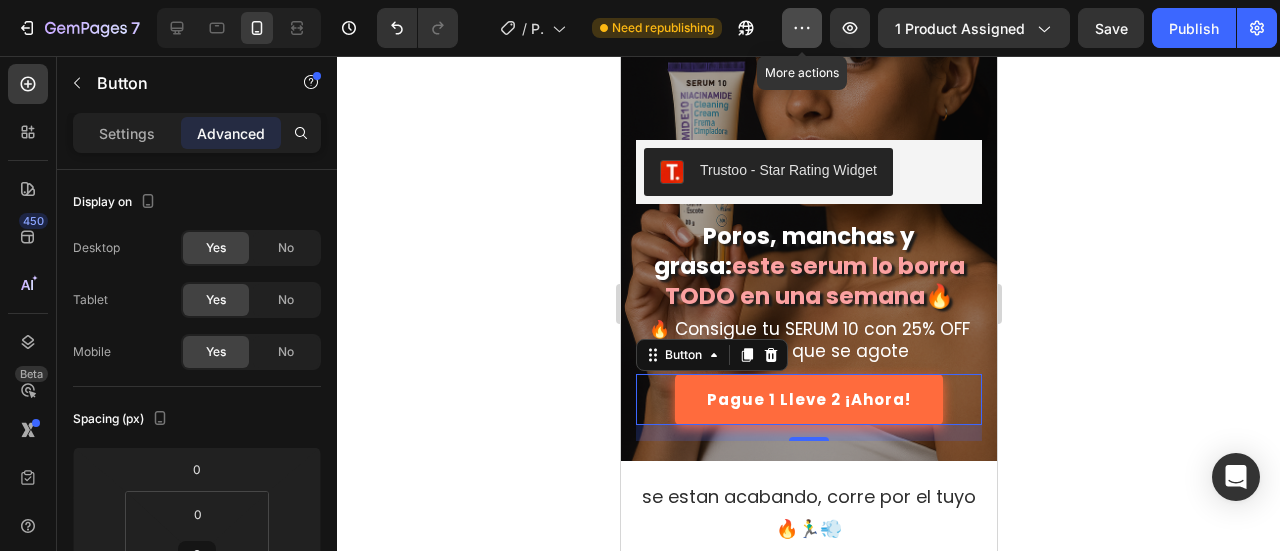 click 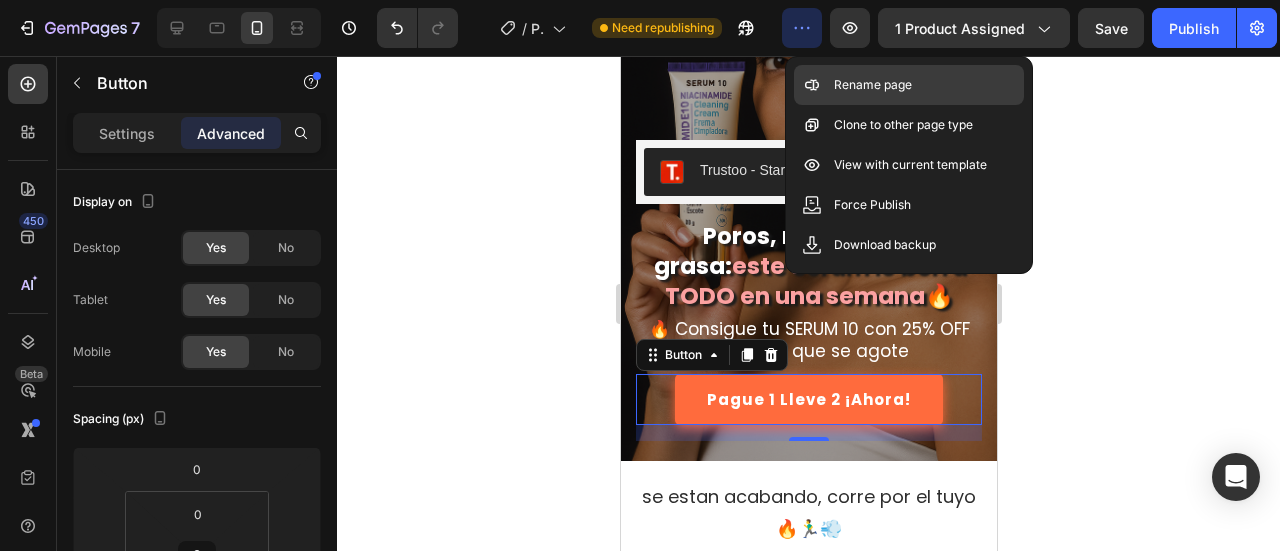 click on "Rename page" at bounding box center (873, 85) 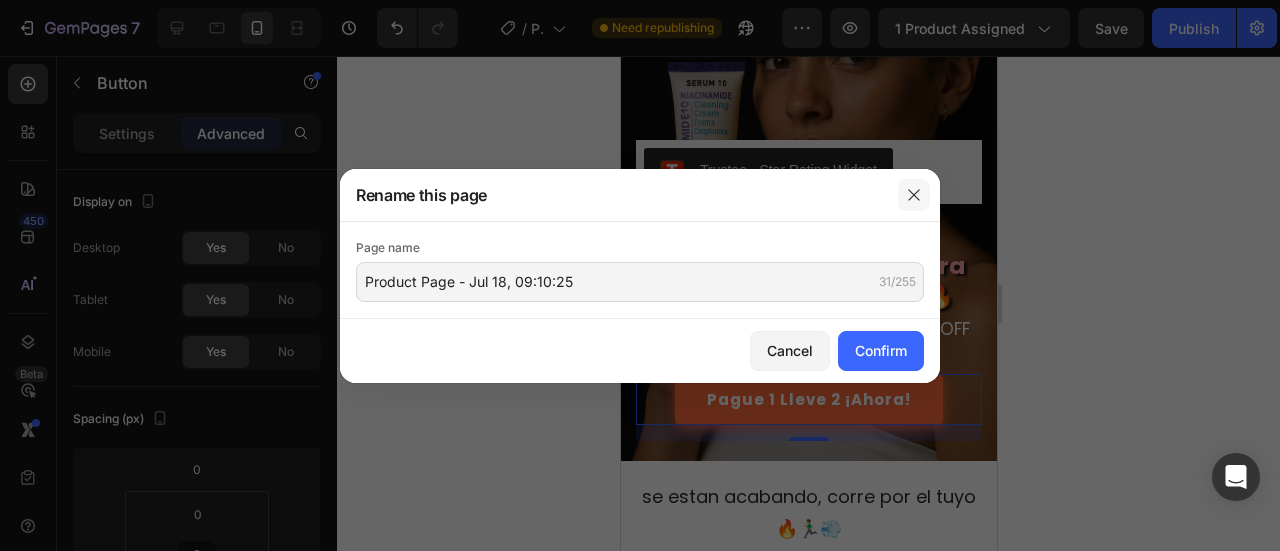 click 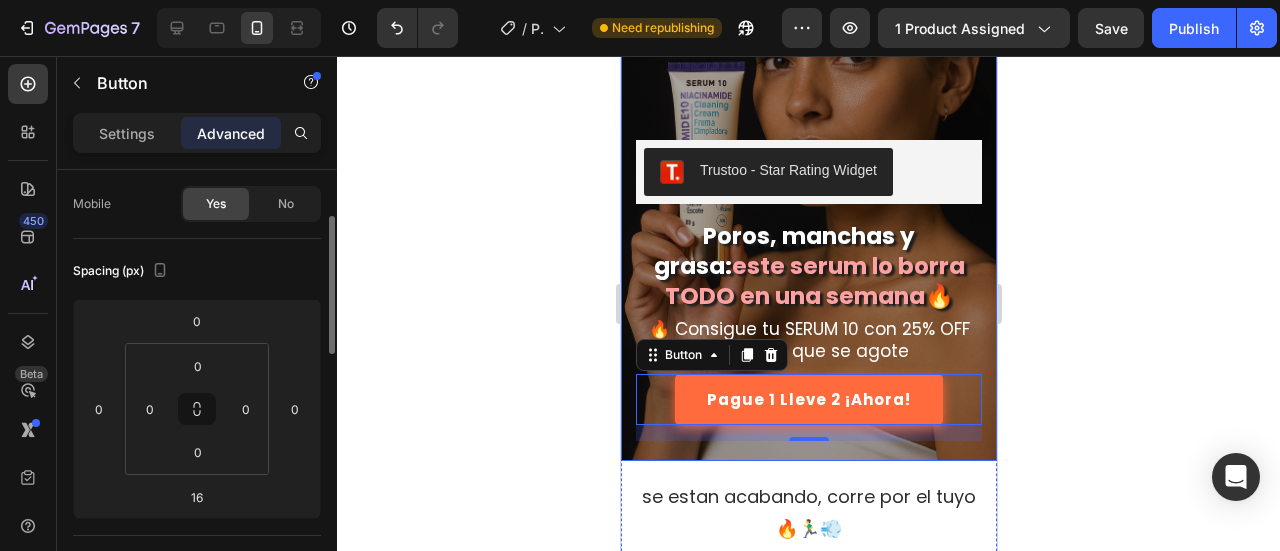 scroll, scrollTop: 0, scrollLeft: 0, axis: both 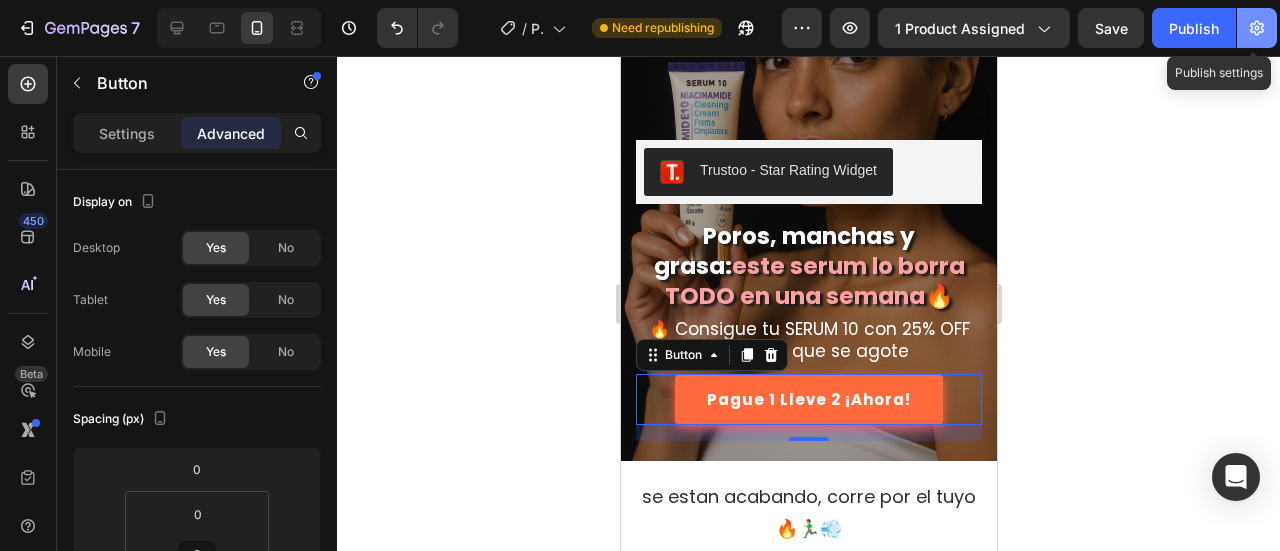 click 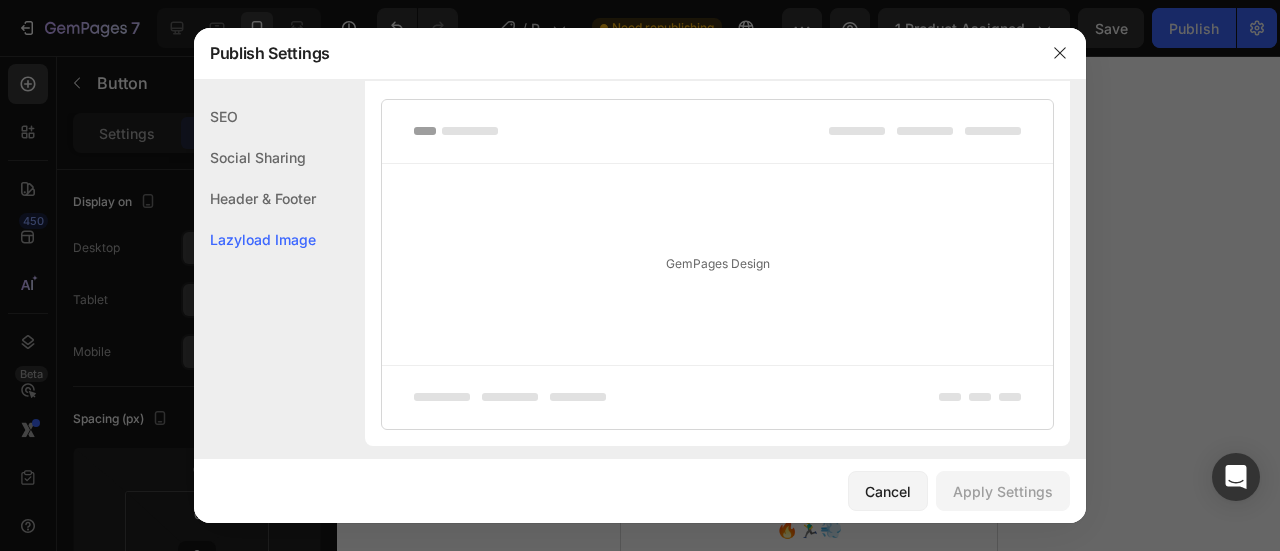 scroll, scrollTop: 559, scrollLeft: 0, axis: vertical 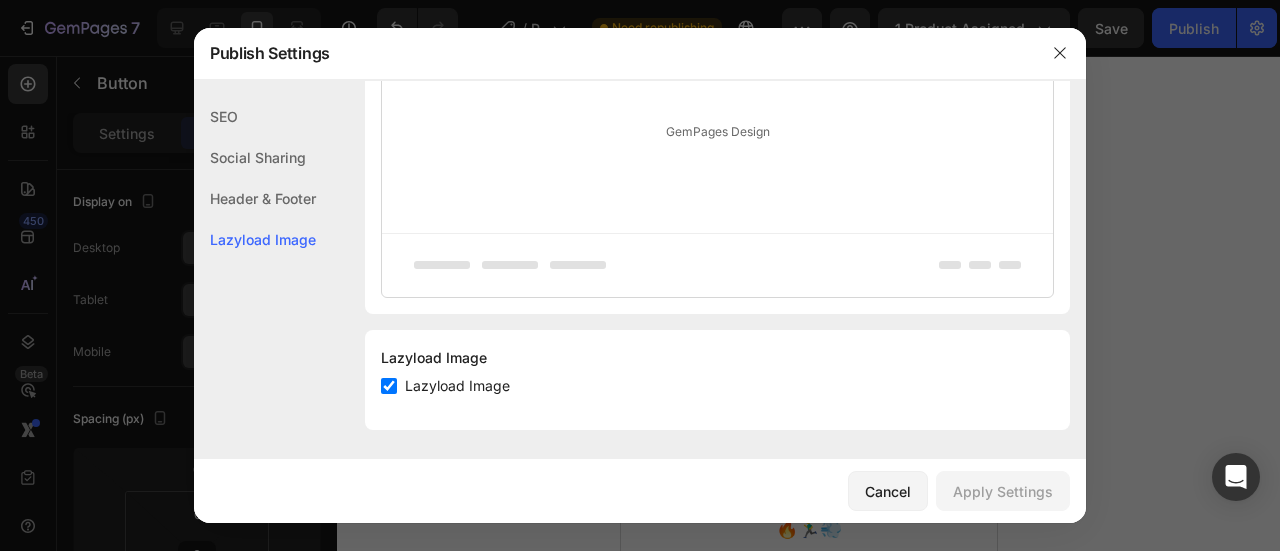 click on "Social Sharing" 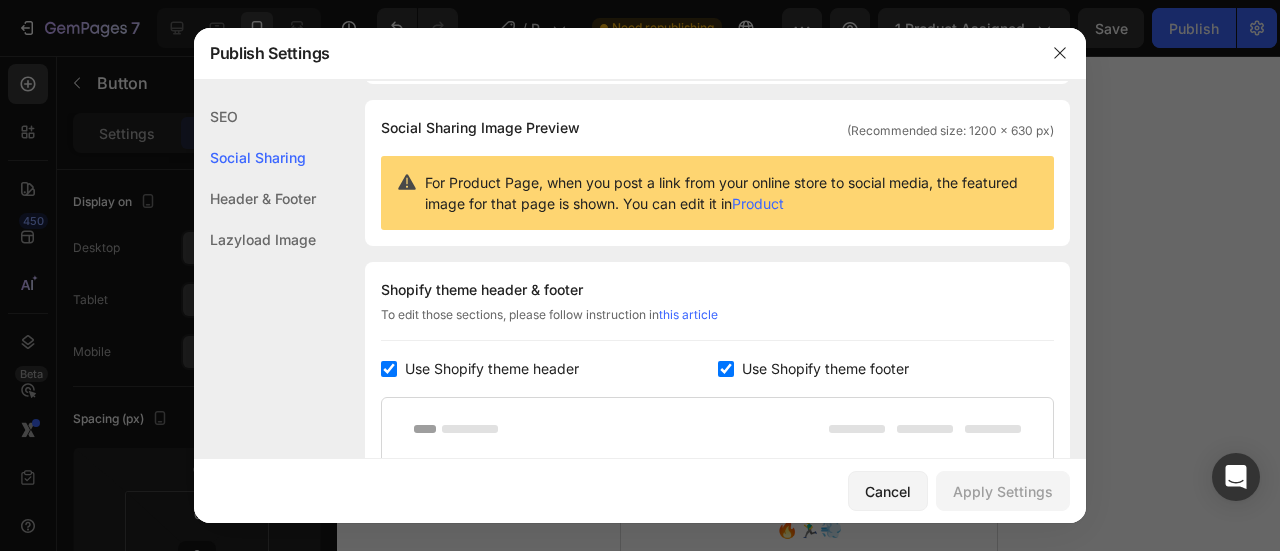 click on "Header & Footer" 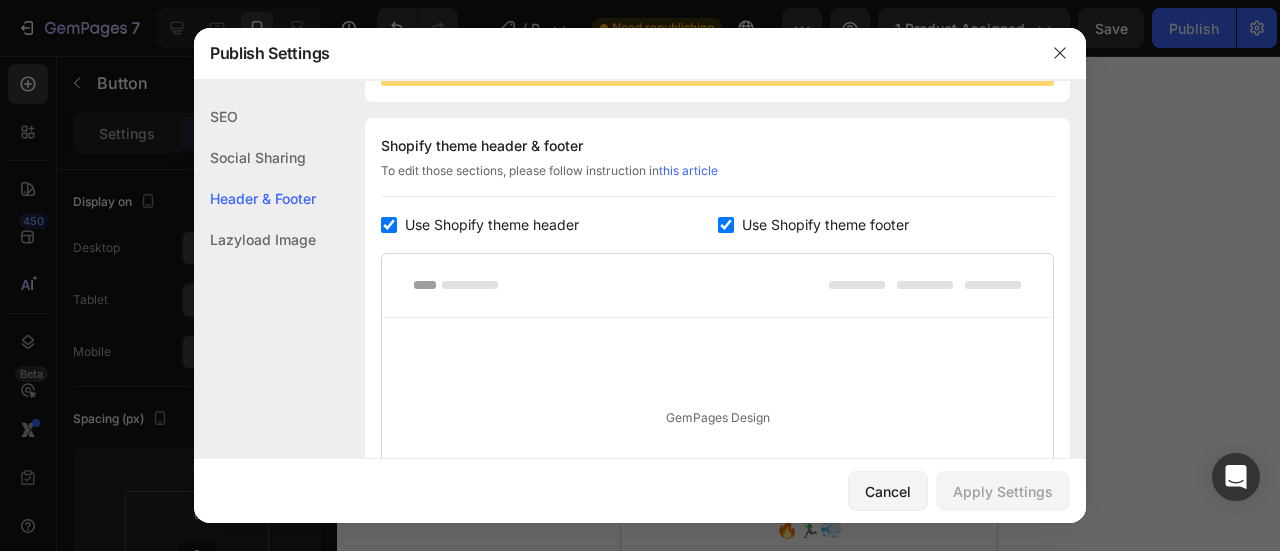 scroll, scrollTop: 291, scrollLeft: 0, axis: vertical 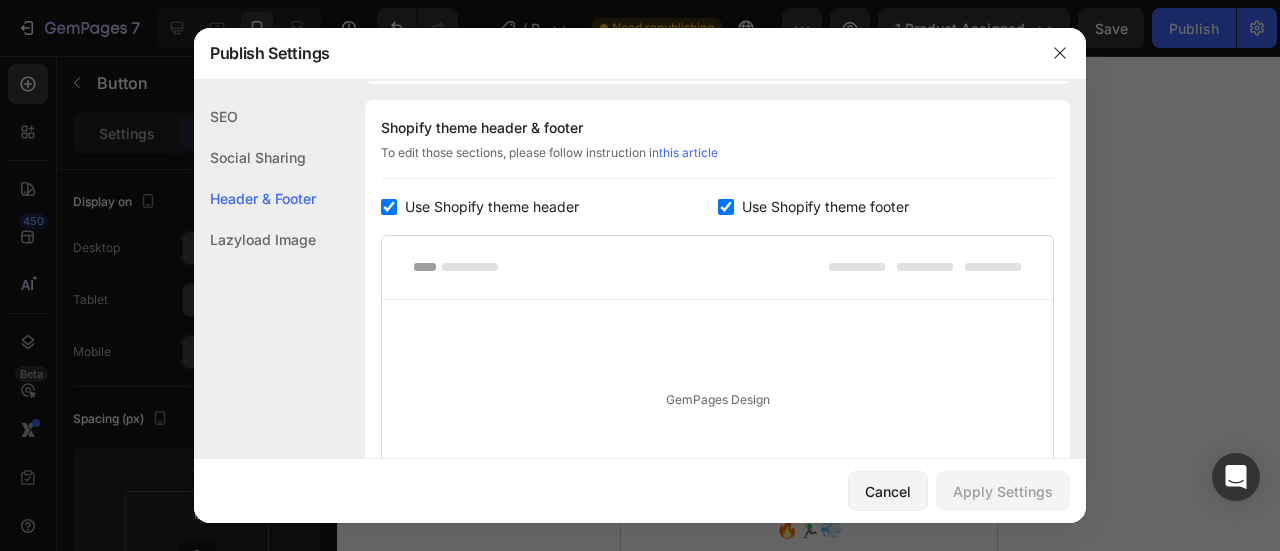 click on "Lazyload Image" 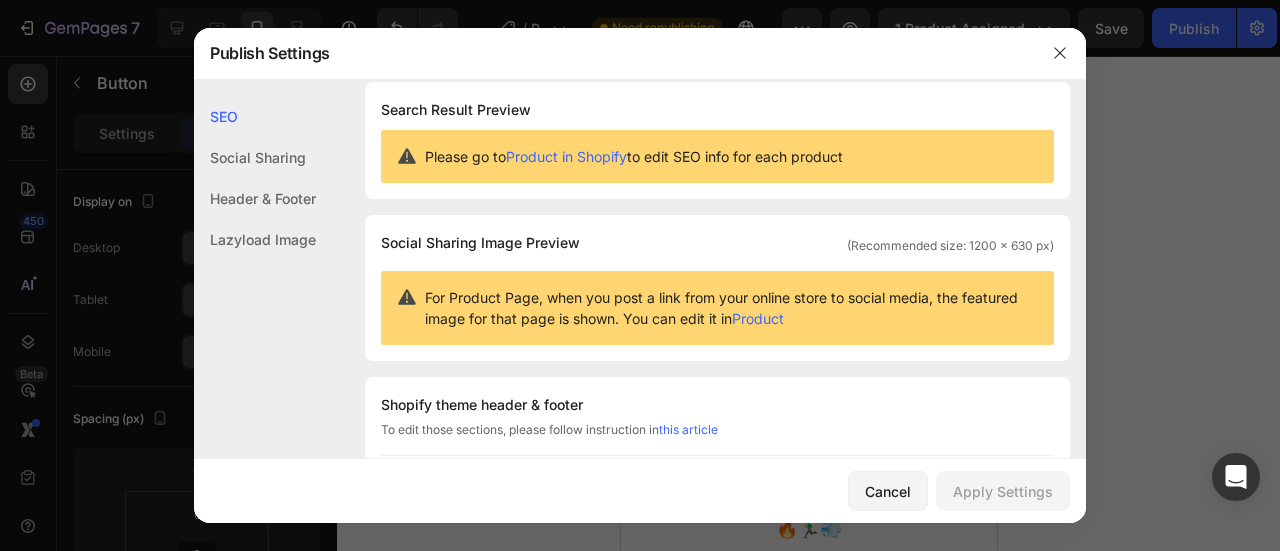 scroll, scrollTop: 0, scrollLeft: 0, axis: both 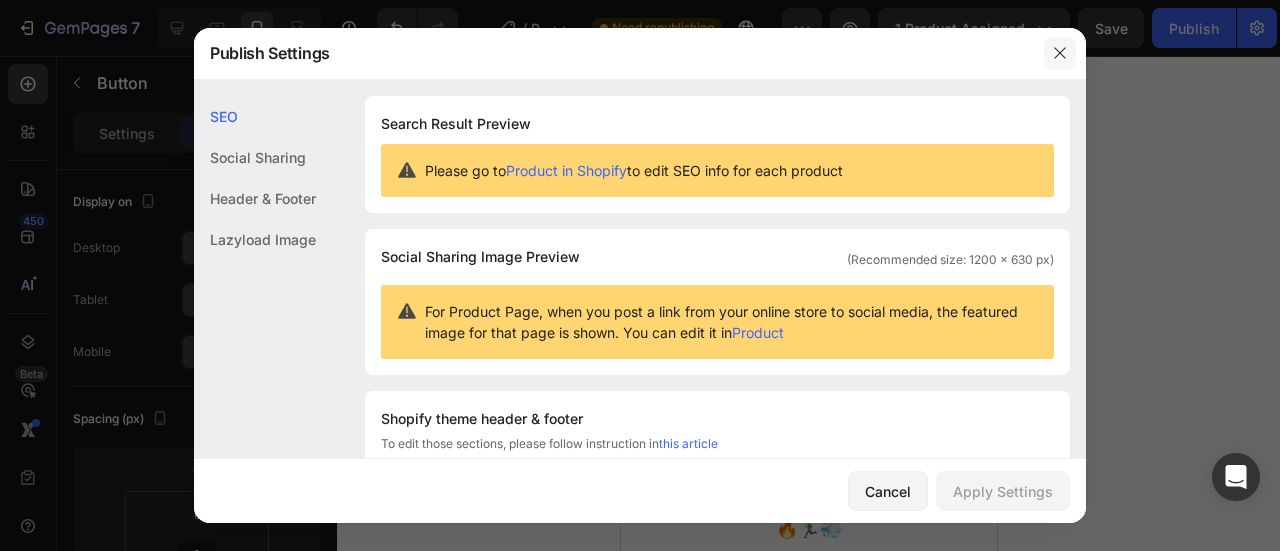 click at bounding box center [1060, 53] 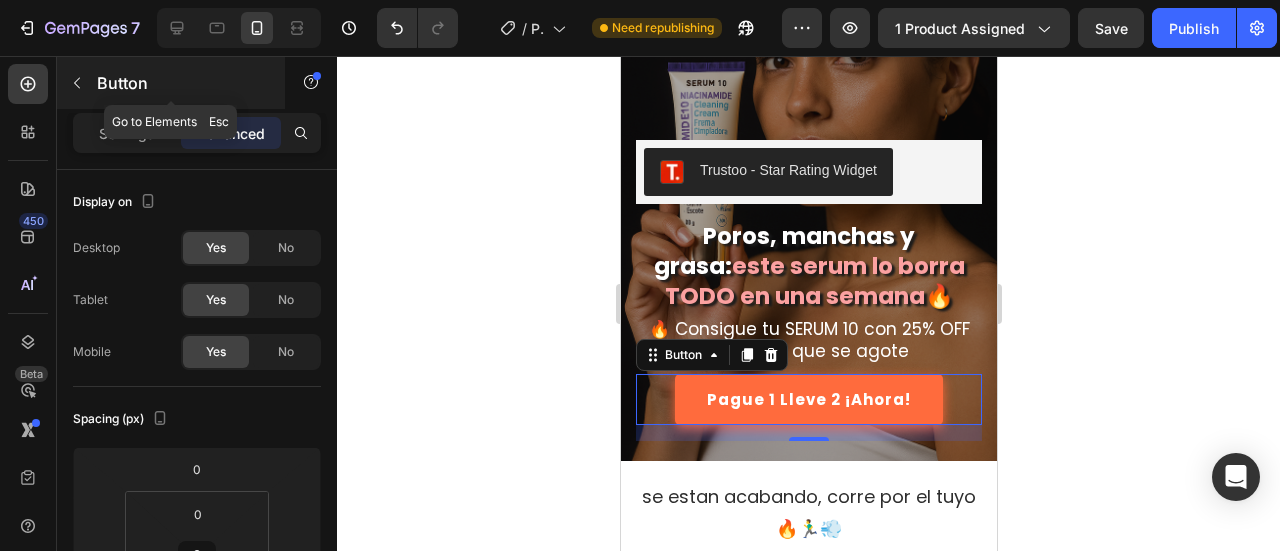 click on "Button" at bounding box center (182, 83) 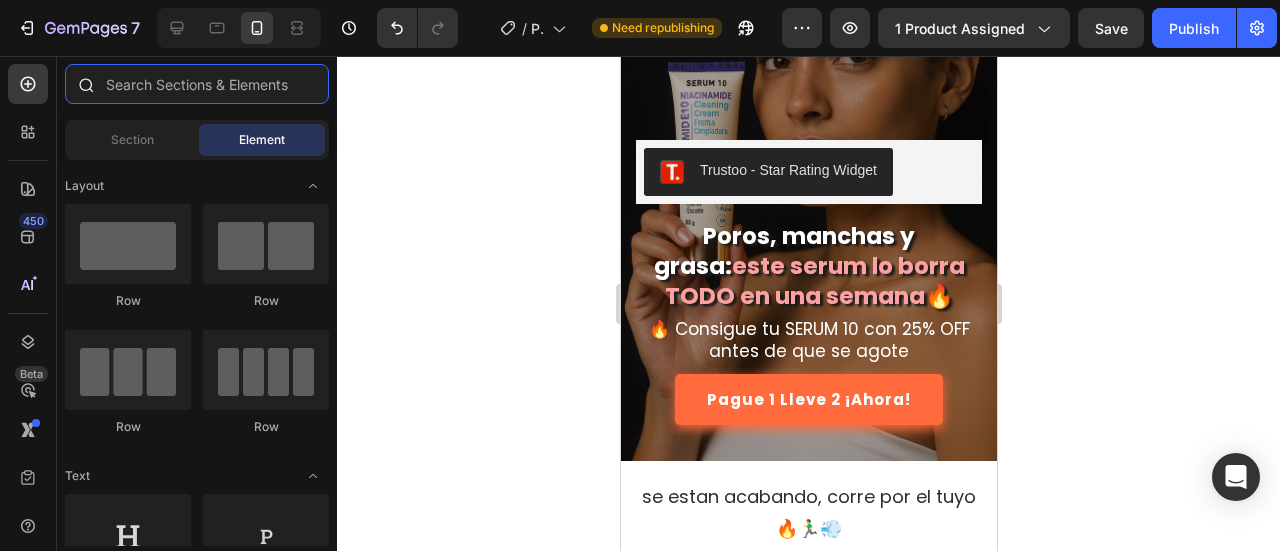 click at bounding box center (197, 84) 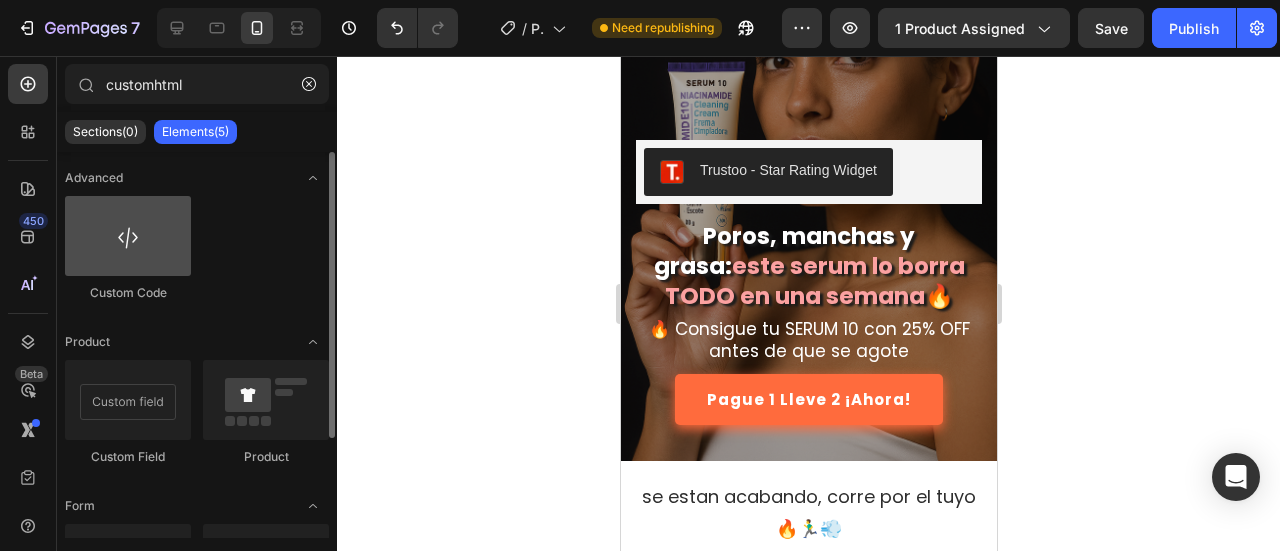 click at bounding box center [128, 236] 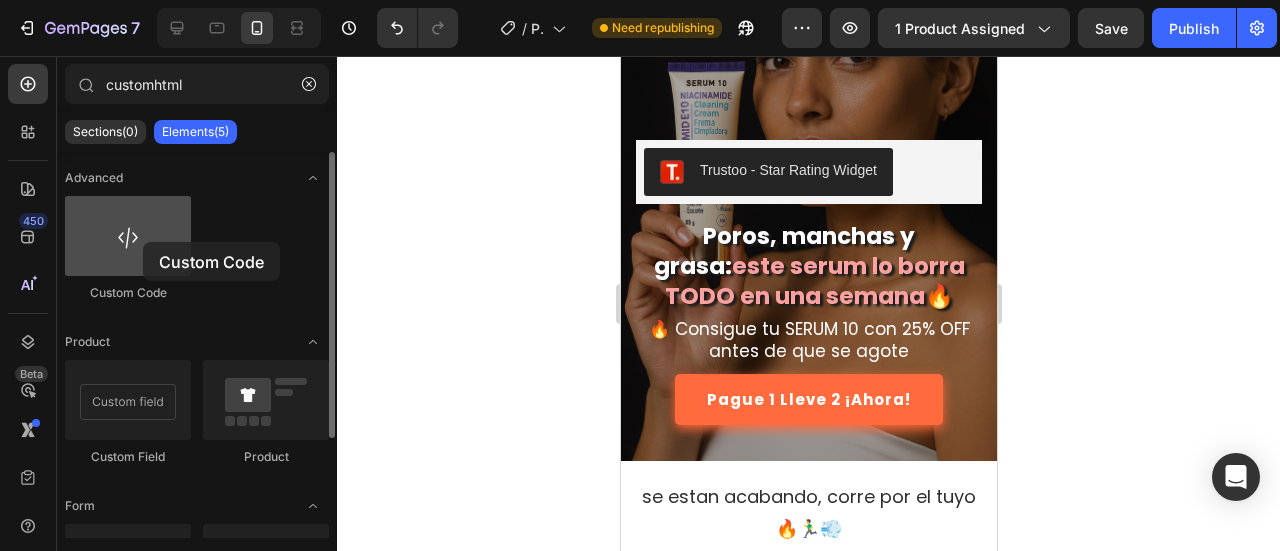 click at bounding box center (128, 236) 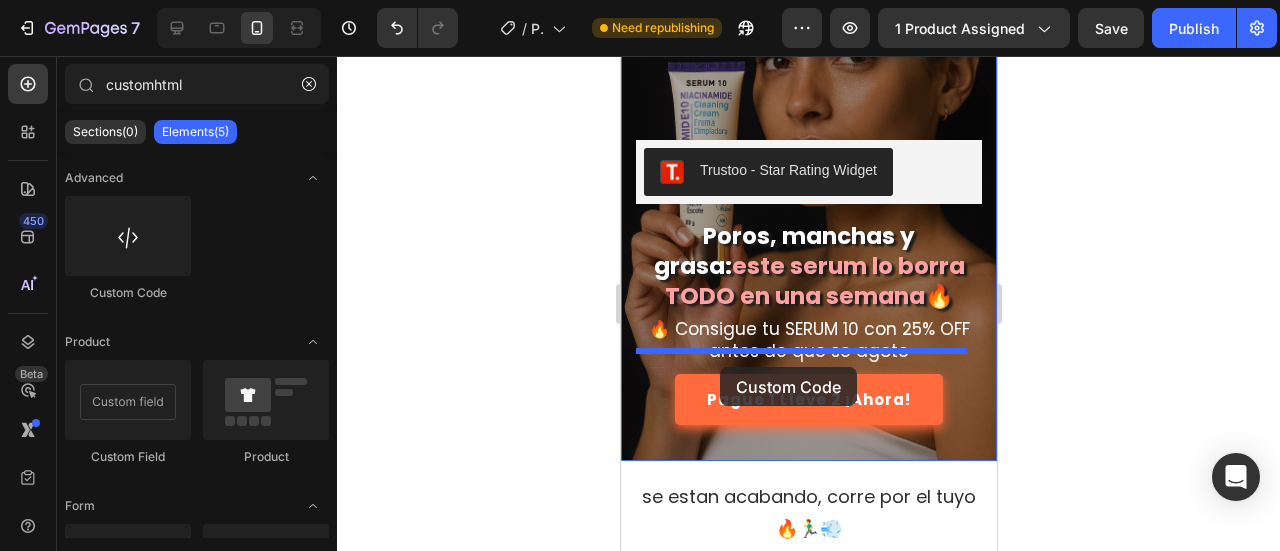 drag, startPoint x: 763, startPoint y: 298, endPoint x: 719, endPoint y: 367, distance: 81.8352 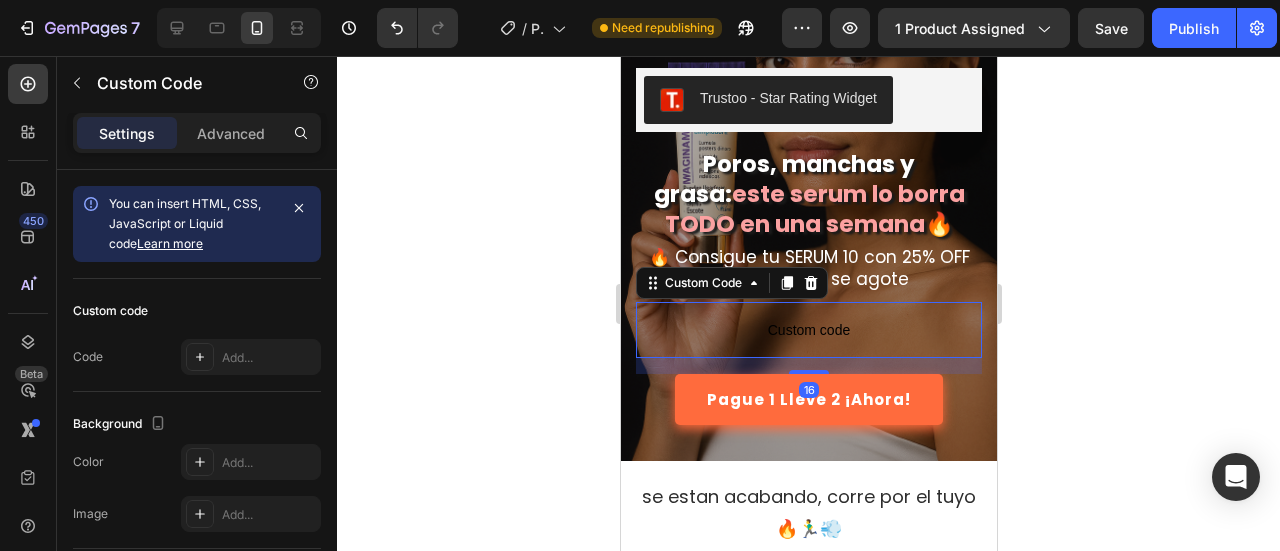 click on "Custom code" at bounding box center (808, 330) 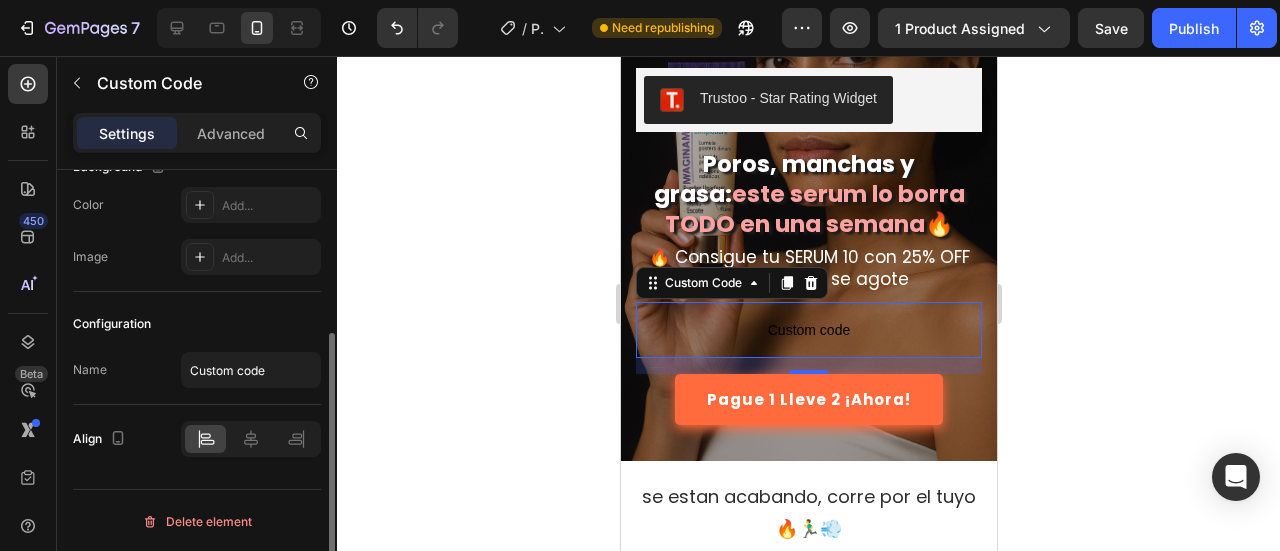 scroll, scrollTop: 0, scrollLeft: 0, axis: both 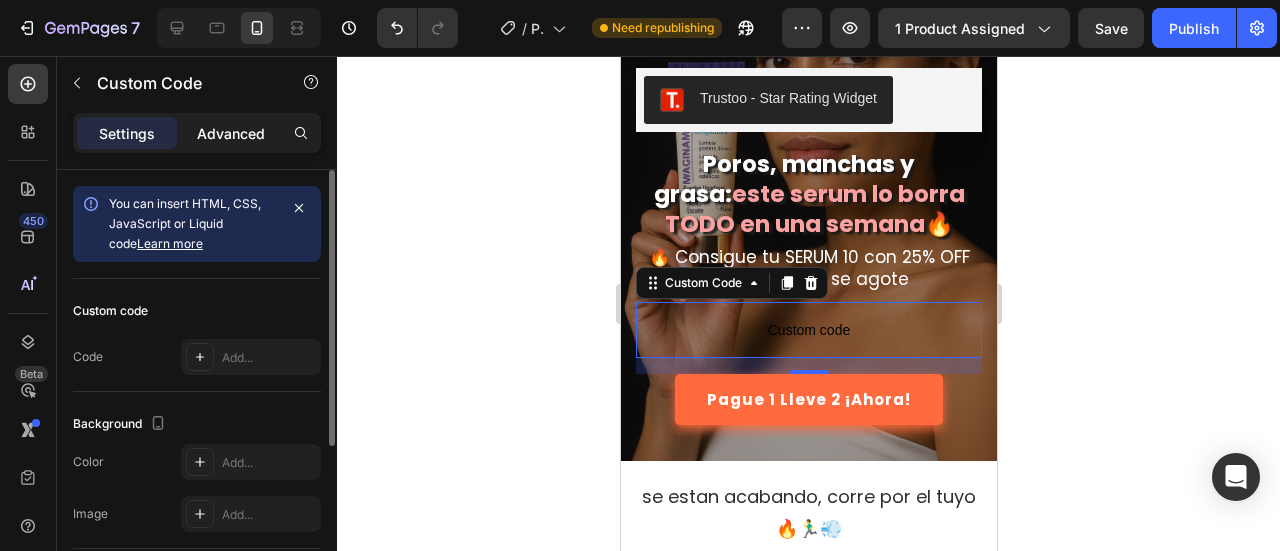 click on "Advanced" 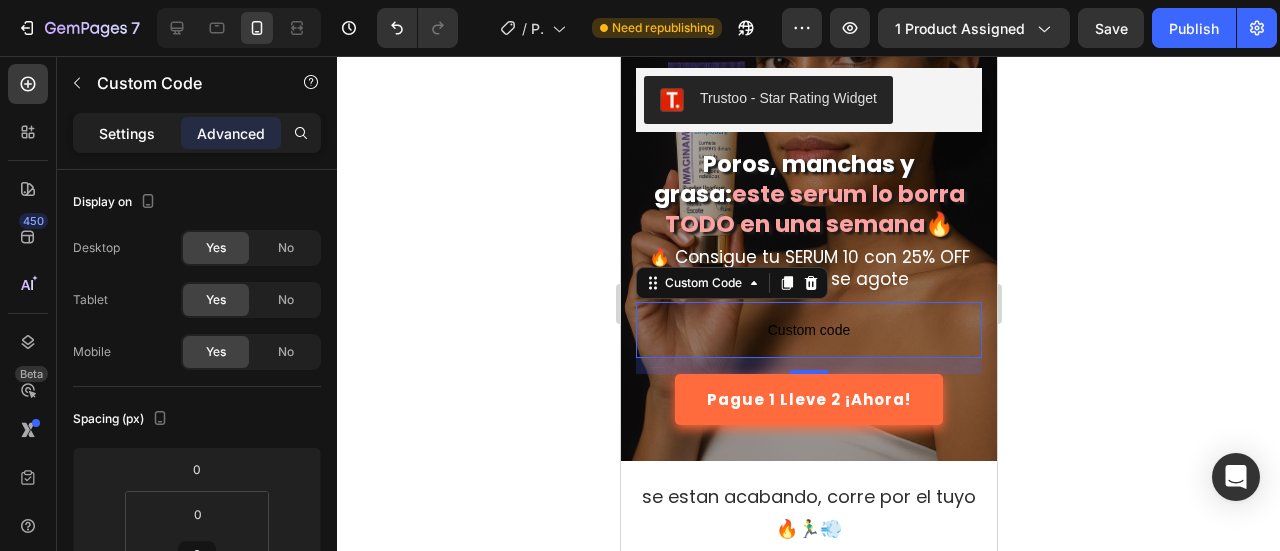 click on "Settings" at bounding box center [127, 133] 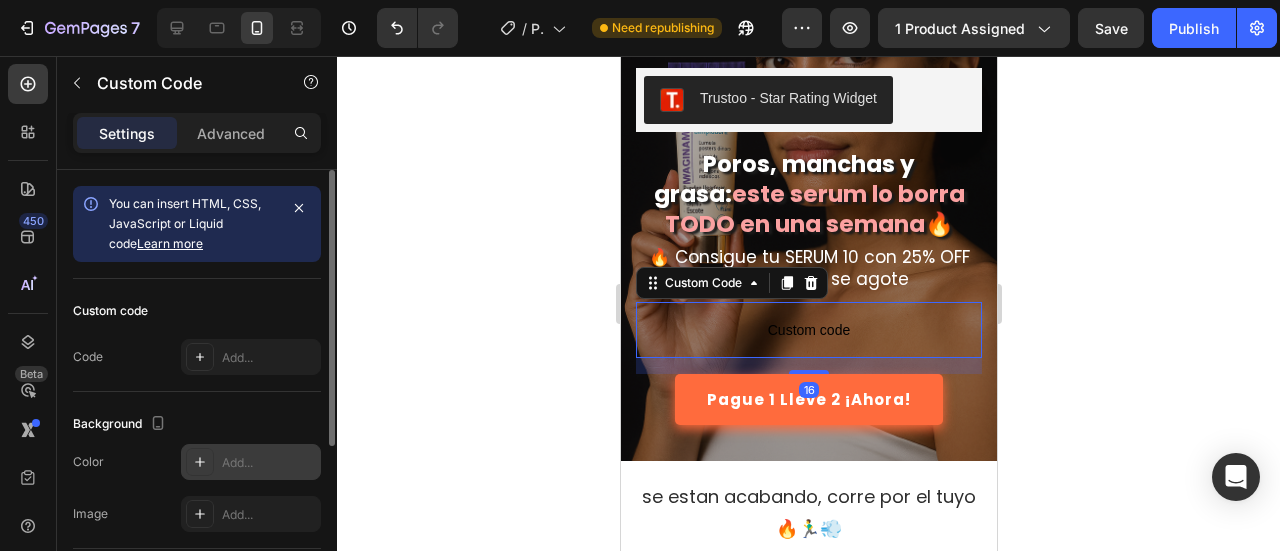 scroll, scrollTop: 257, scrollLeft: 0, axis: vertical 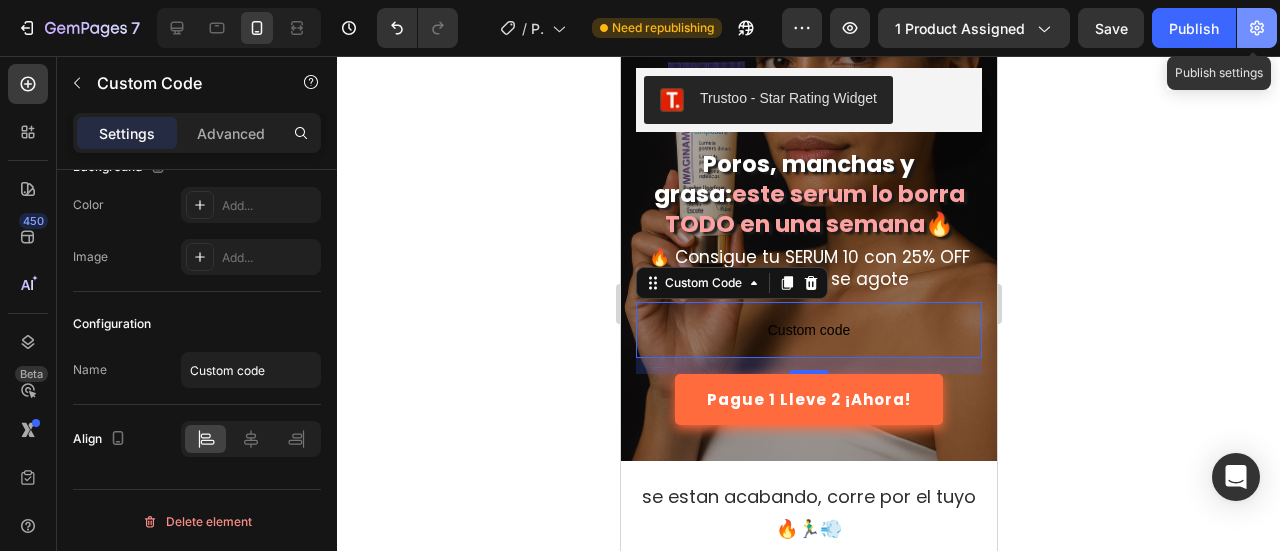 click 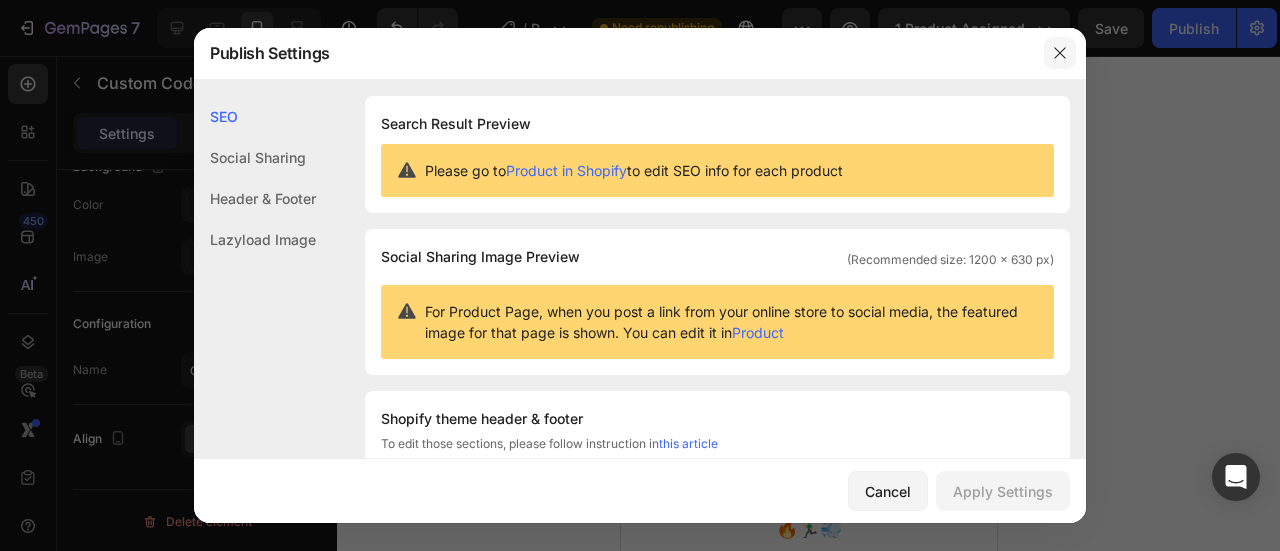 click 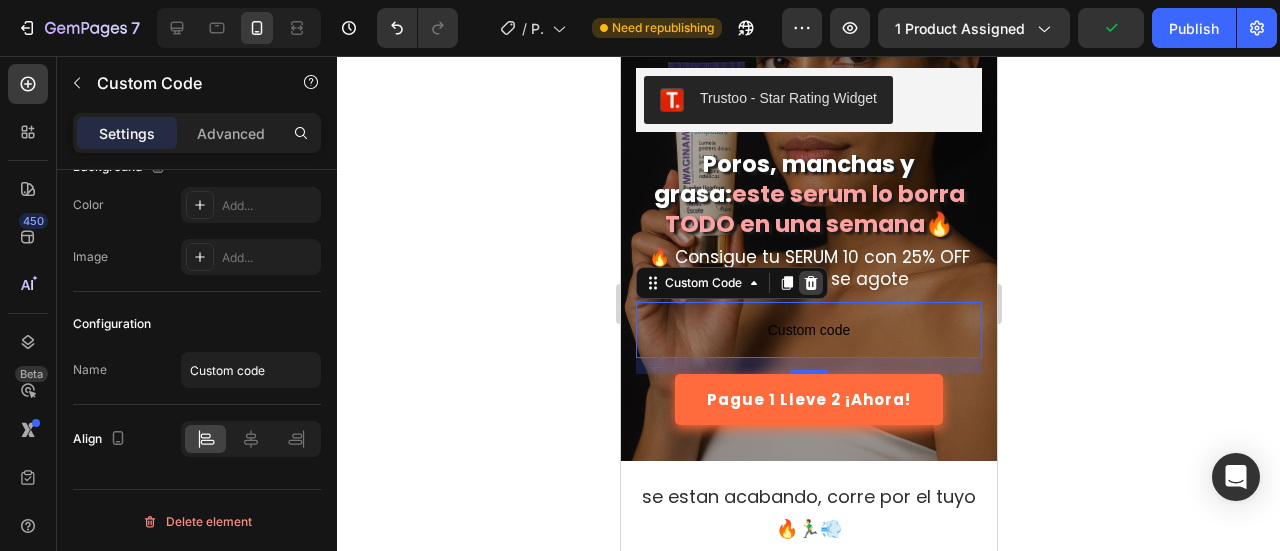 click at bounding box center (810, 283) 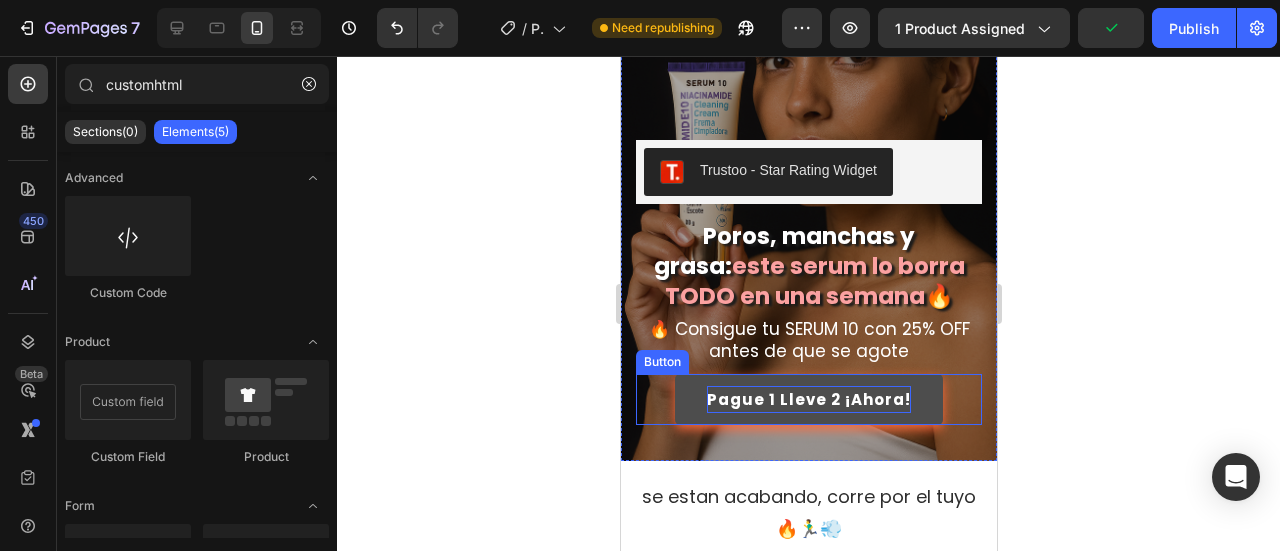 click on "Pague 1 Lleve 2 ¡Ahora!" at bounding box center (808, 399) 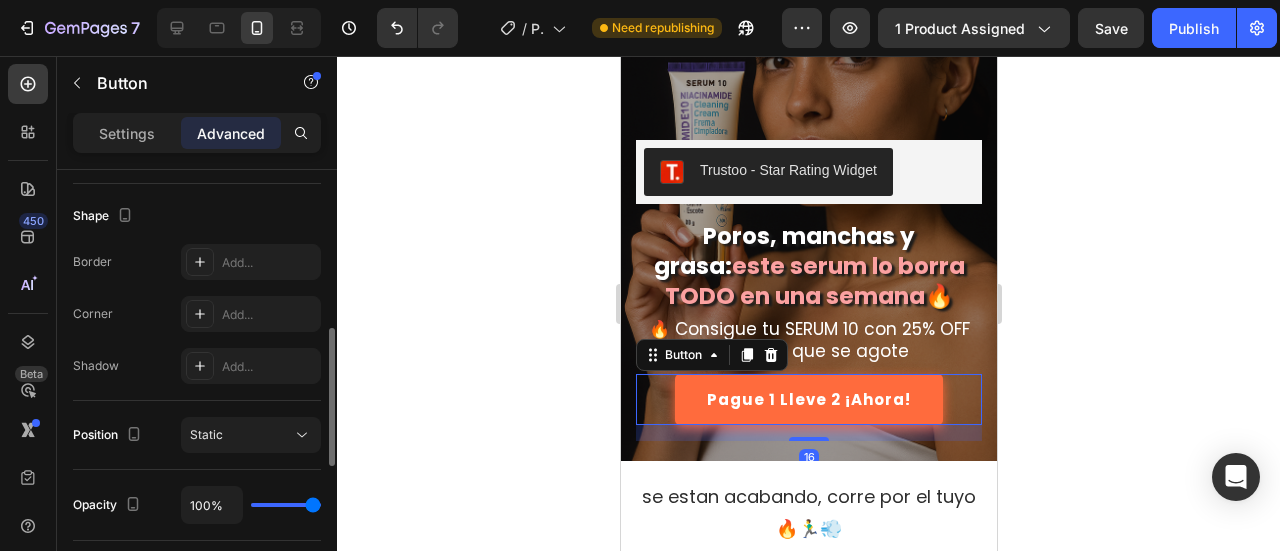 scroll, scrollTop: 948, scrollLeft: 0, axis: vertical 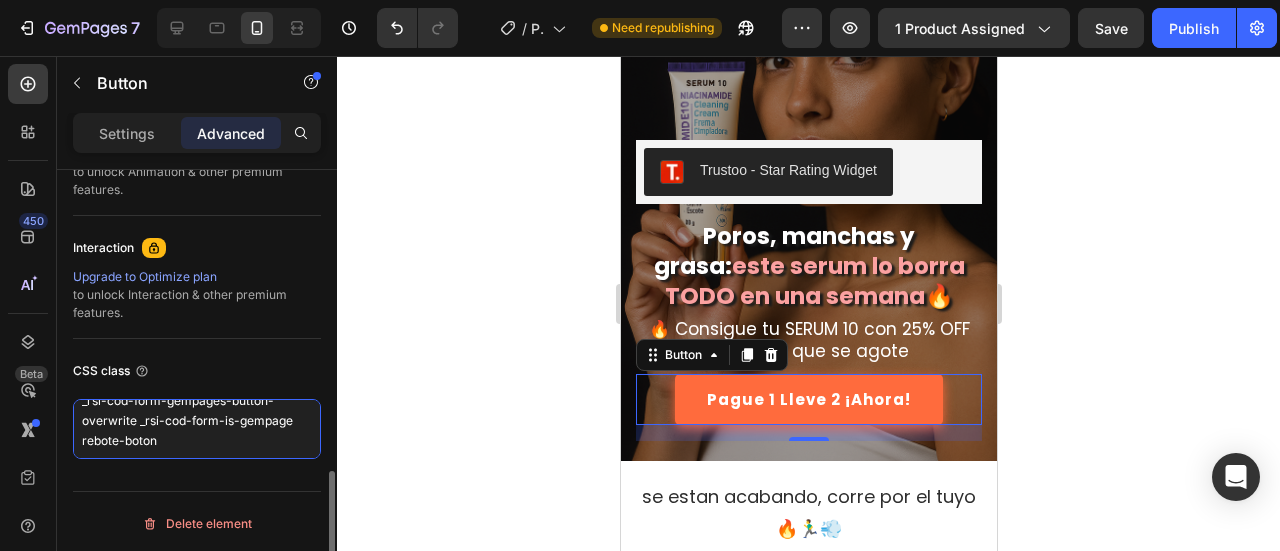 click on "_rsi-cod-form-gempages-button-overwrite _rsi-cod-form-is-gempage
rebote-boton" at bounding box center (197, 429) 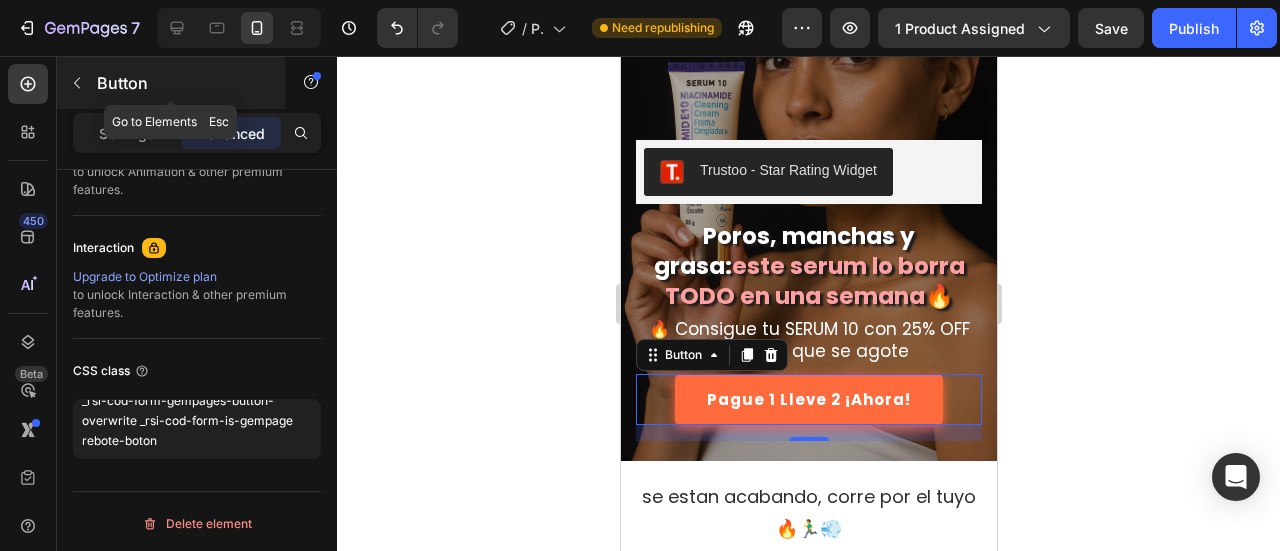 click on "Button" at bounding box center (182, 83) 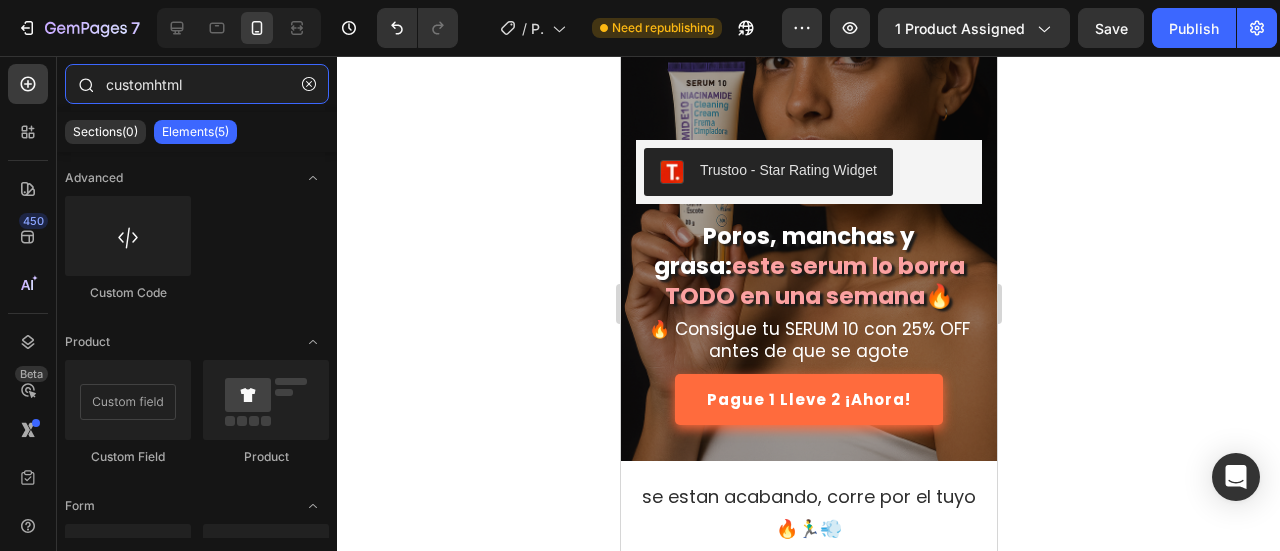 click on "customhtml" at bounding box center [197, 84] 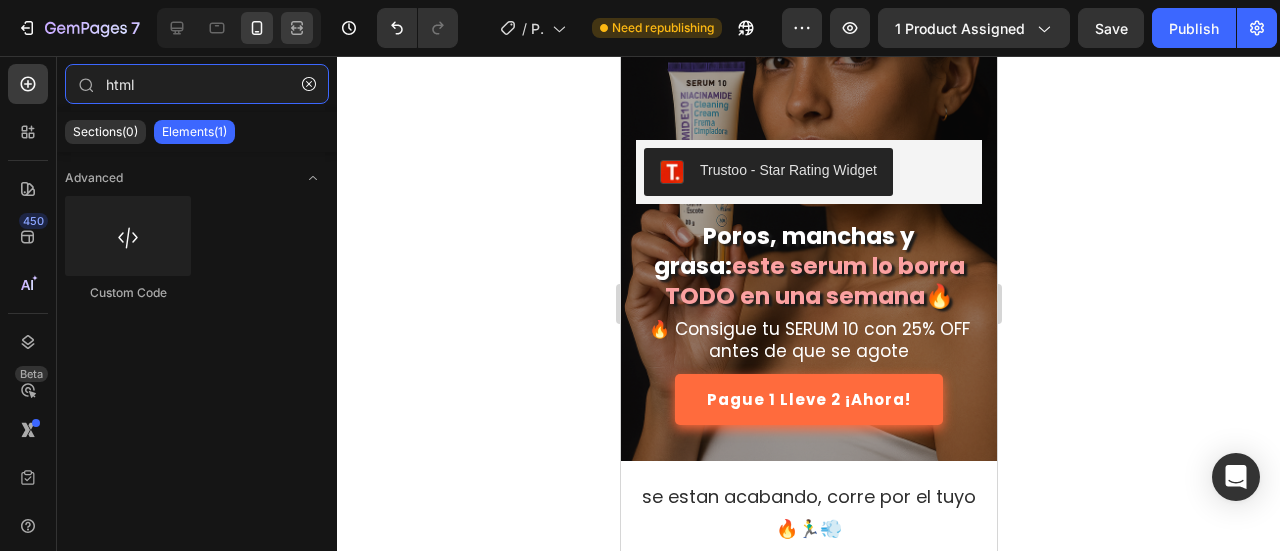 type on "html" 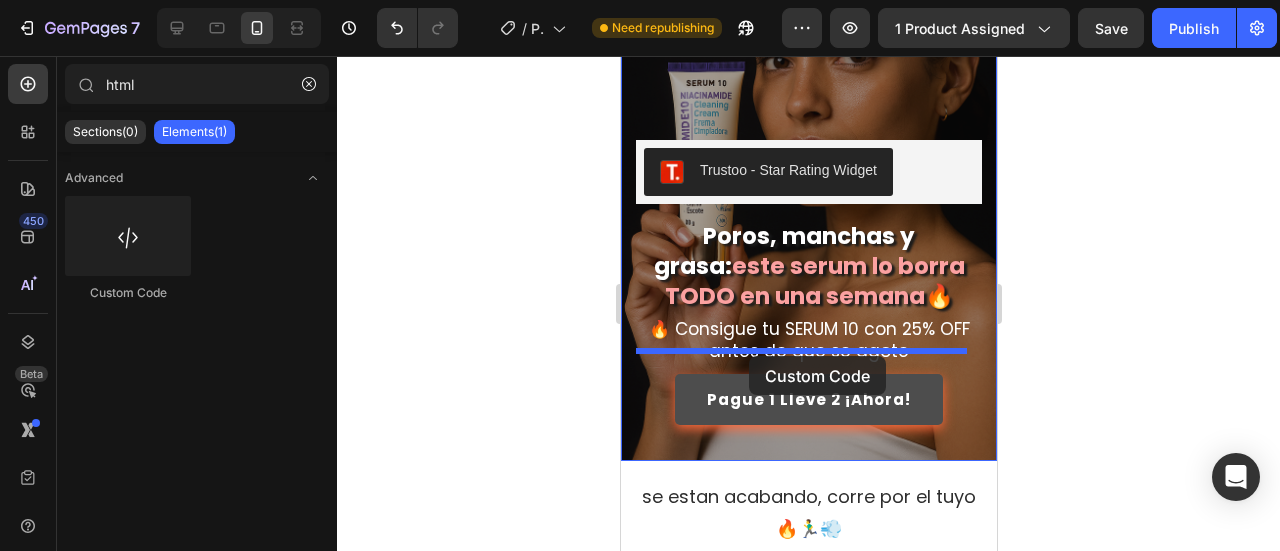 drag, startPoint x: 772, startPoint y: 283, endPoint x: 749, endPoint y: 355, distance: 75.58439 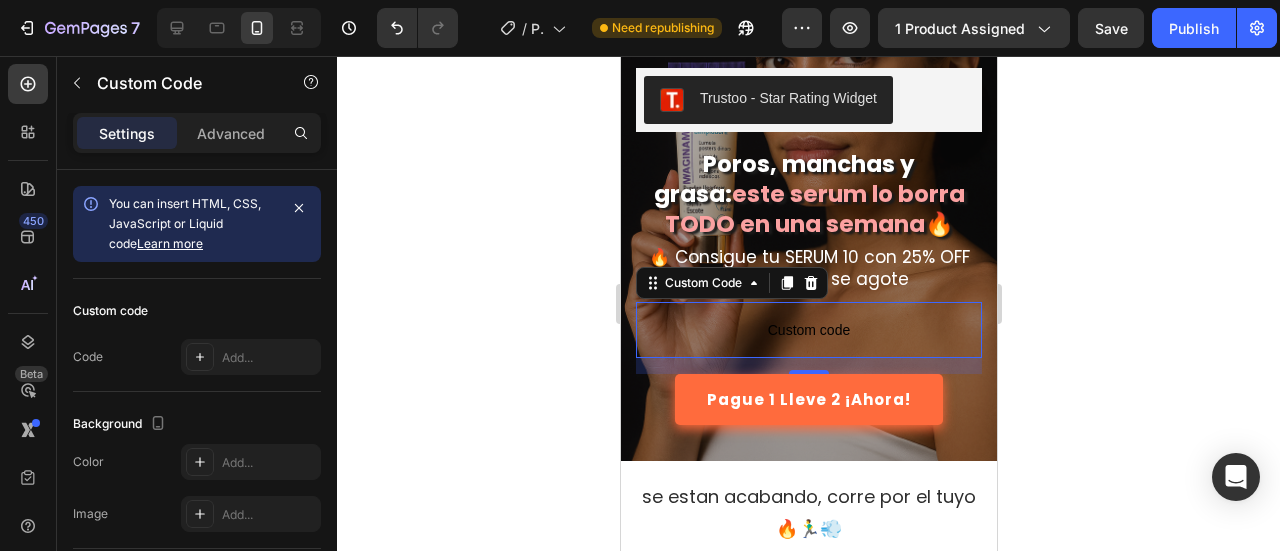 click on "Custom code" at bounding box center (808, 330) 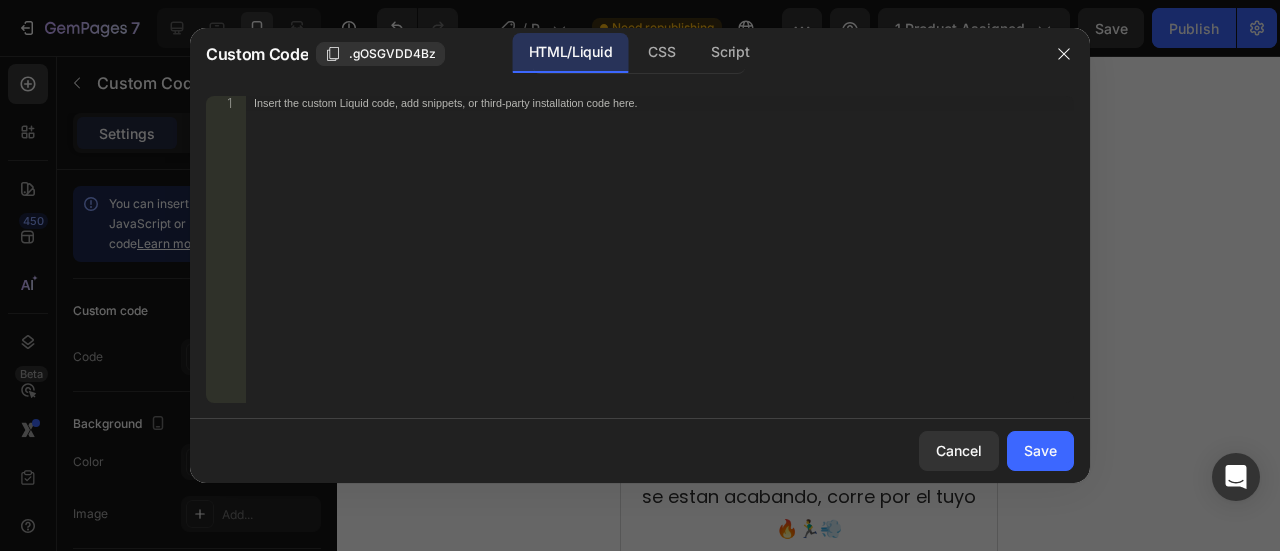 click on "Insert the custom Liquid code, add snippets, or third-party installation code here." at bounding box center [660, 264] 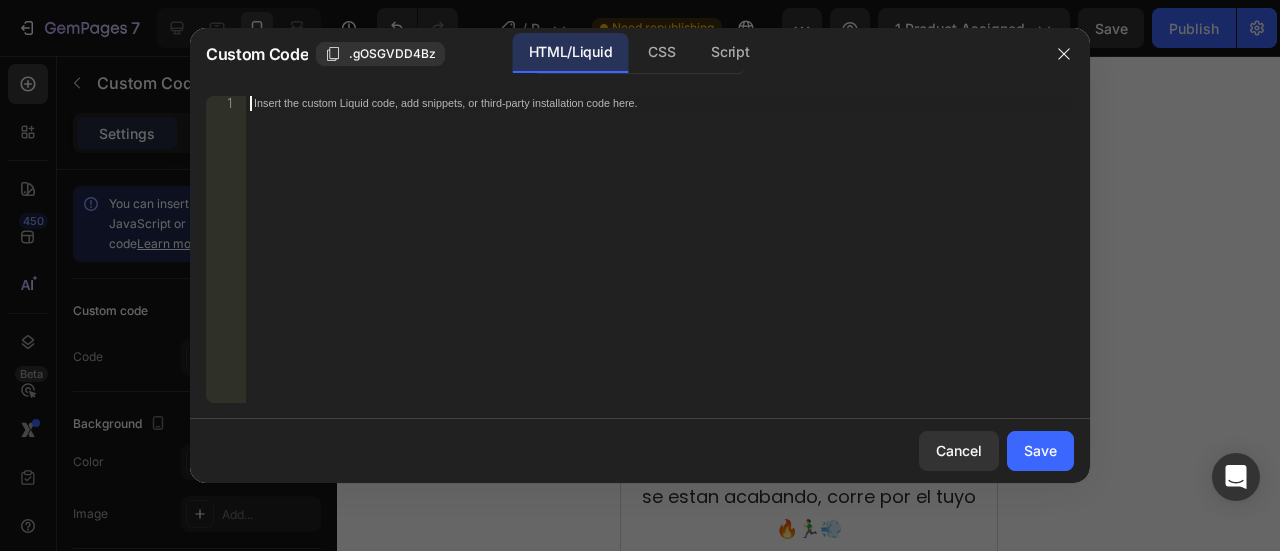 type 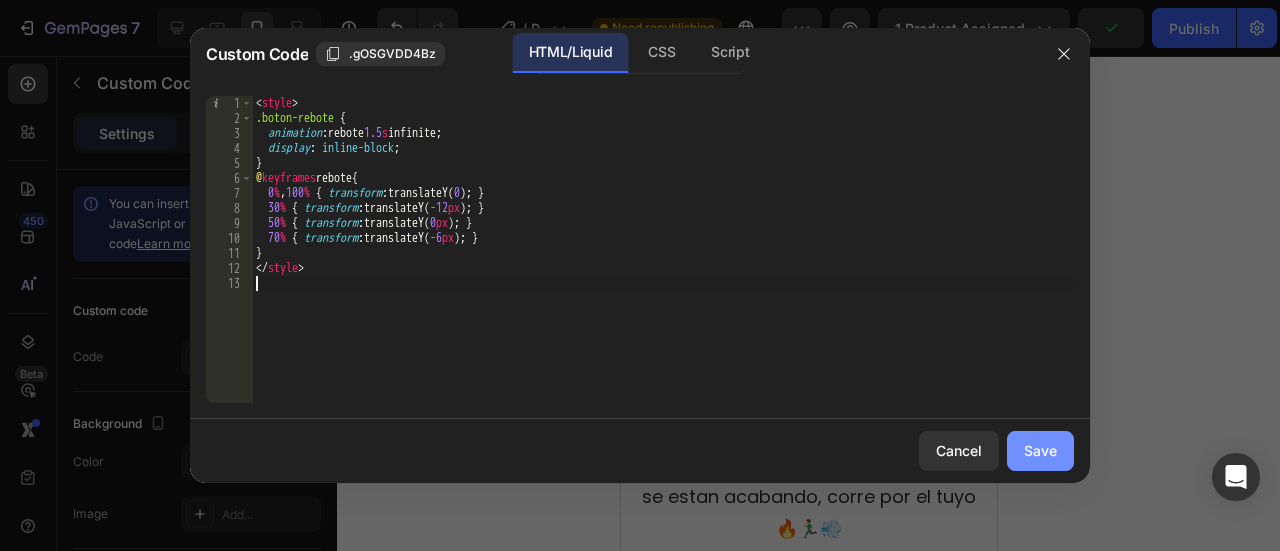click on "Save" 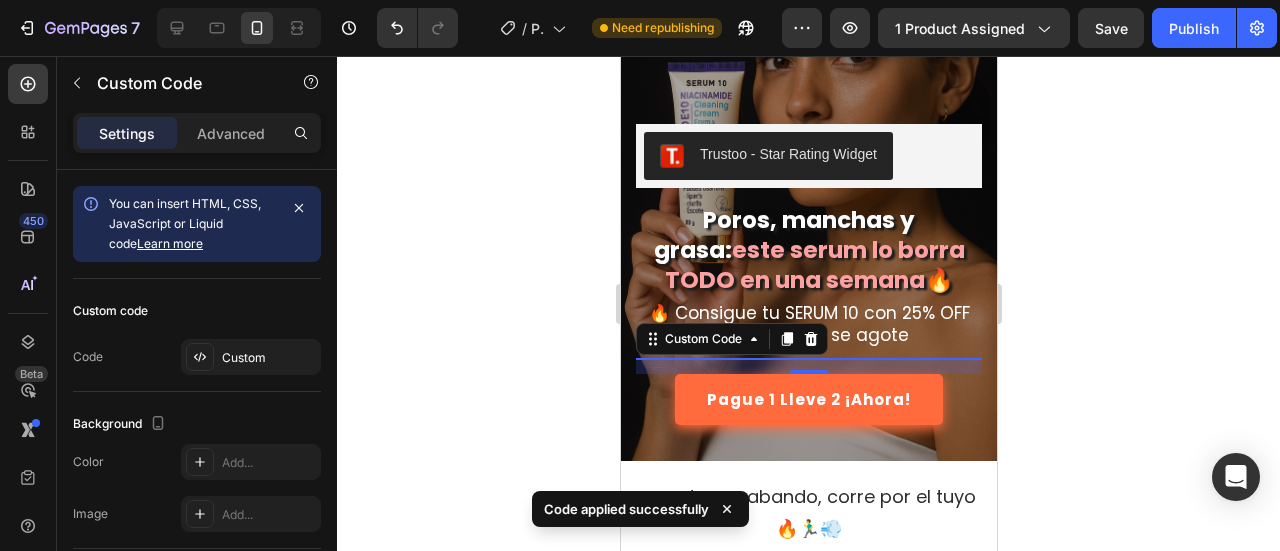 click 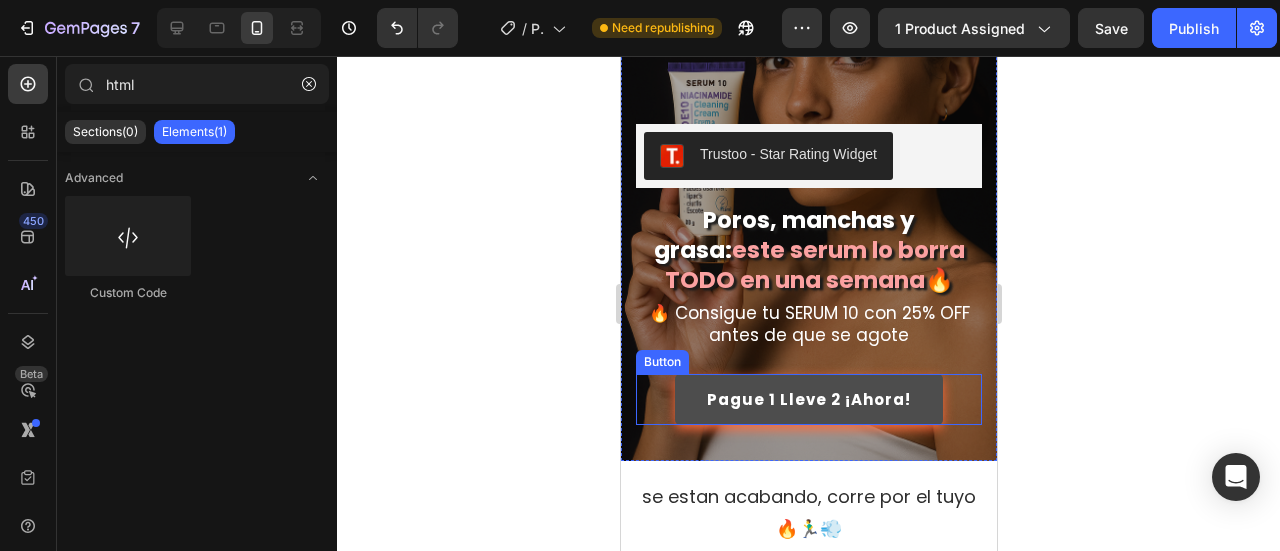 click on "Pague 1 Lleve 2 ¡Ahora!" at bounding box center (808, 399) 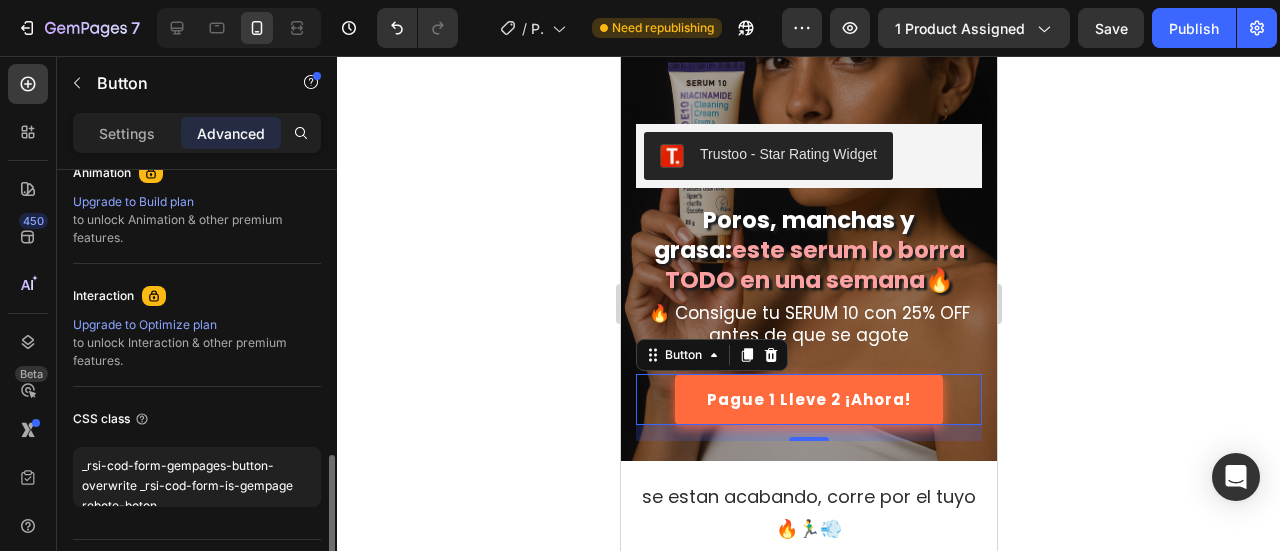 scroll, scrollTop: 948, scrollLeft: 0, axis: vertical 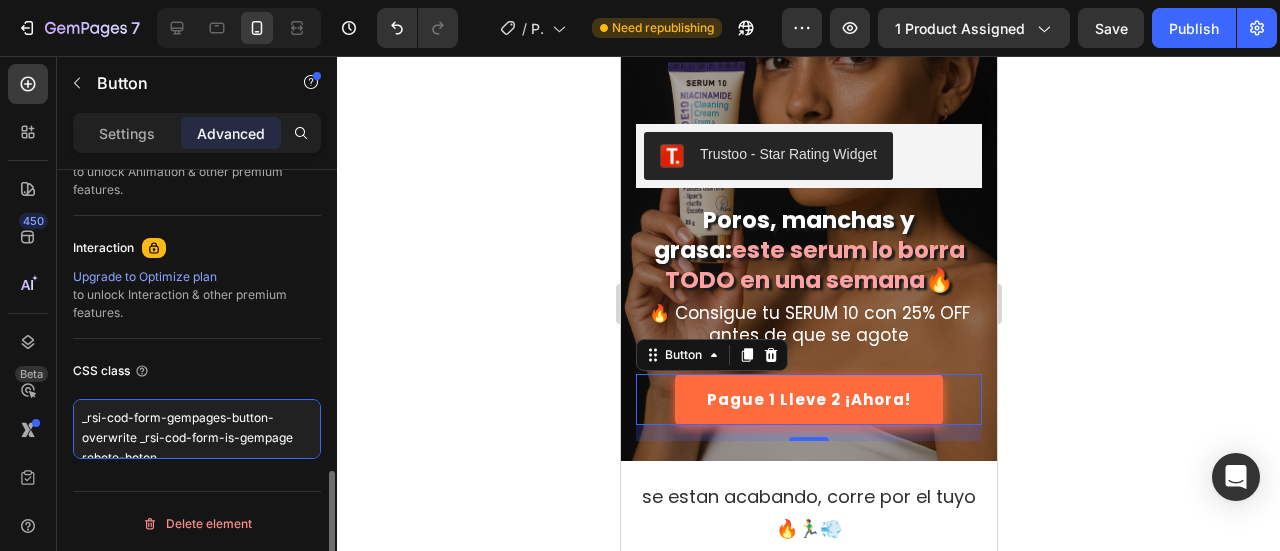 click on "_rsi-cod-form-gempages-button-overwrite _rsi-cod-form-is-gempage
rebote-boton" at bounding box center [197, 429] 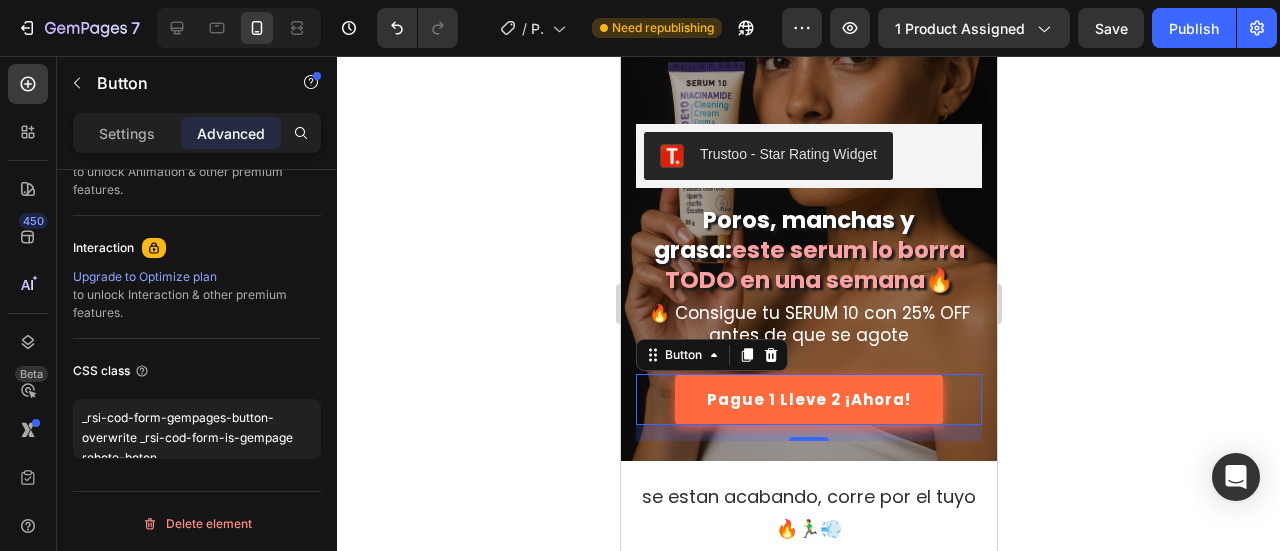 click 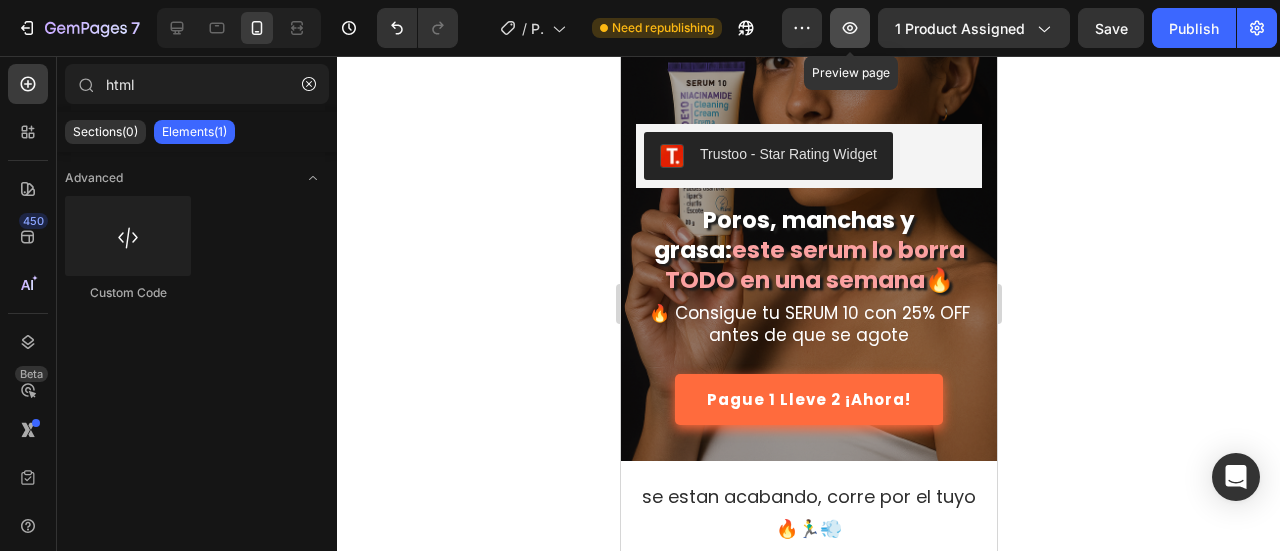 click 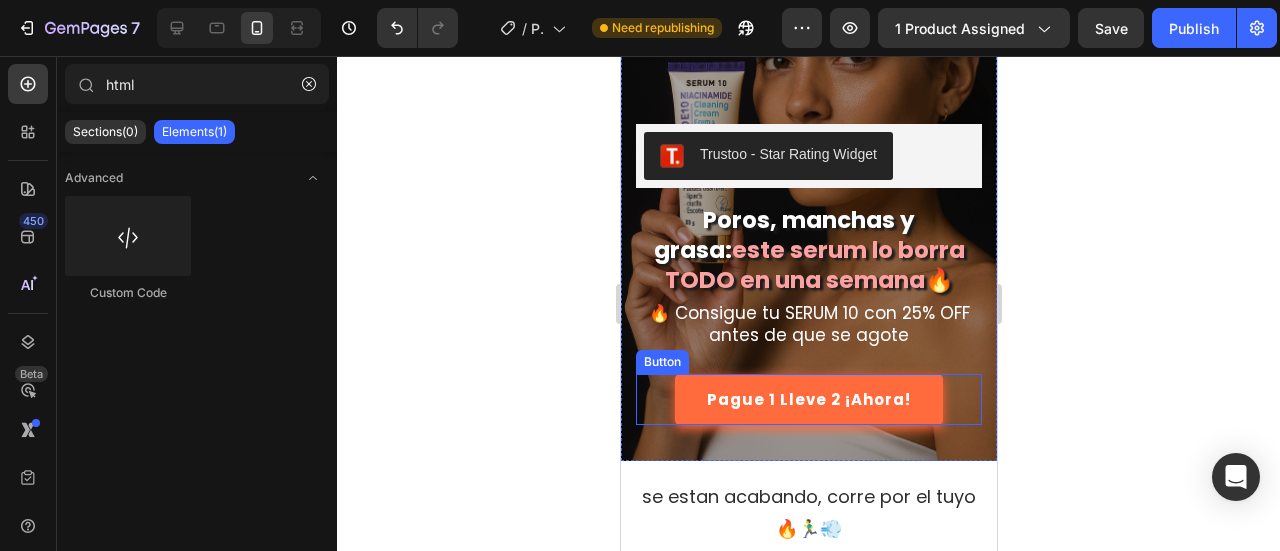 click on "Pague 1 Lleve 2 ¡Ahora! Button" at bounding box center [808, 399] 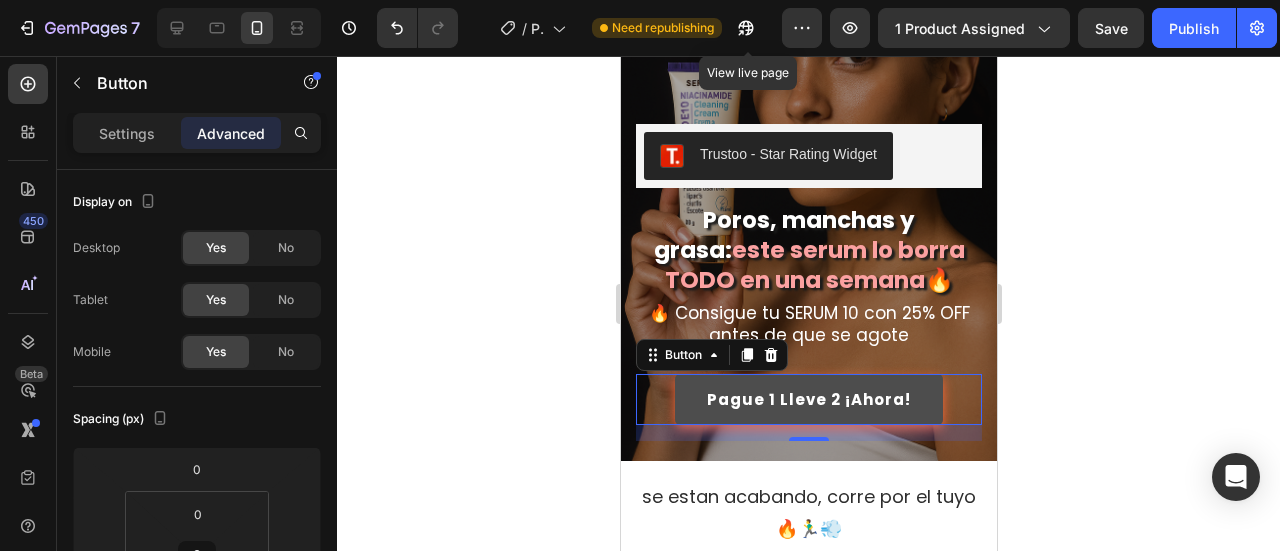 click on "Pague 1 Lleve 2 ¡Ahora!" at bounding box center (808, 399) 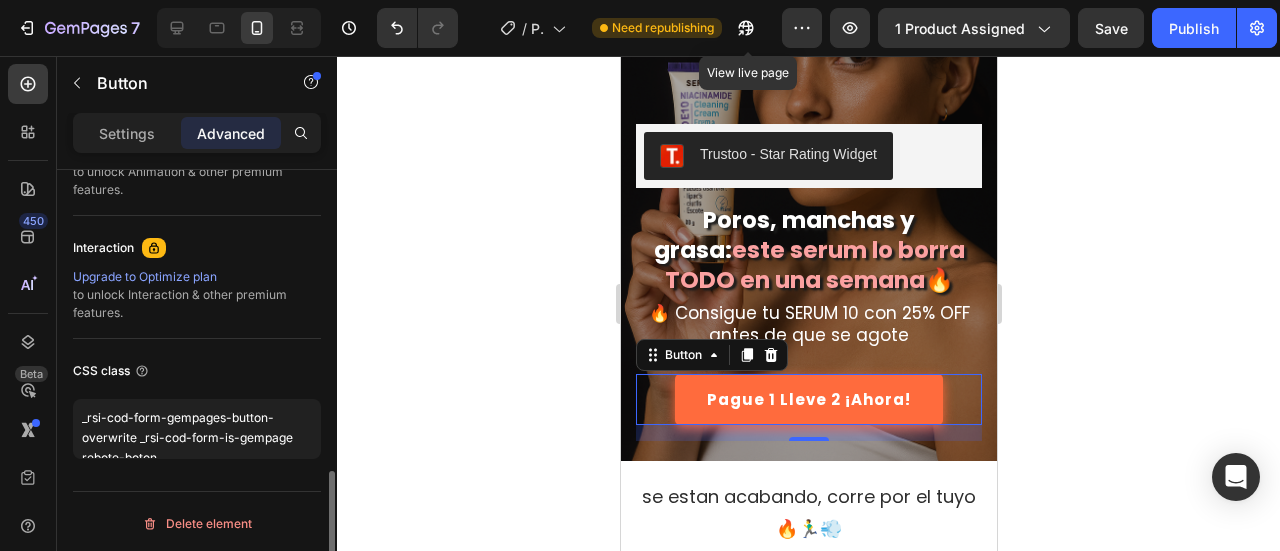 scroll, scrollTop: 648, scrollLeft: 0, axis: vertical 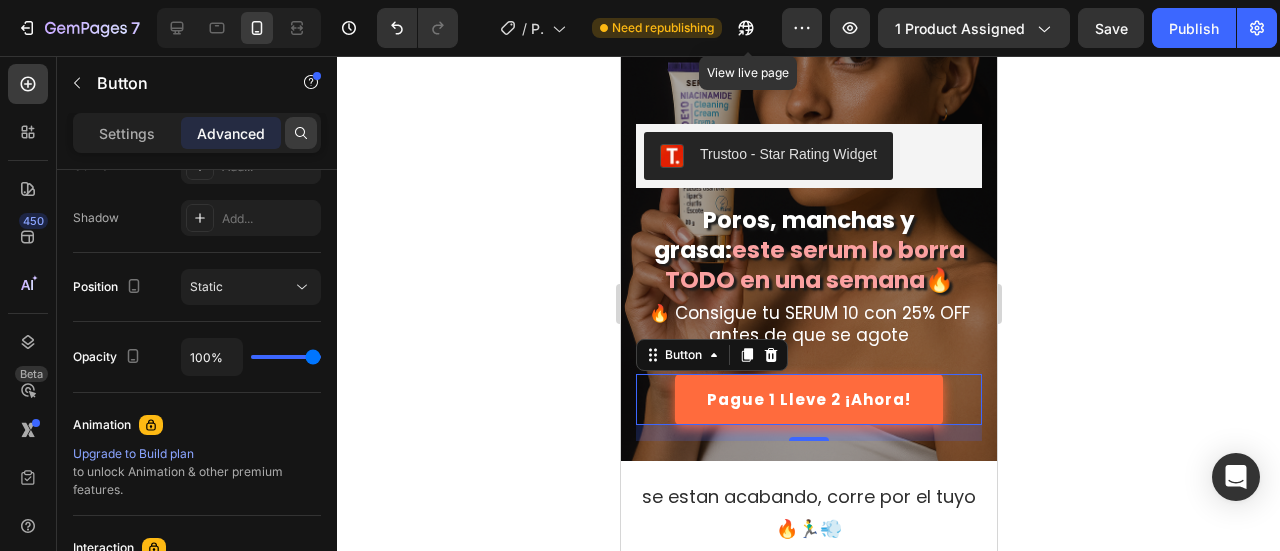 click 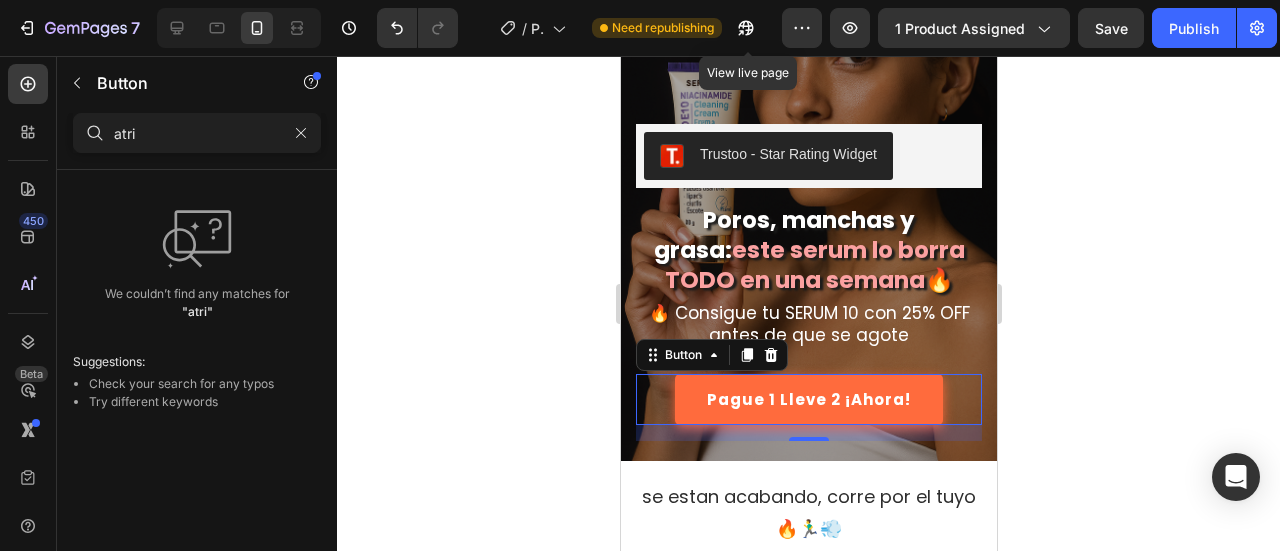 scroll, scrollTop: 0, scrollLeft: 0, axis: both 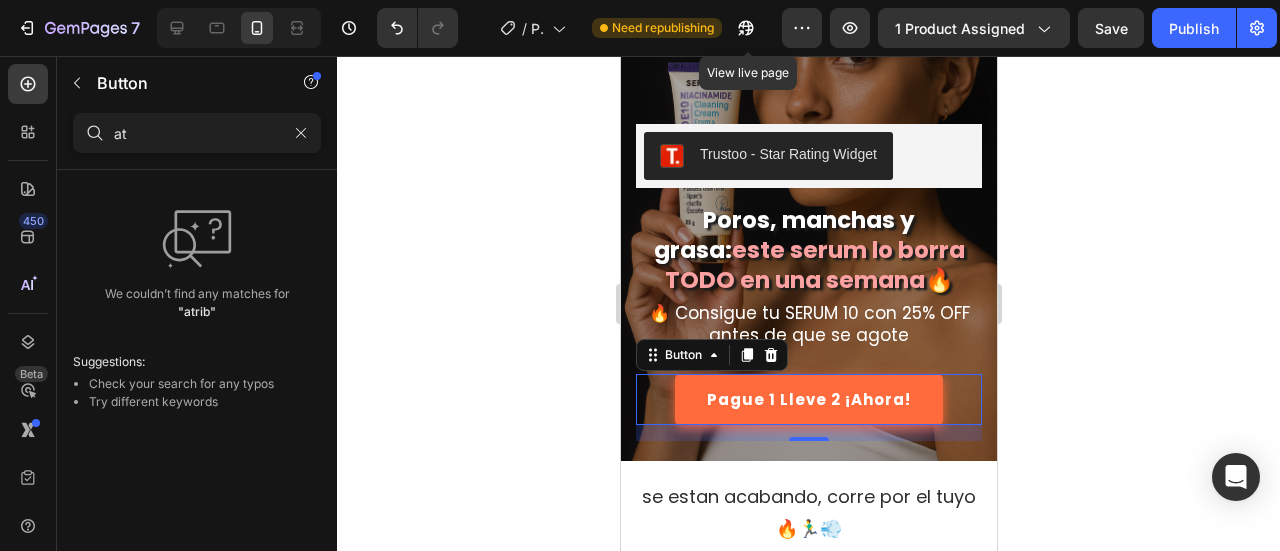 type on "a" 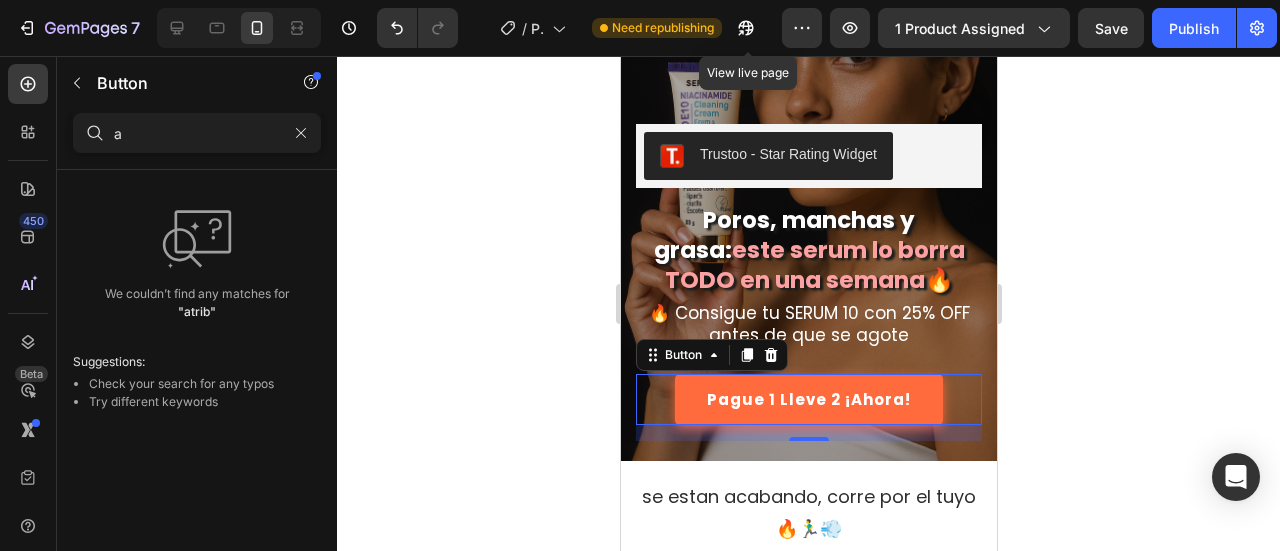 type 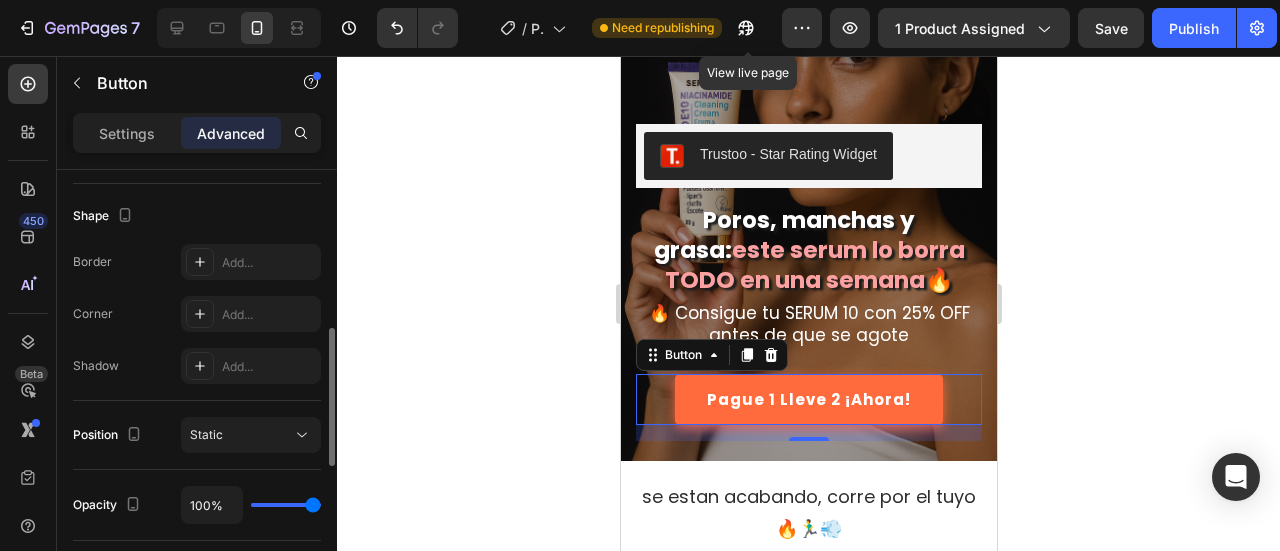 scroll, scrollTop: 600, scrollLeft: 0, axis: vertical 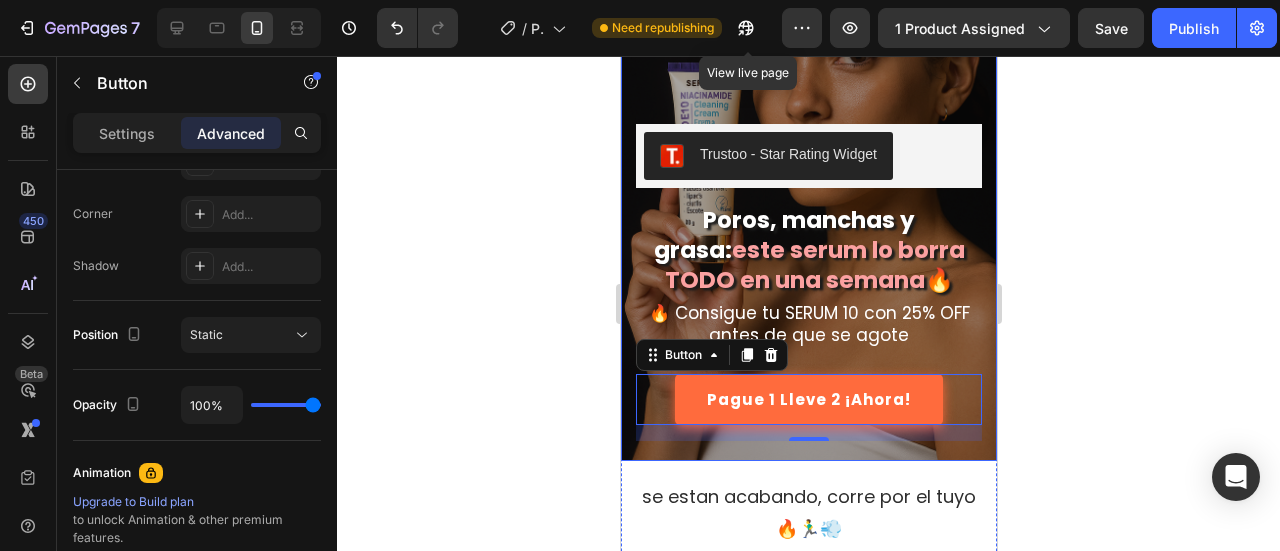 click on "Custom Code Pague 1 Lleve 2 ¡Ahora! Button 16" at bounding box center (808, 399) 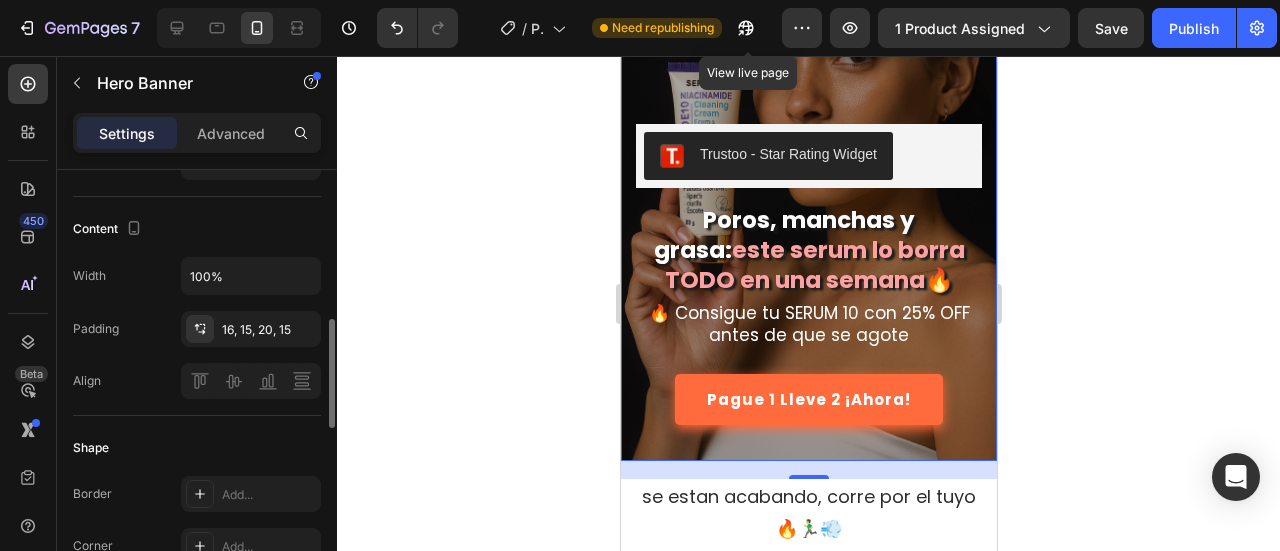 scroll, scrollTop: 900, scrollLeft: 0, axis: vertical 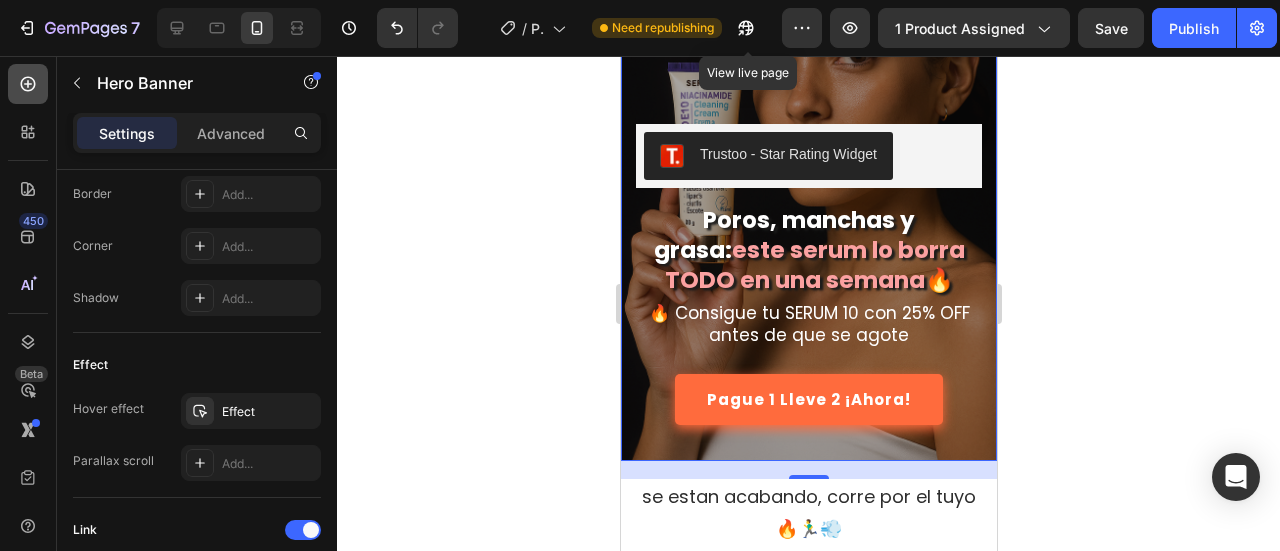 click 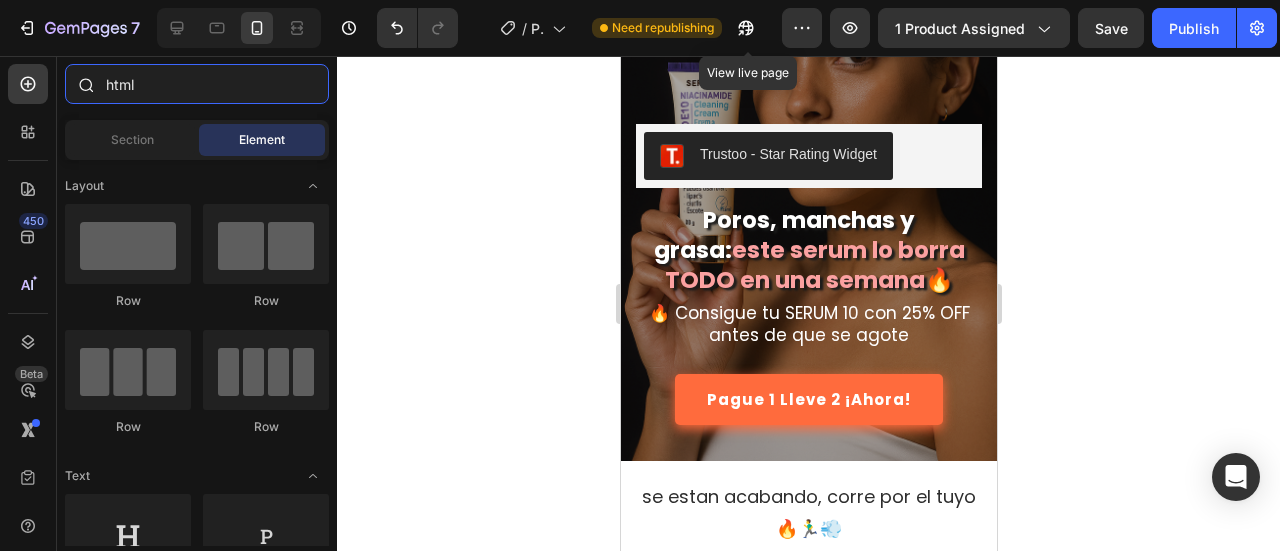 click on "html" at bounding box center (197, 84) 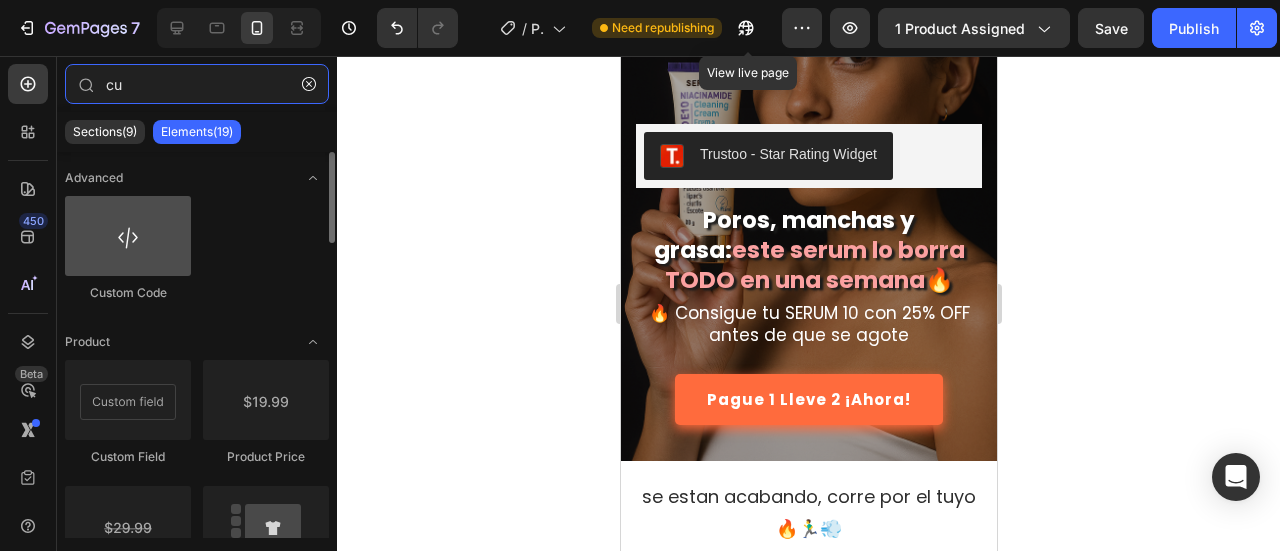type on "cu" 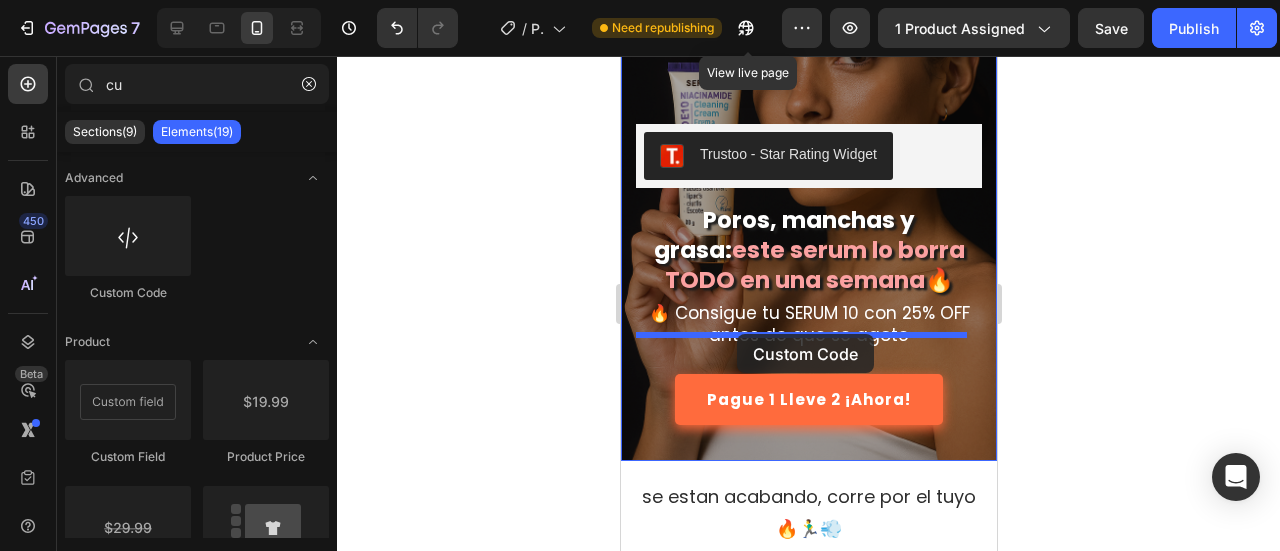 drag, startPoint x: 738, startPoint y: 313, endPoint x: 736, endPoint y: 334, distance: 21.095022 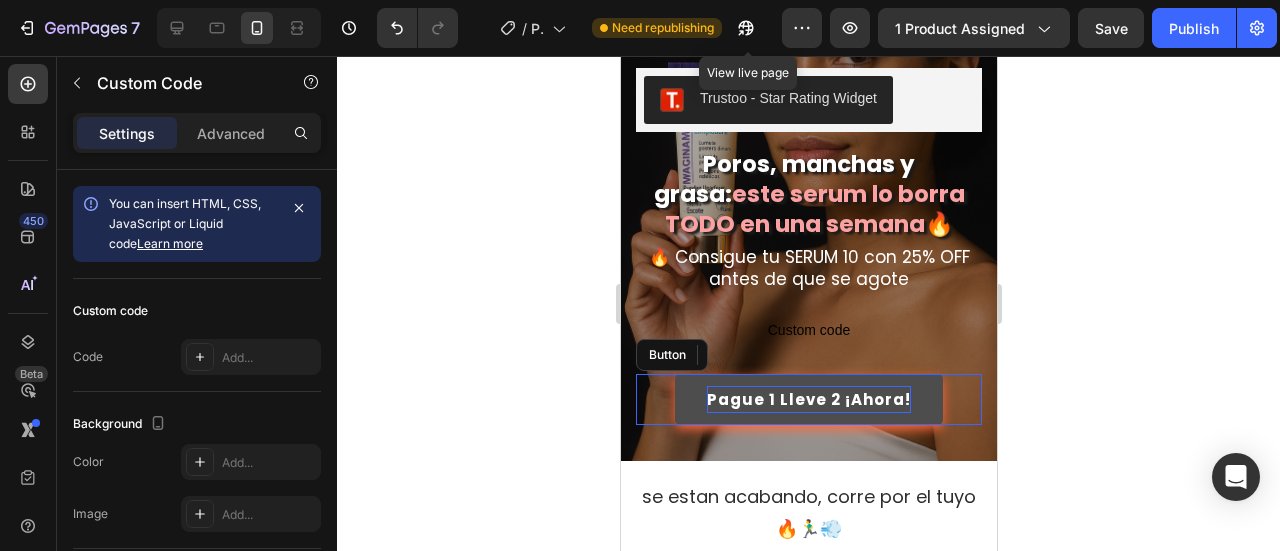 click on "Pague 1 Lleve 2 ¡Ahora!" at bounding box center (808, 399) 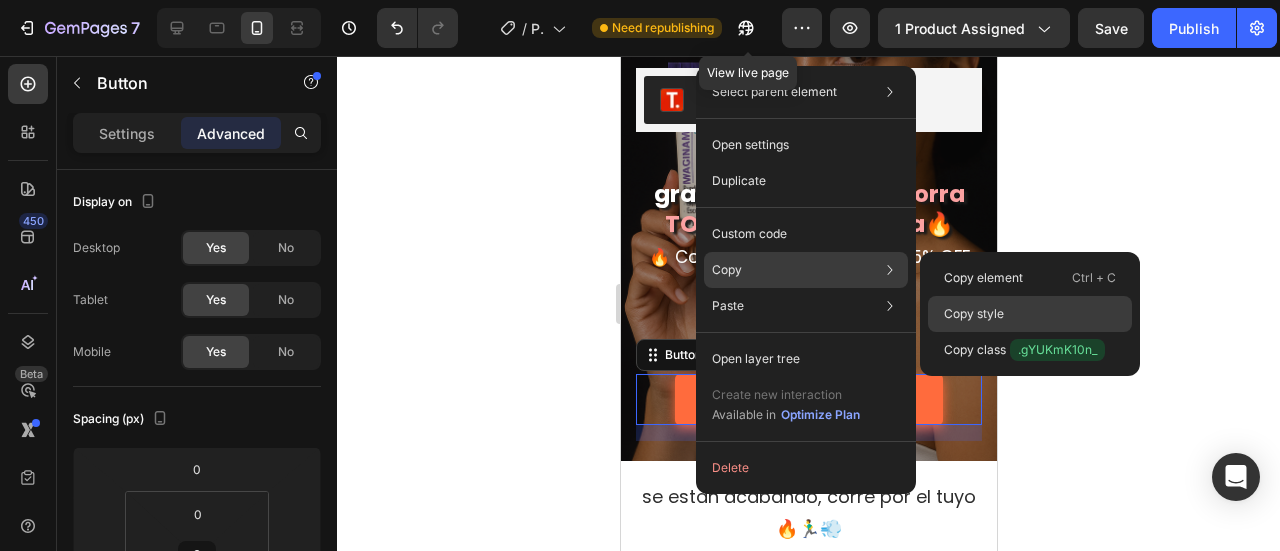 click on "Copy style" at bounding box center (974, 314) 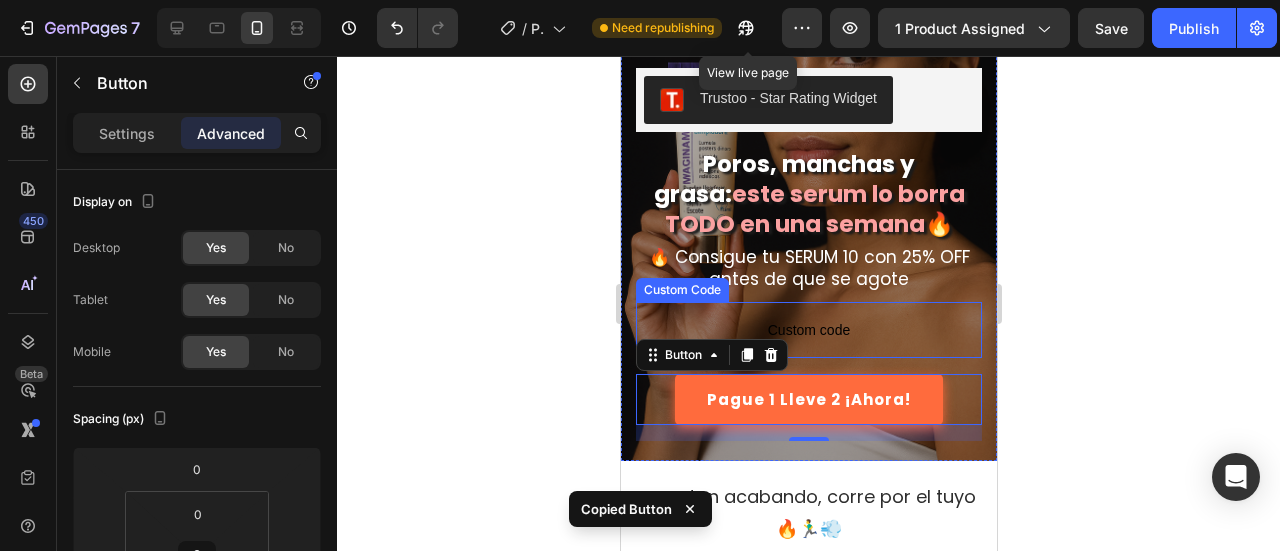 click on "Custom code" at bounding box center [808, 330] 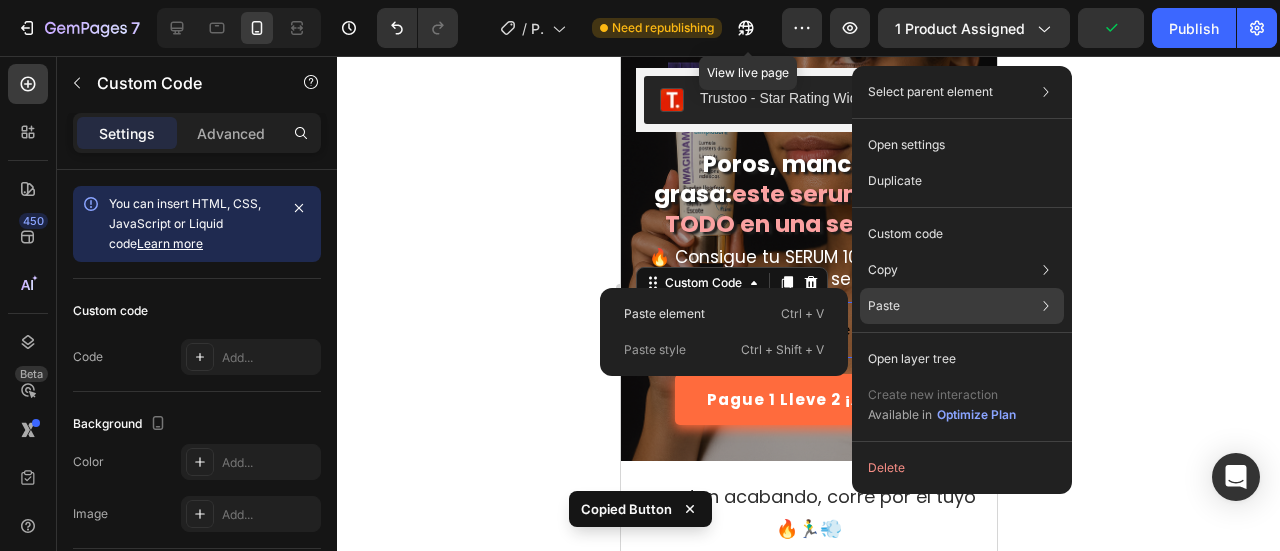 click on "Paste style  Ctrl + Shift + V" 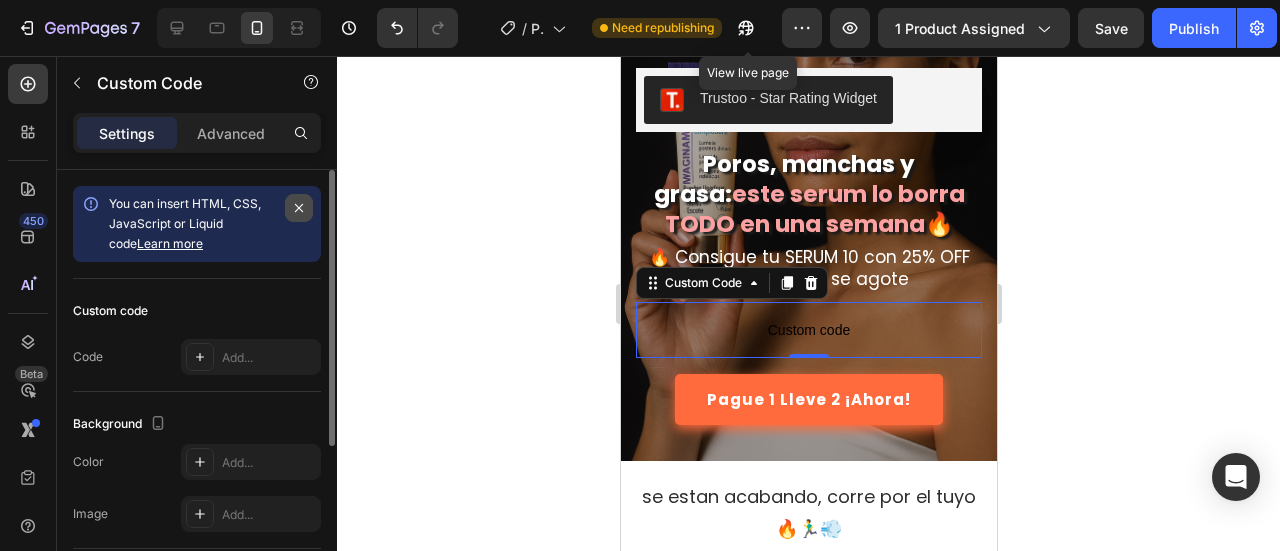 click 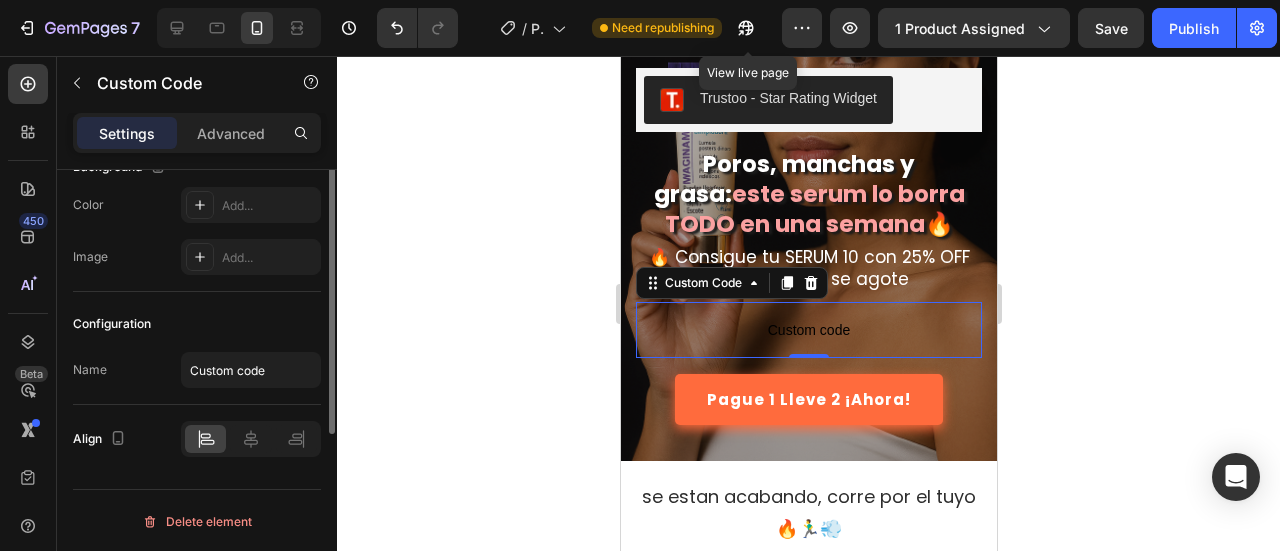 scroll, scrollTop: 0, scrollLeft: 0, axis: both 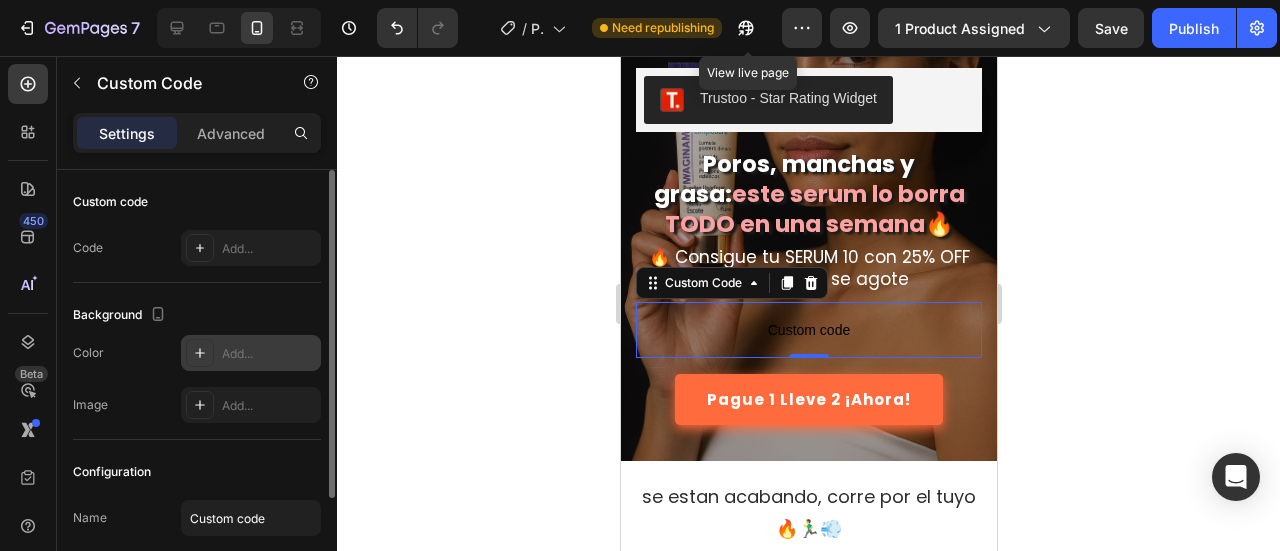 click on "Add..." at bounding box center [269, 354] 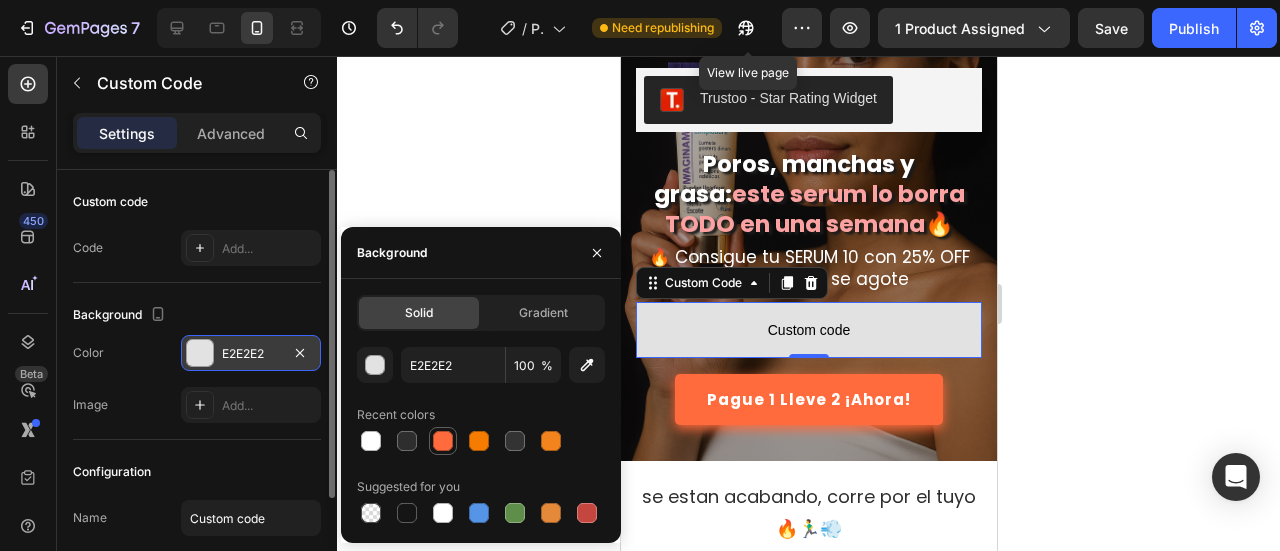 click at bounding box center (443, 441) 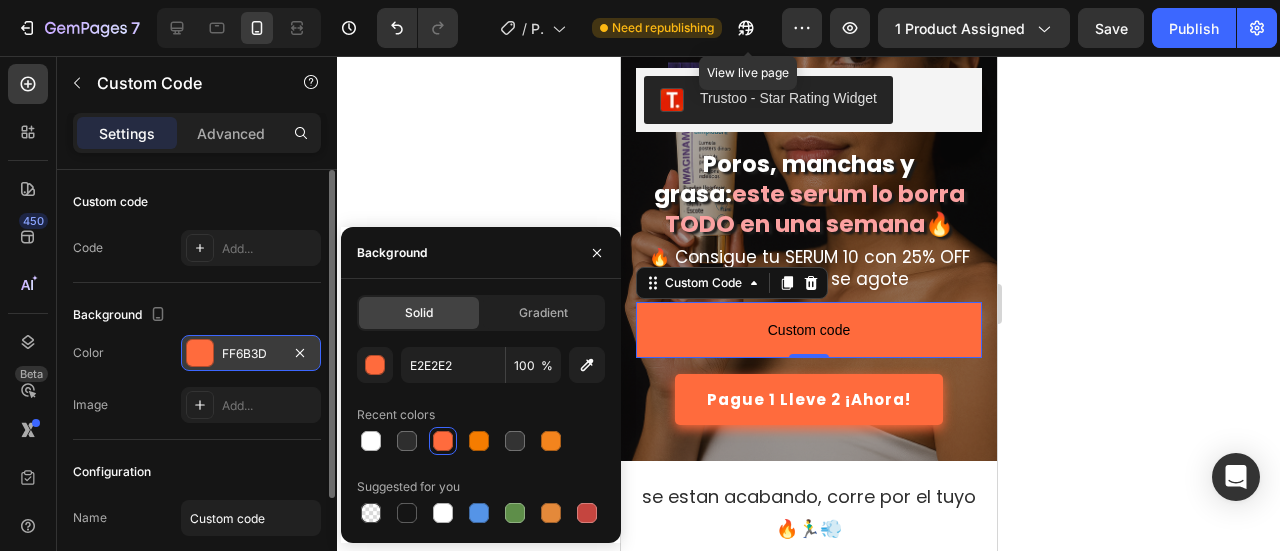 click 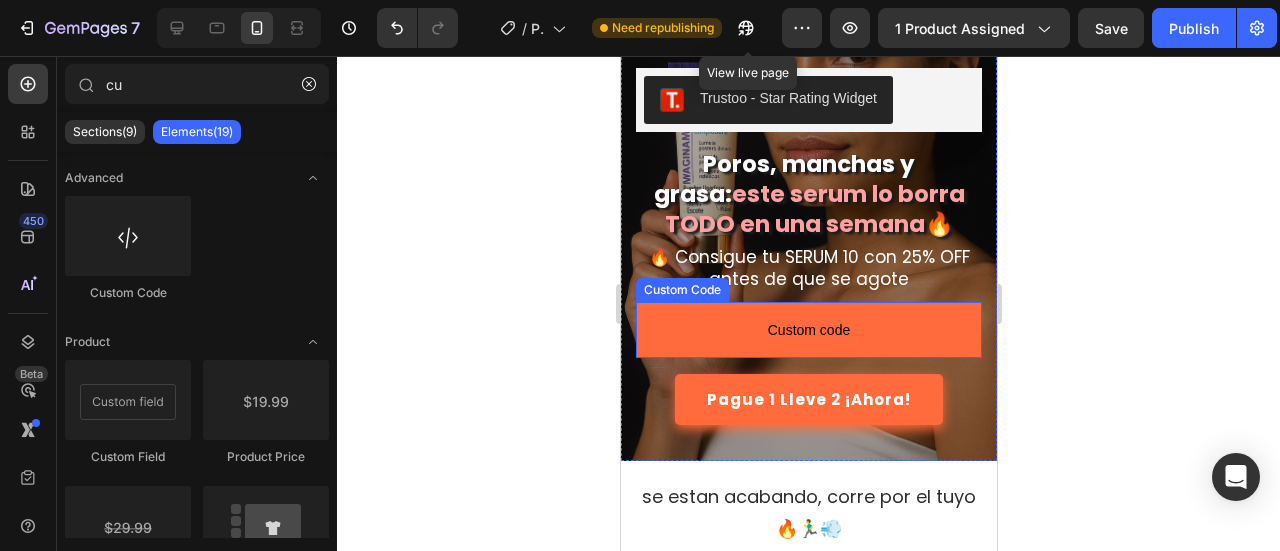 click on "Custom code" at bounding box center (808, 330) 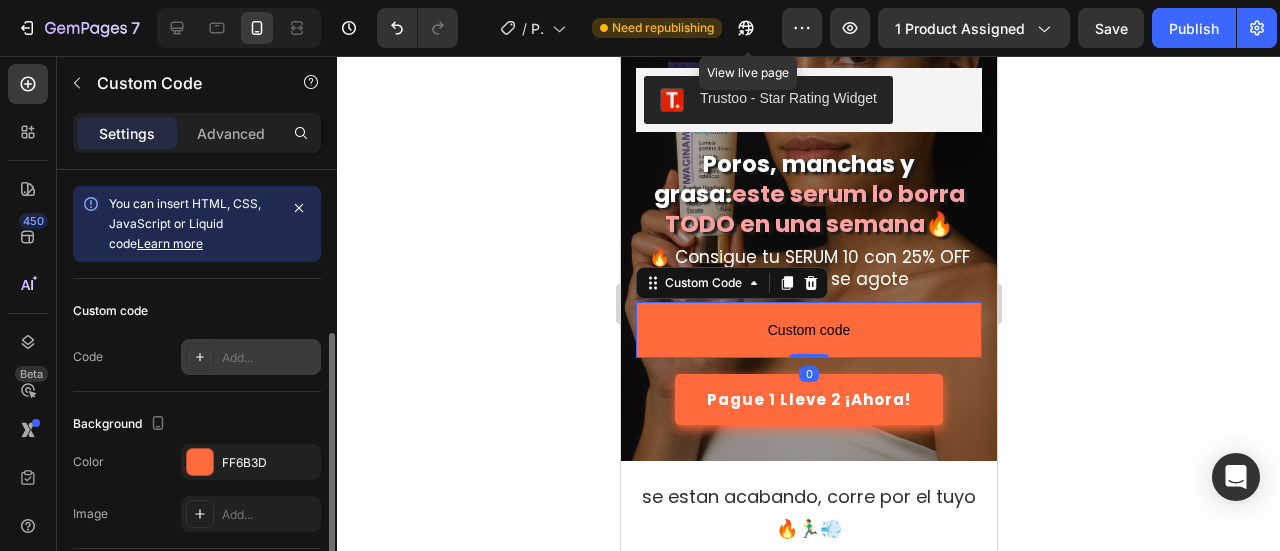 scroll, scrollTop: 100, scrollLeft: 0, axis: vertical 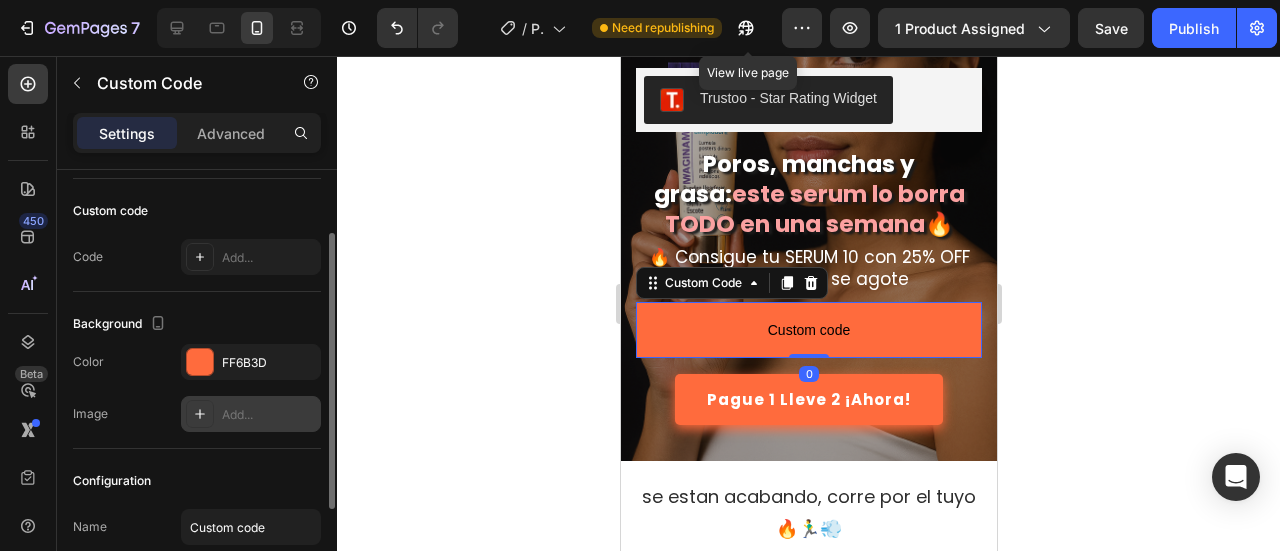 click on "Add..." at bounding box center [251, 414] 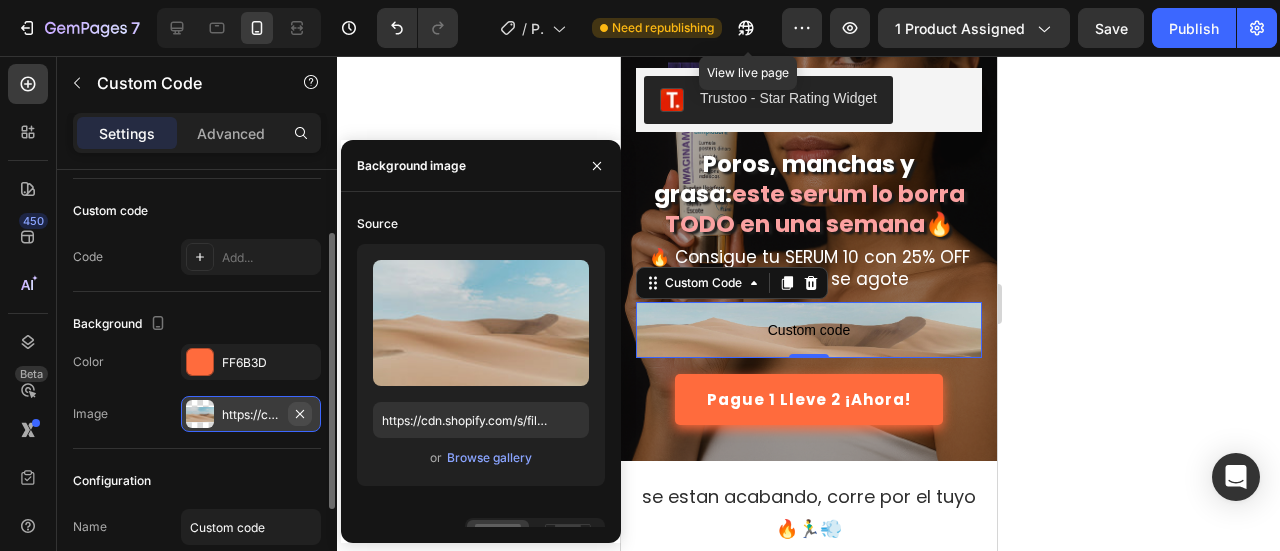 click 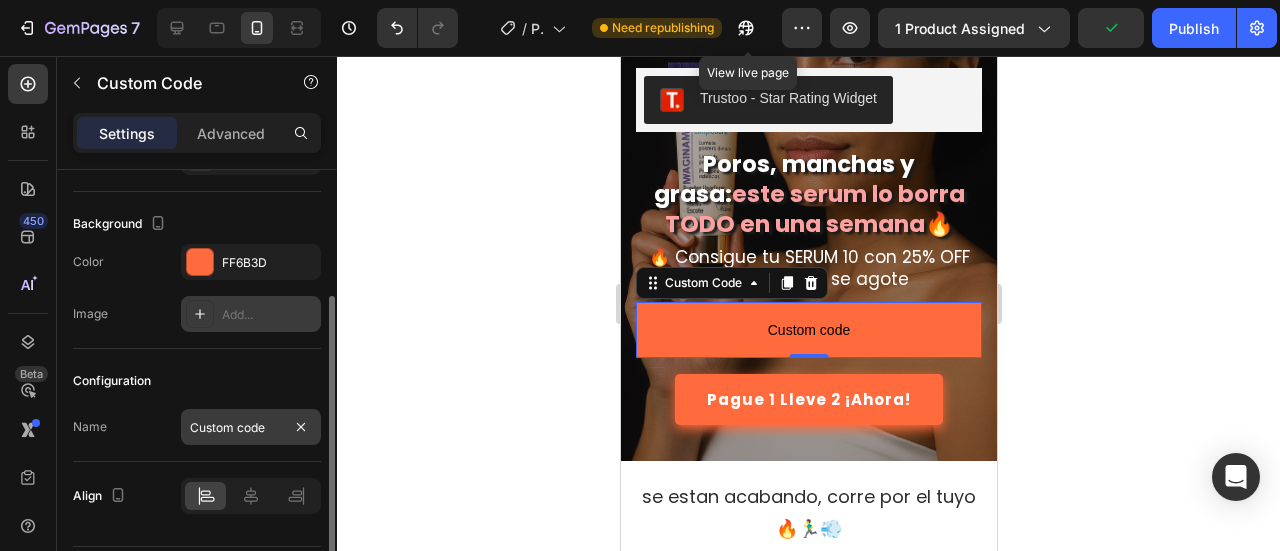 scroll, scrollTop: 257, scrollLeft: 0, axis: vertical 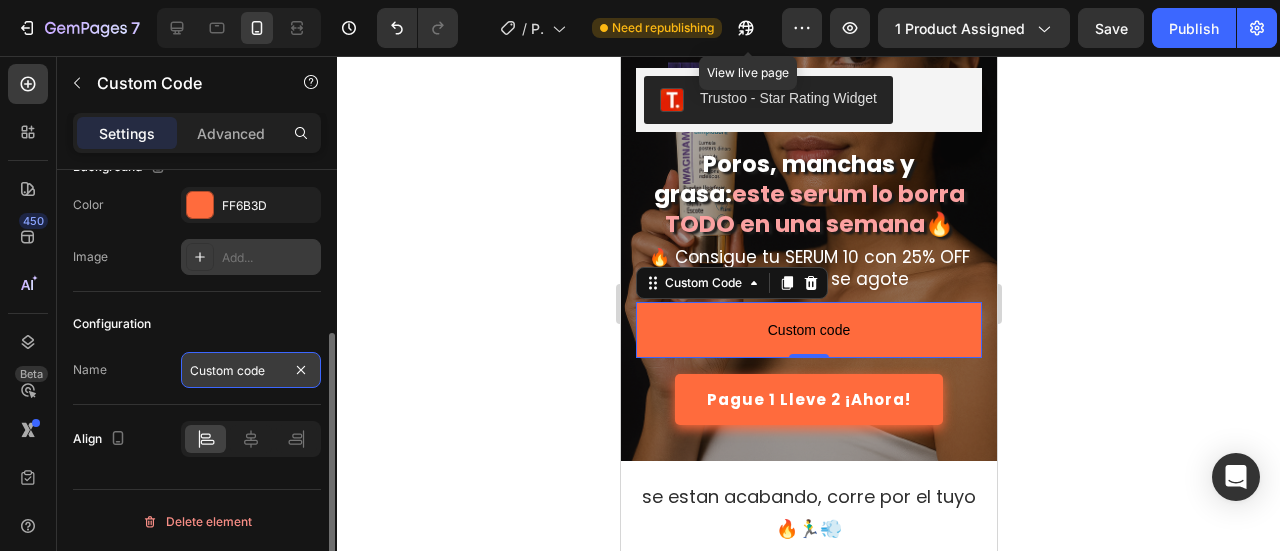 click on "Custom code" at bounding box center [251, 370] 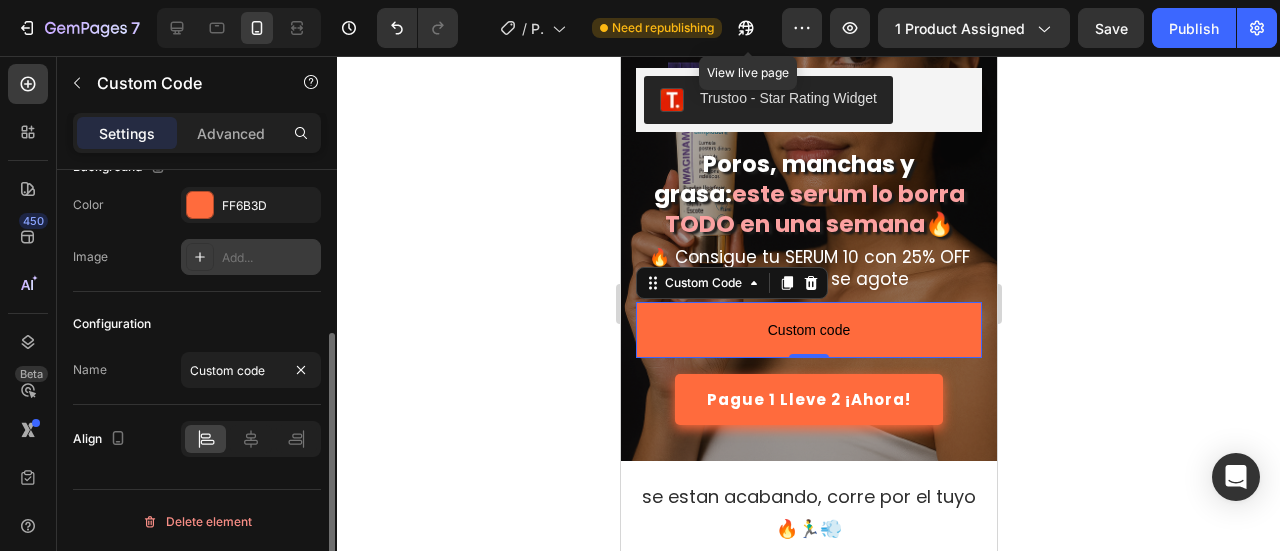click on "Configuration" at bounding box center (197, 324) 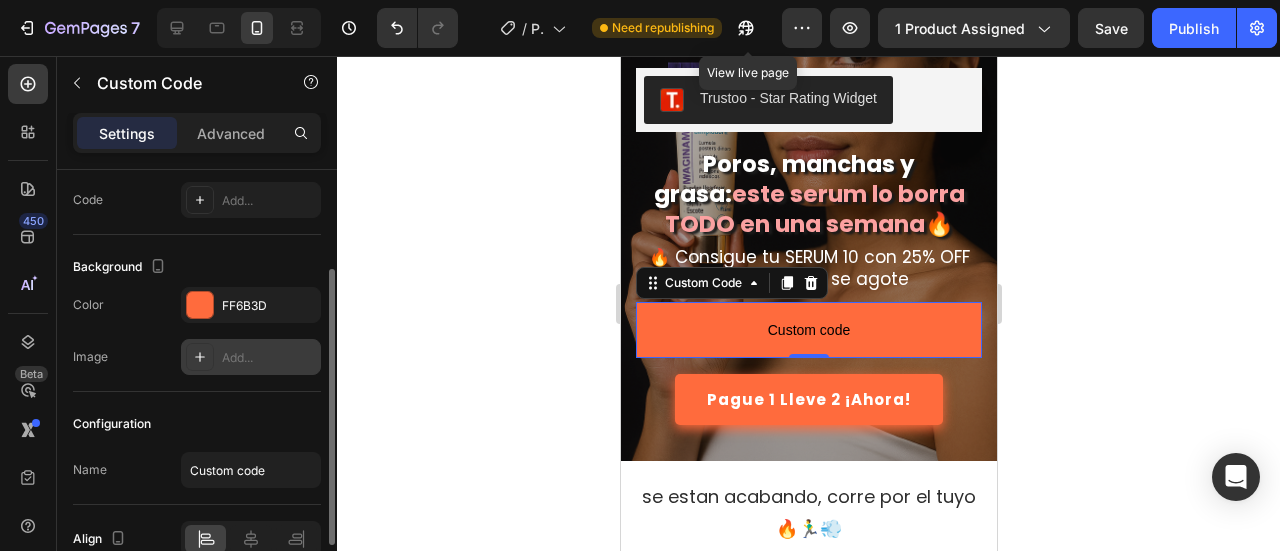 scroll, scrollTop: 0, scrollLeft: 0, axis: both 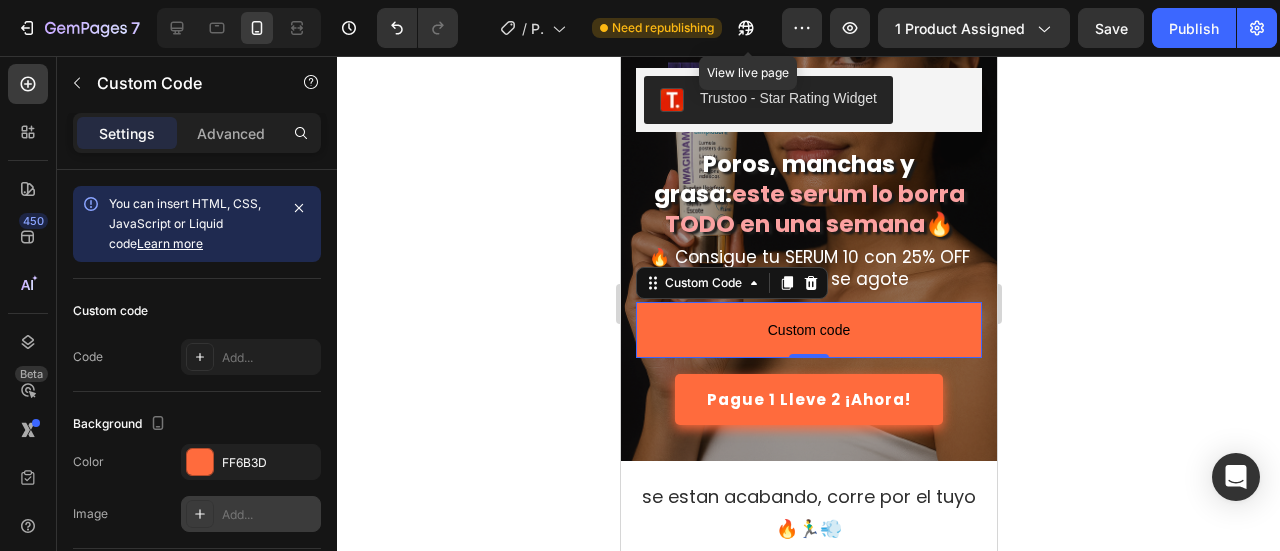 click on "Custom Code" at bounding box center [731, 283] 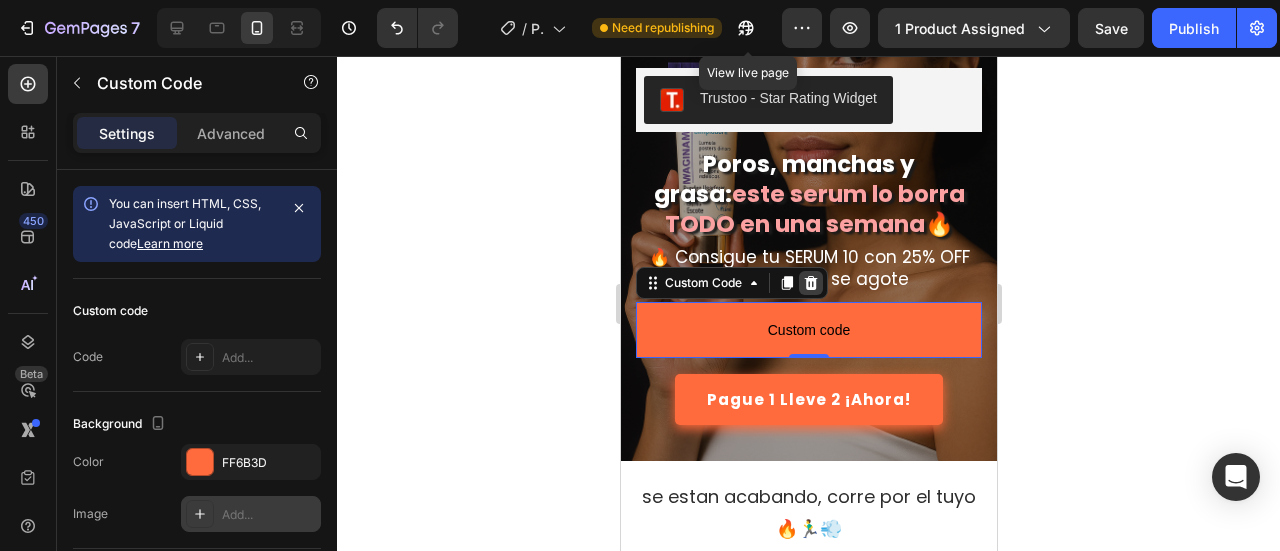 click 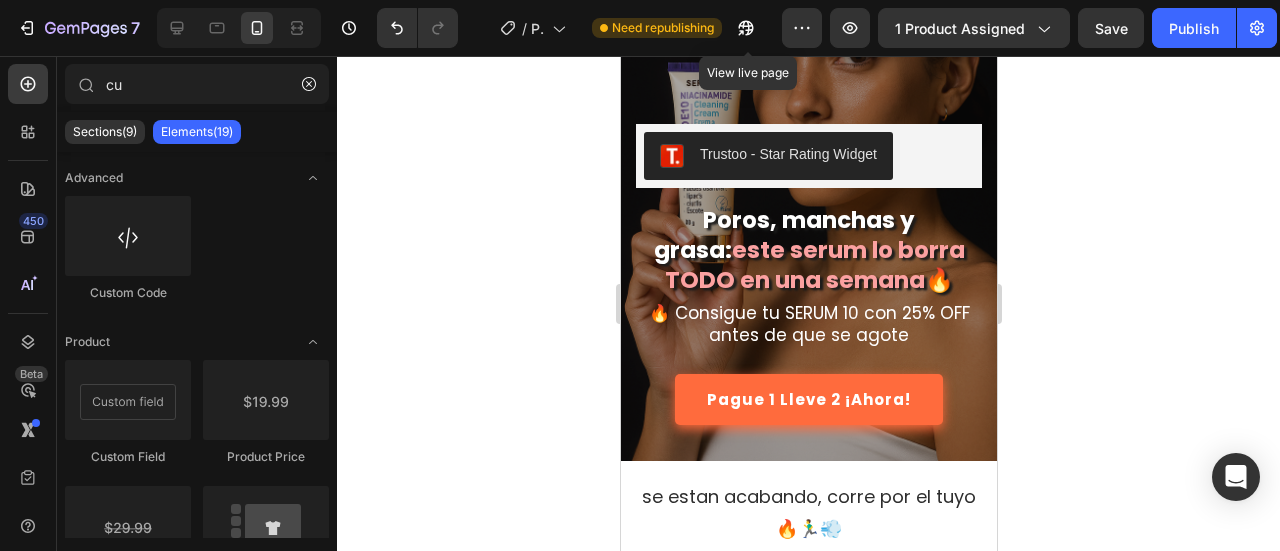 click 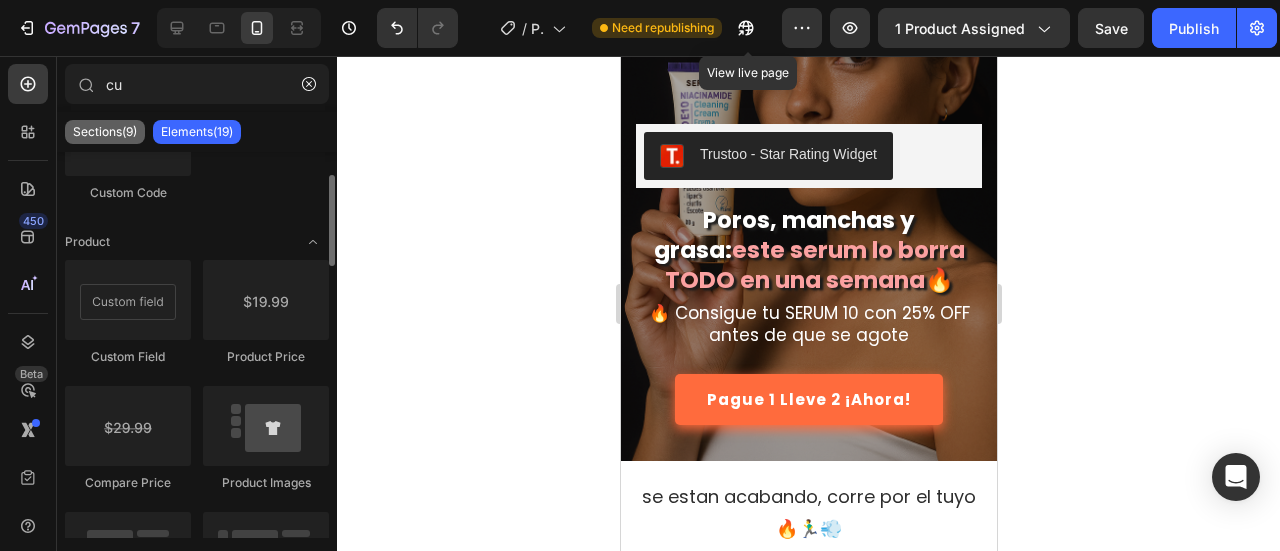 click on "Sections(9)" at bounding box center [105, 132] 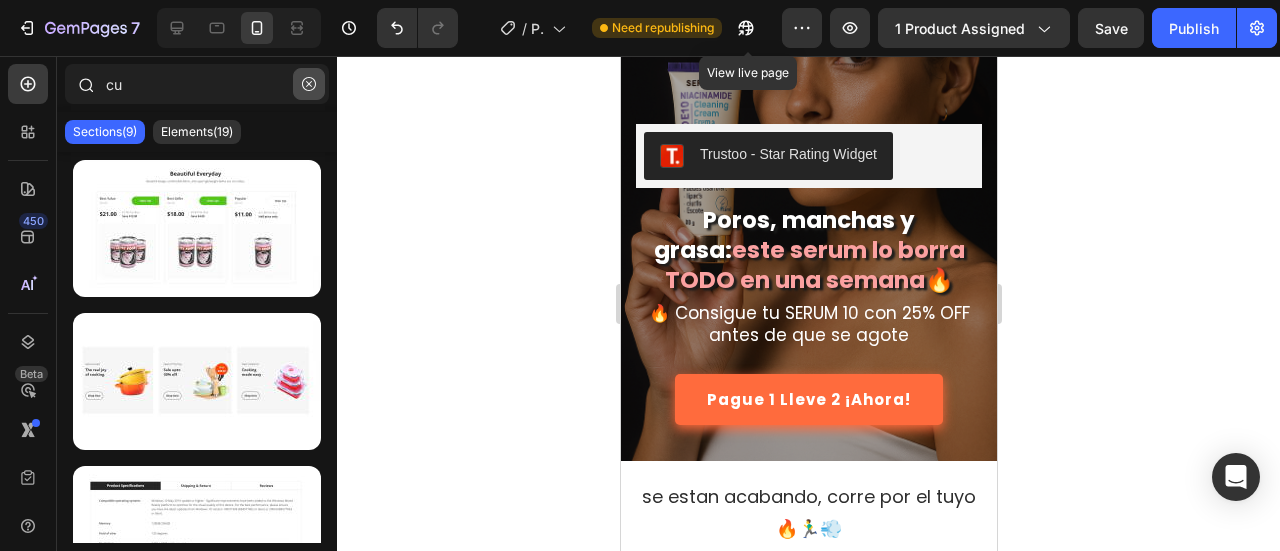 click 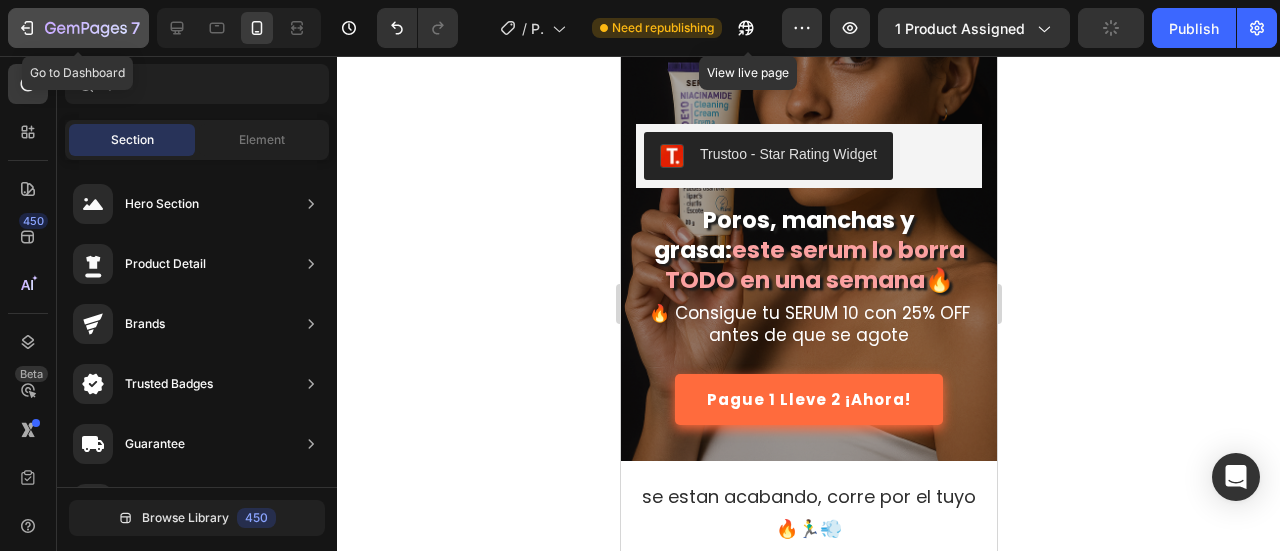 click on "7" 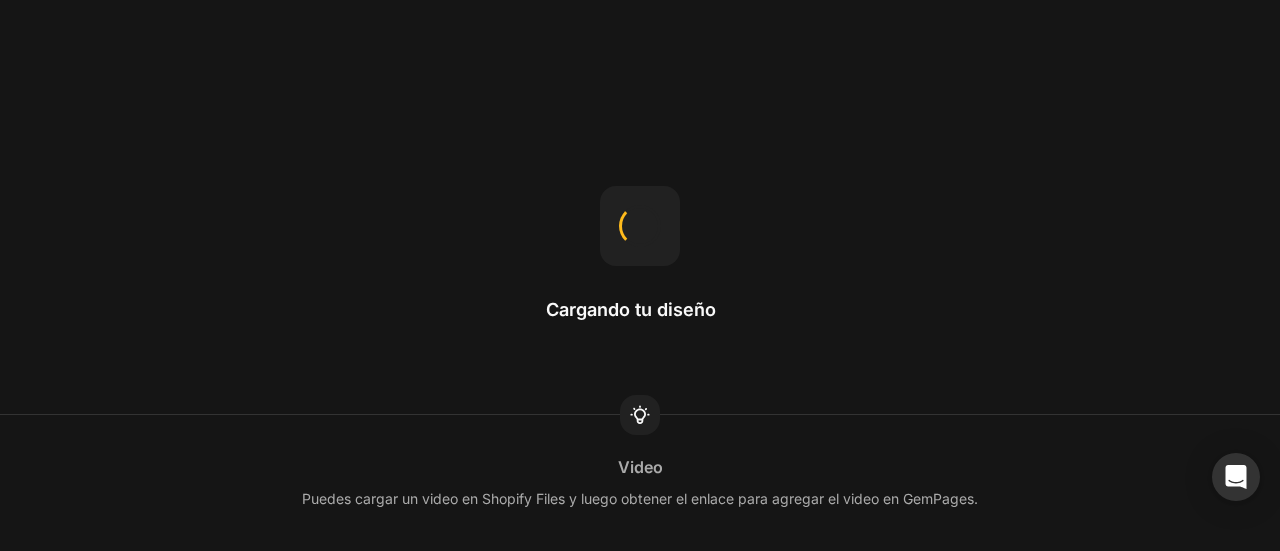scroll, scrollTop: 0, scrollLeft: 0, axis: both 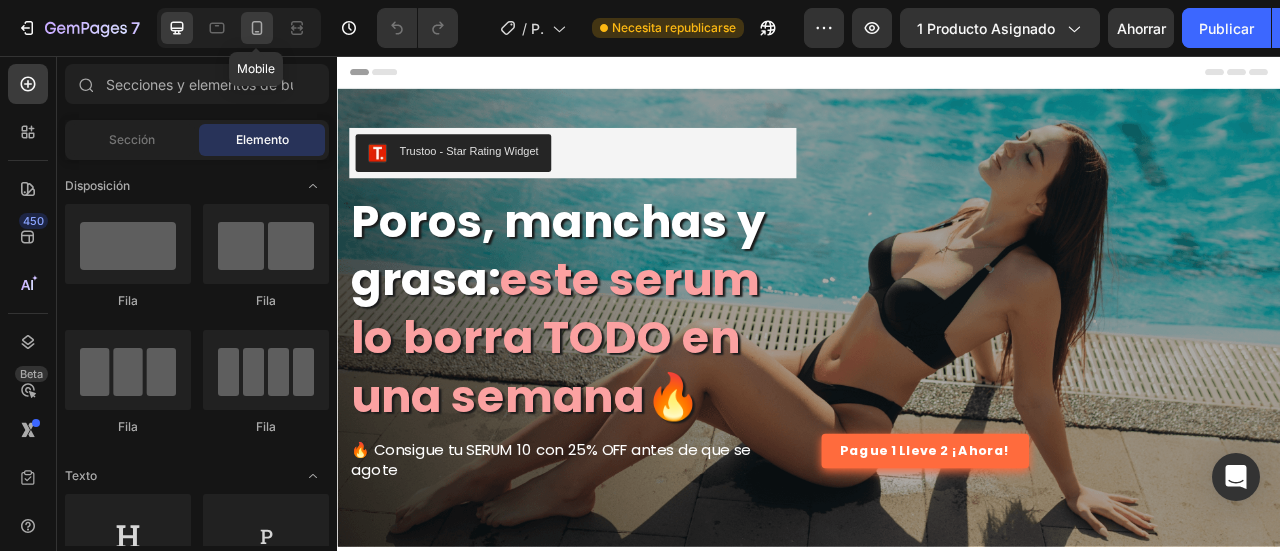 click 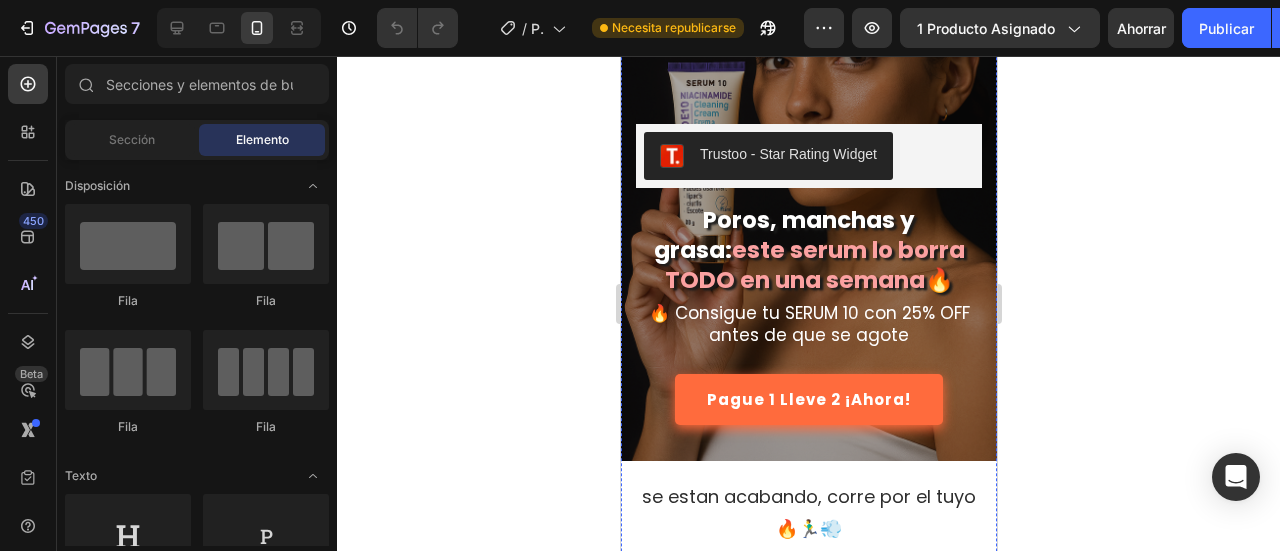 scroll, scrollTop: 400, scrollLeft: 0, axis: vertical 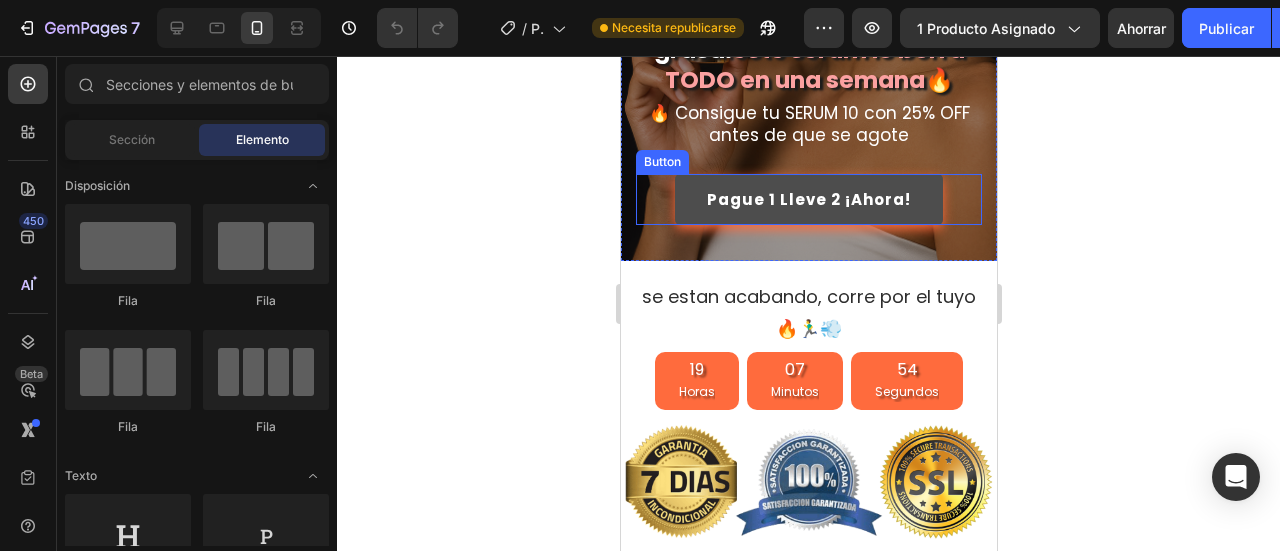 click on "Pague 1 Lleve 2 ¡Ahora!" at bounding box center (808, 199) 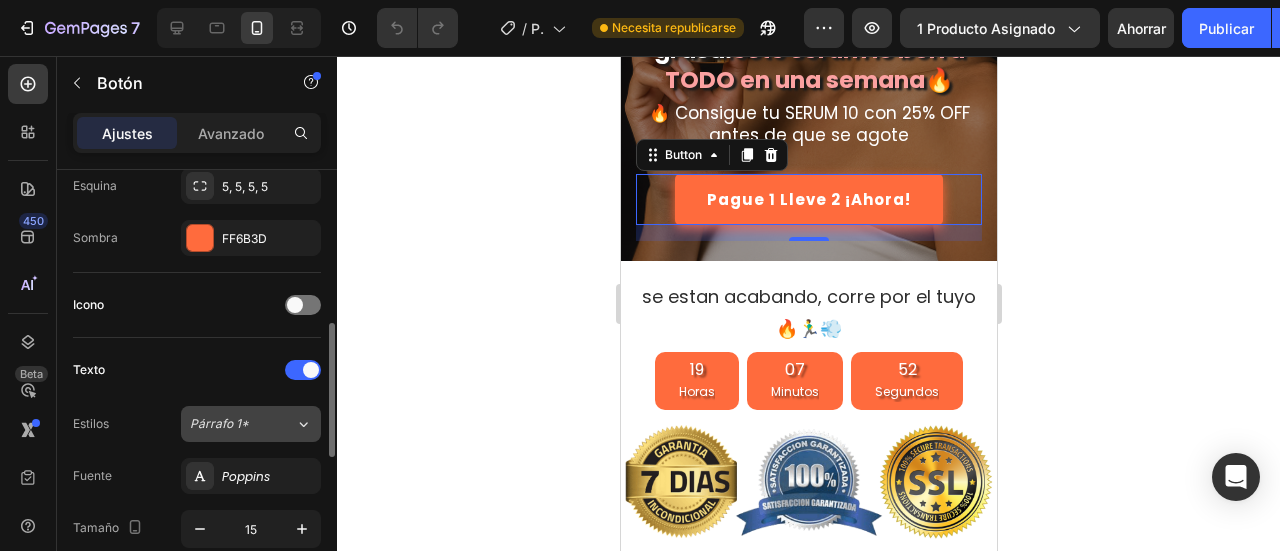 scroll, scrollTop: 700, scrollLeft: 0, axis: vertical 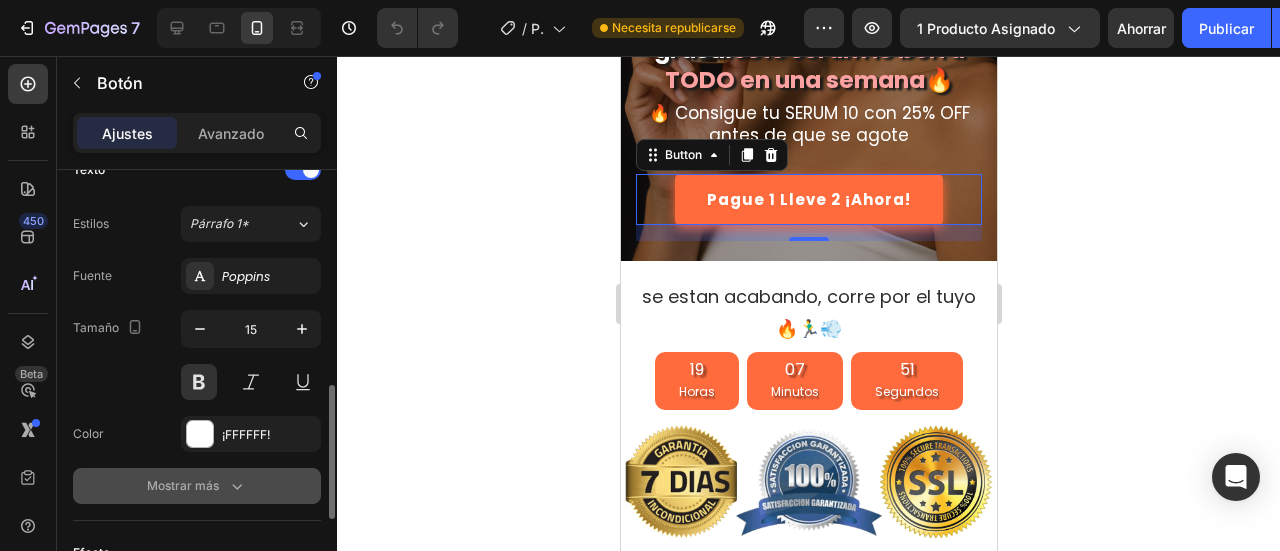 click on "Mostrar más" at bounding box center [183, 485] 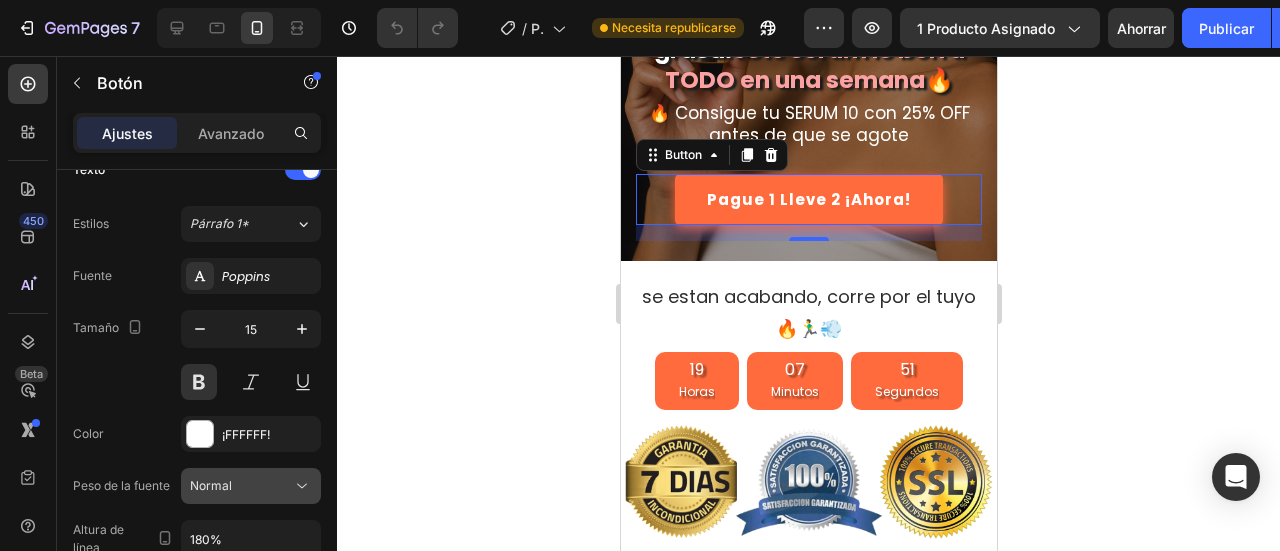 scroll, scrollTop: 1000, scrollLeft: 0, axis: vertical 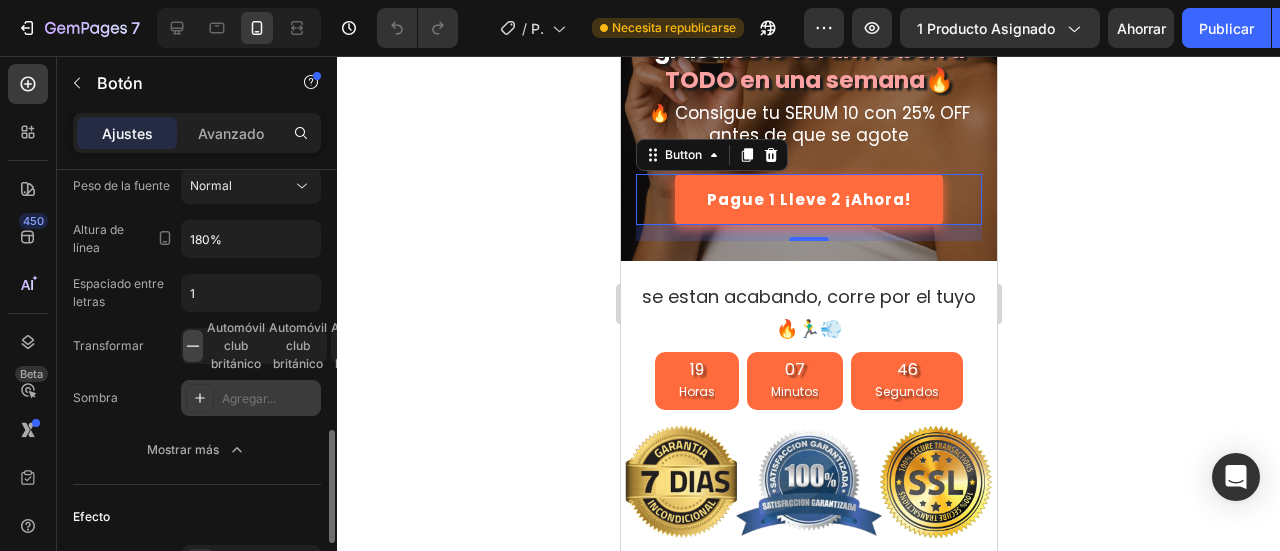 click on "Agregar..." at bounding box center (249, 398) 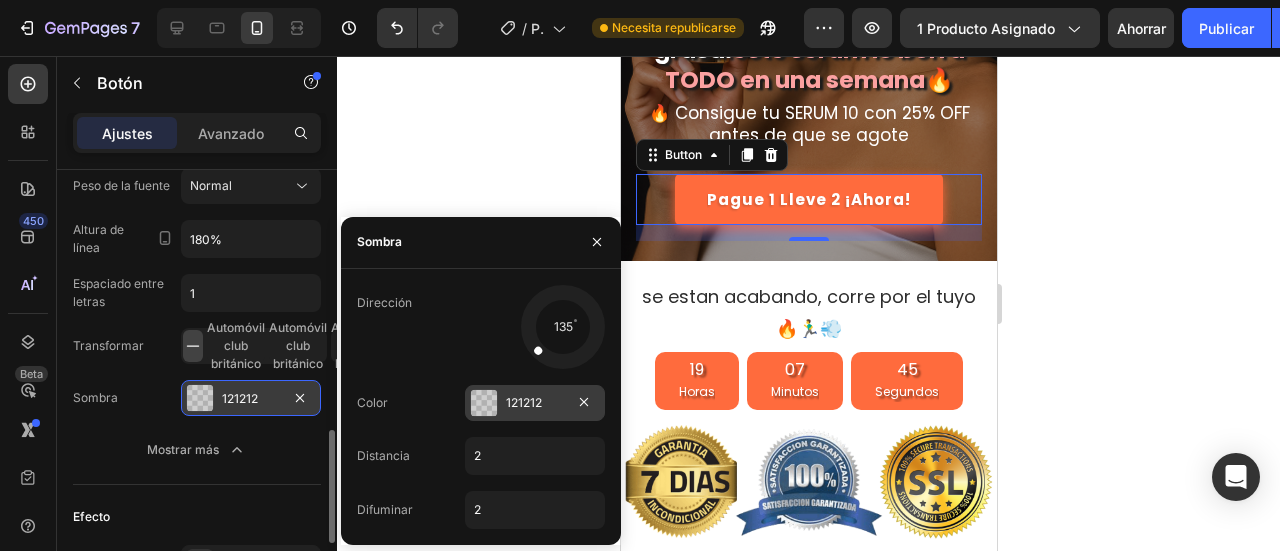 click on "121212" at bounding box center [535, 403] 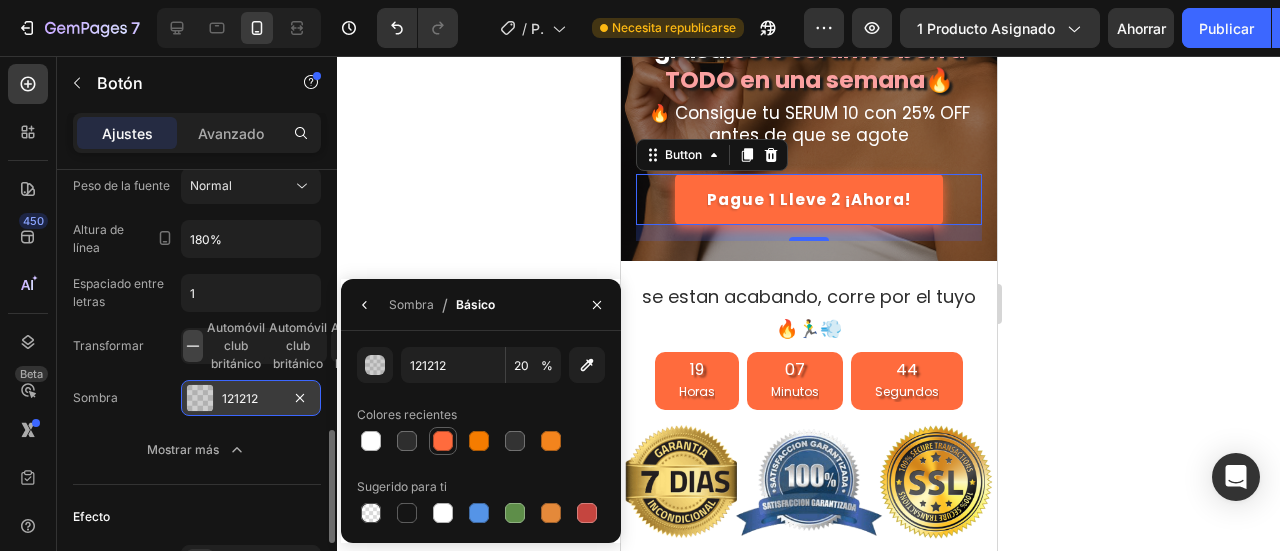 click at bounding box center (443, 441) 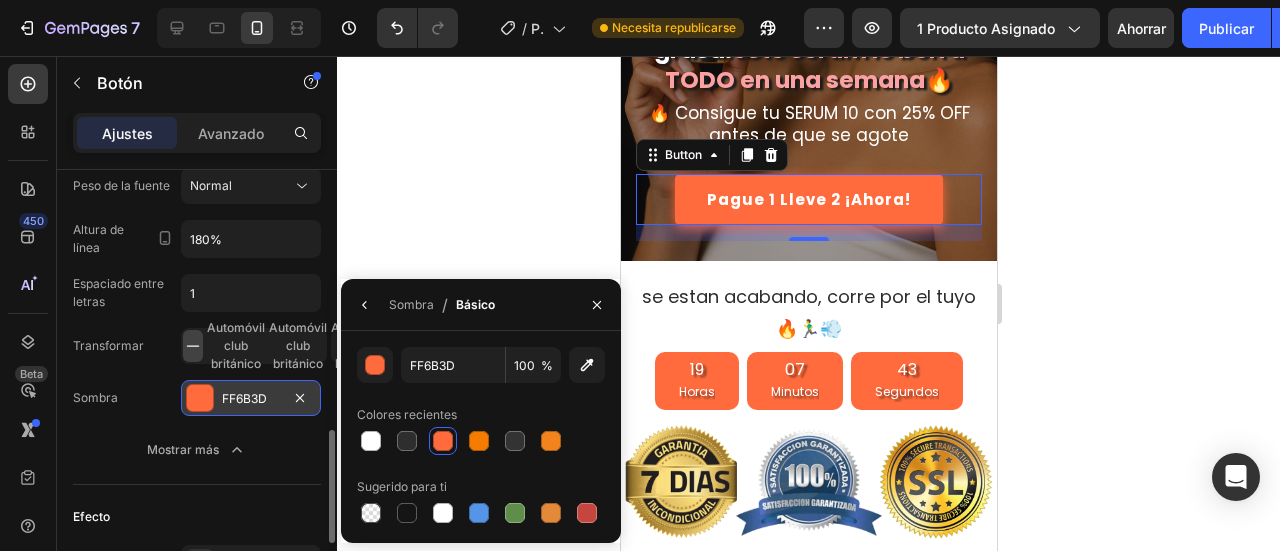 click 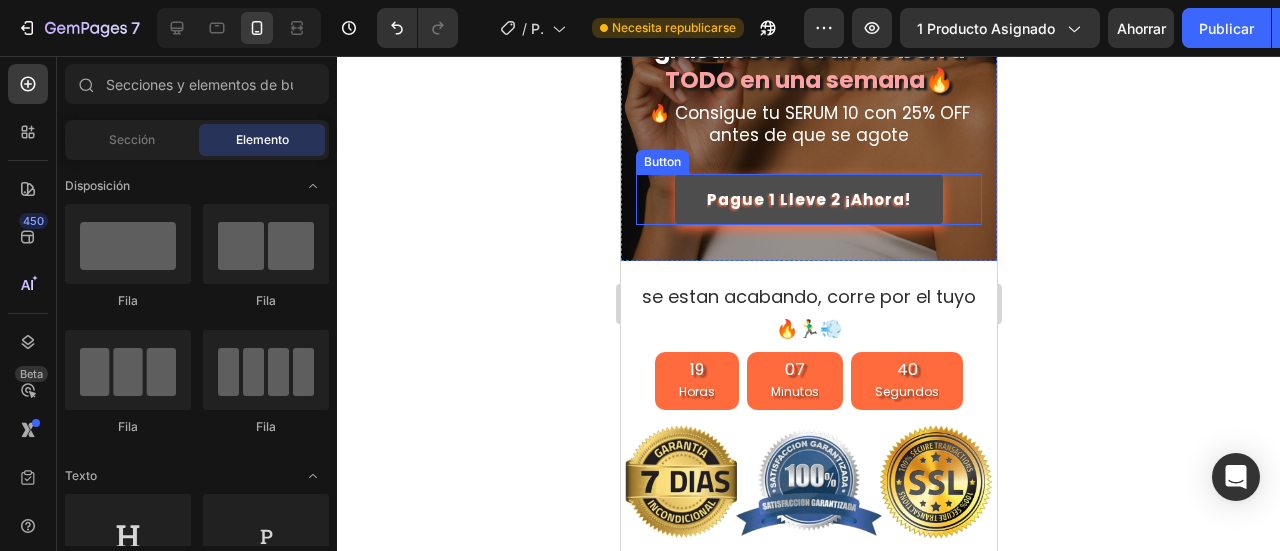 click on "Pague 1 Lleve 2 ¡Ahora!" at bounding box center (808, 199) 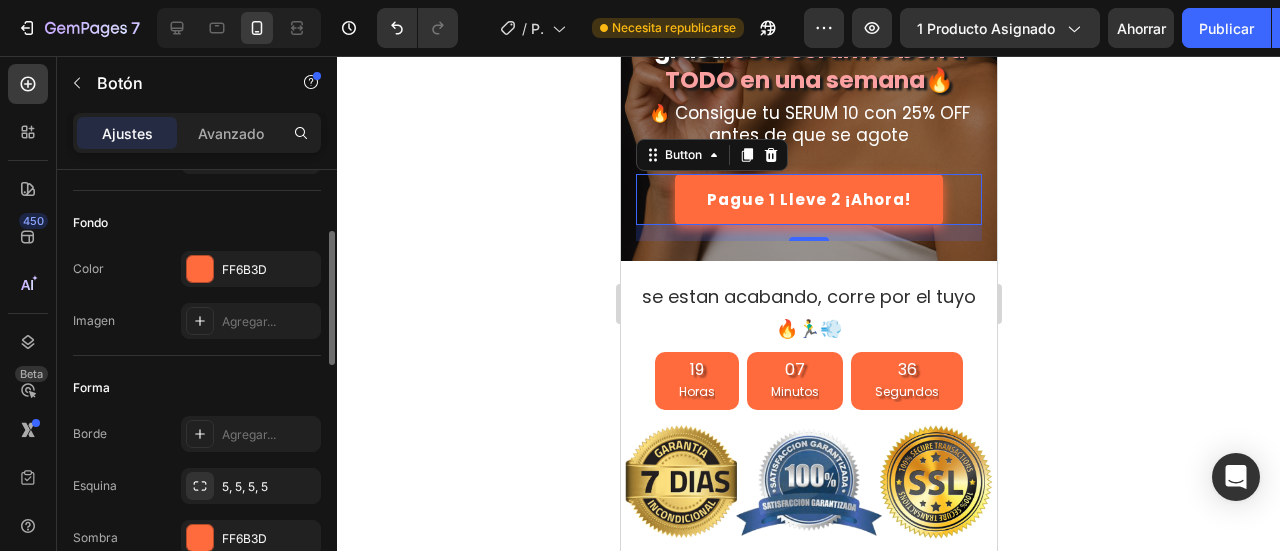 scroll, scrollTop: 300, scrollLeft: 0, axis: vertical 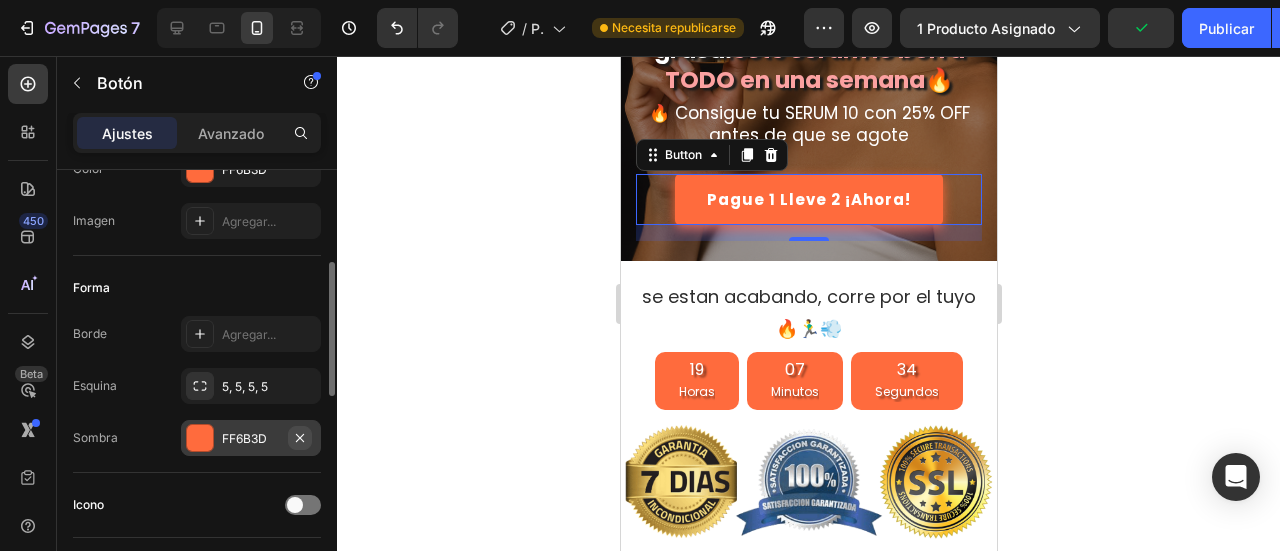 click 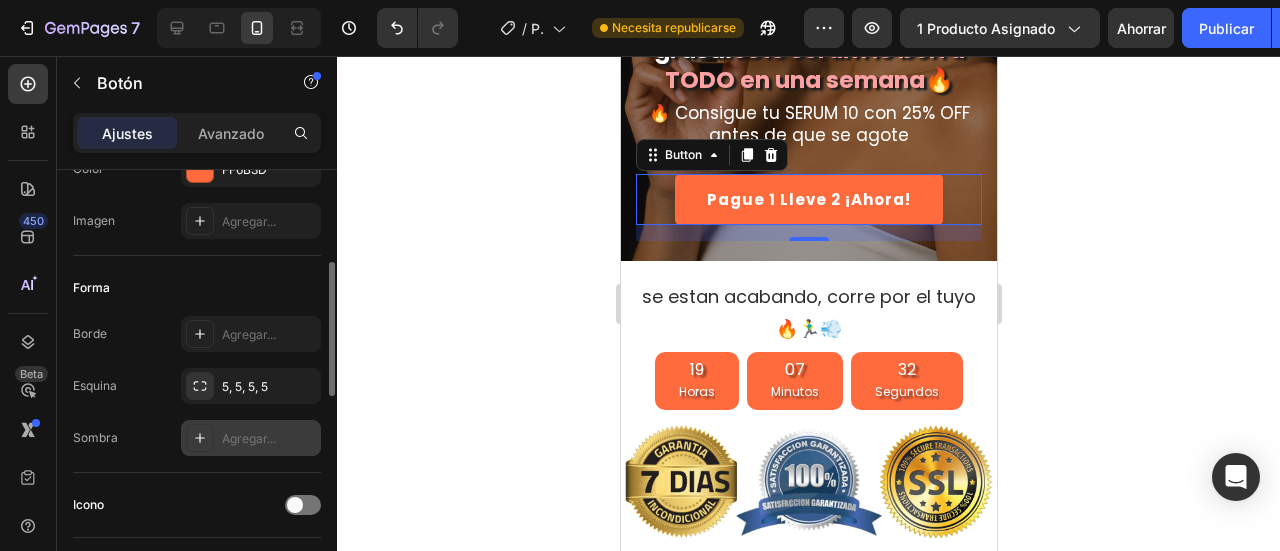 click 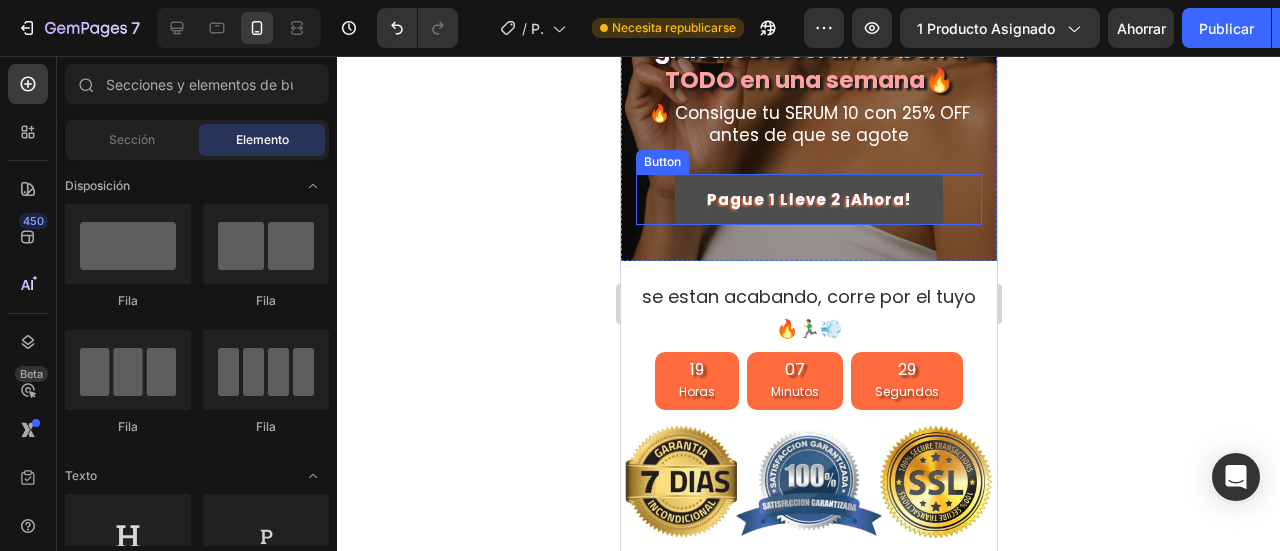 click on "Pague 1 Lleve 2 ¡Ahora!" at bounding box center [808, 199] 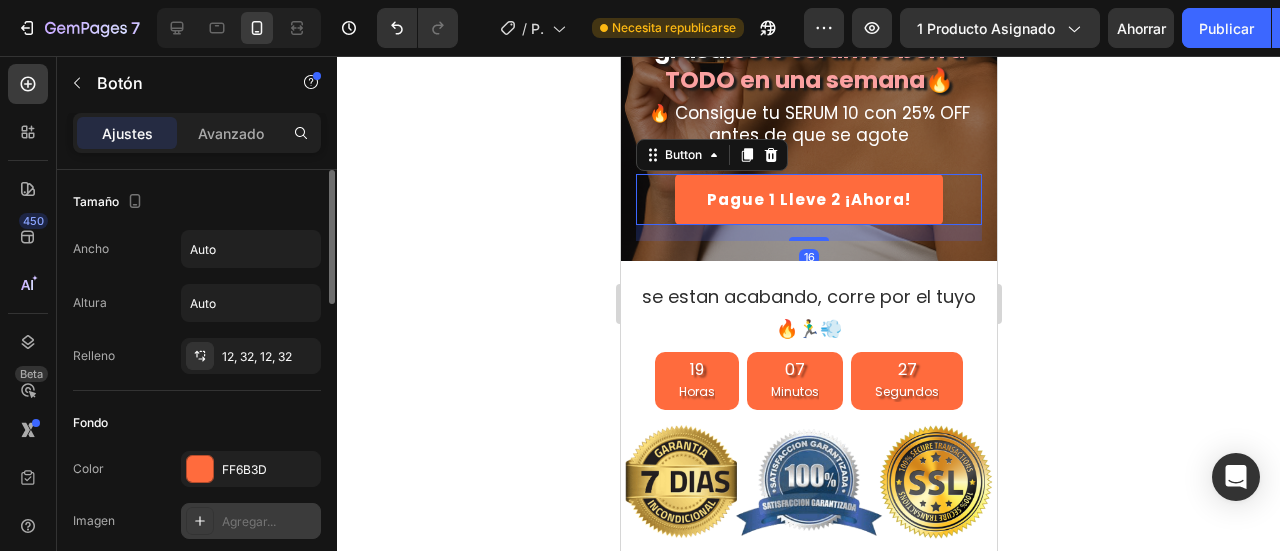 scroll, scrollTop: 300, scrollLeft: 0, axis: vertical 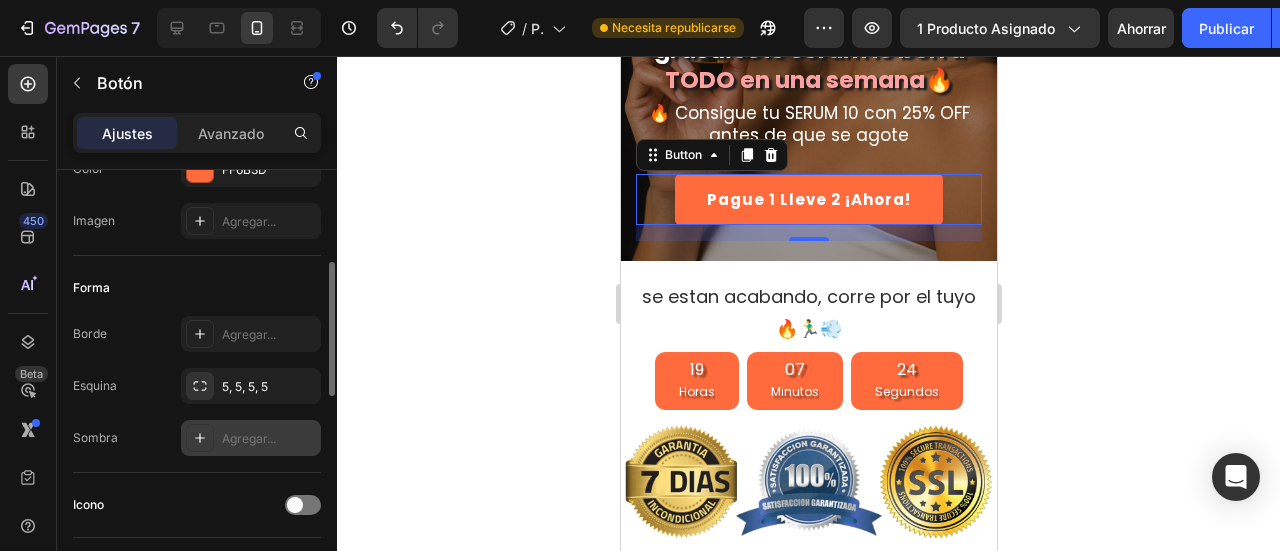 click on "Agregar..." at bounding box center (251, 438) 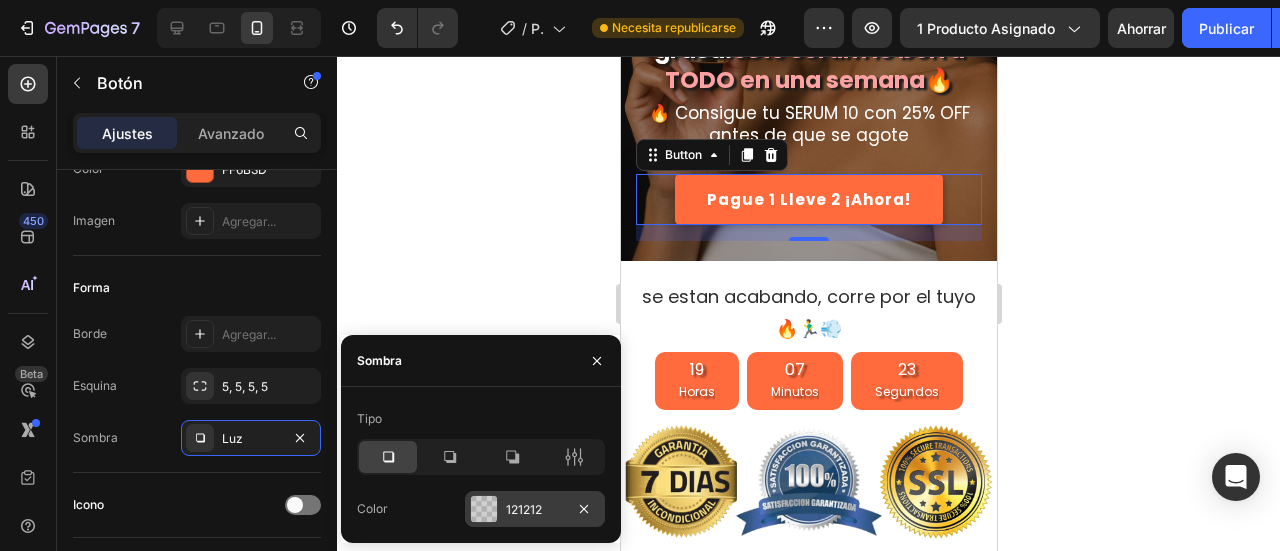 click at bounding box center [484, 509] 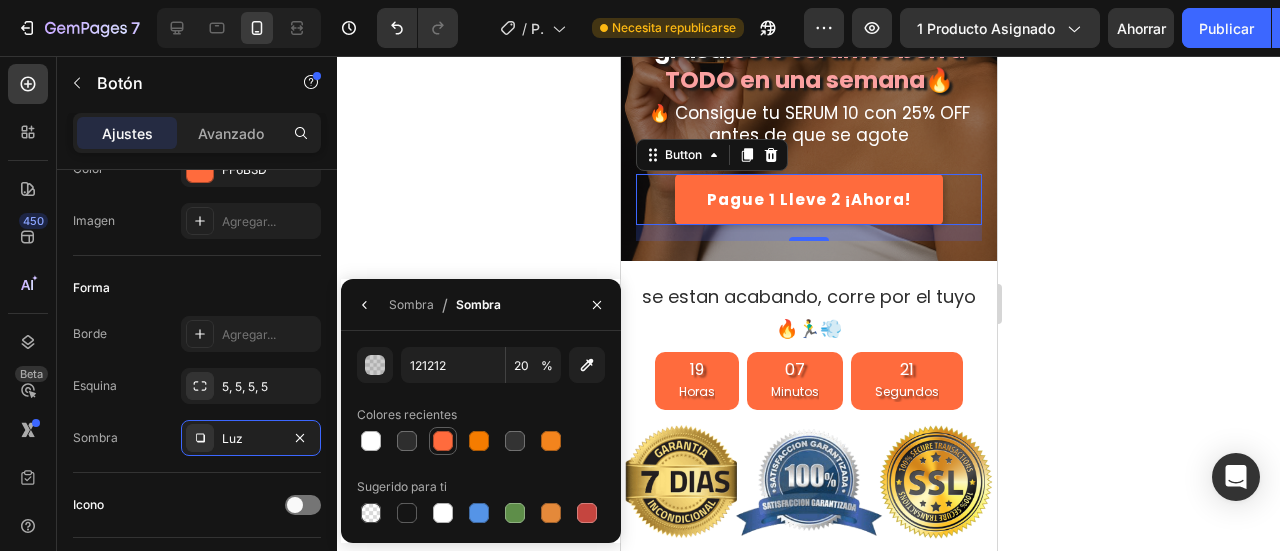 click at bounding box center [443, 441] 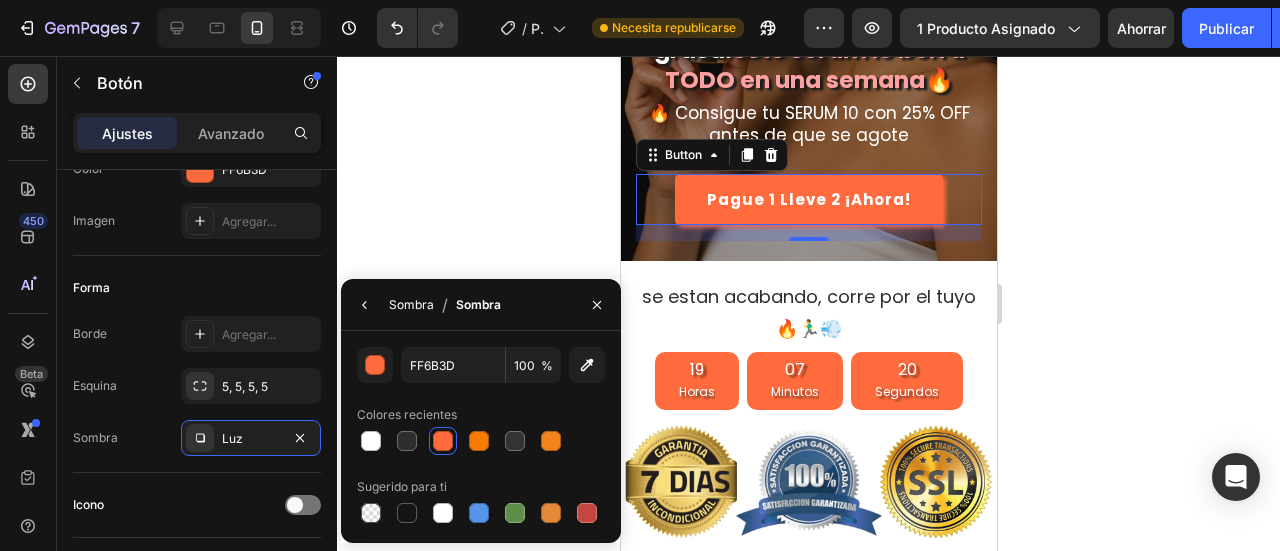 click on "Sombra" at bounding box center [411, 304] 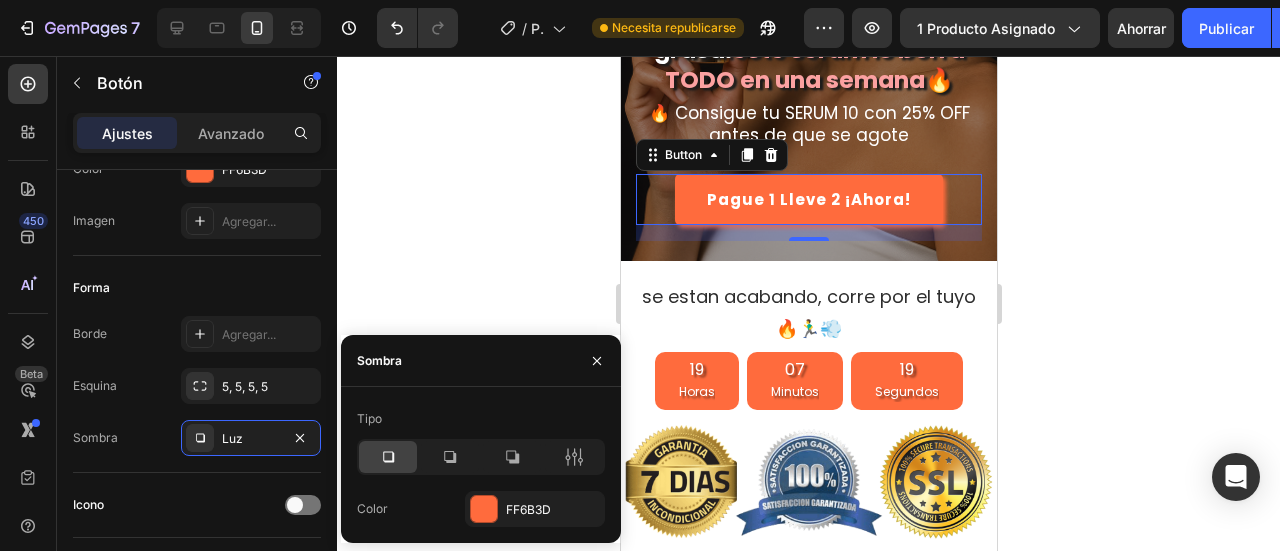 click 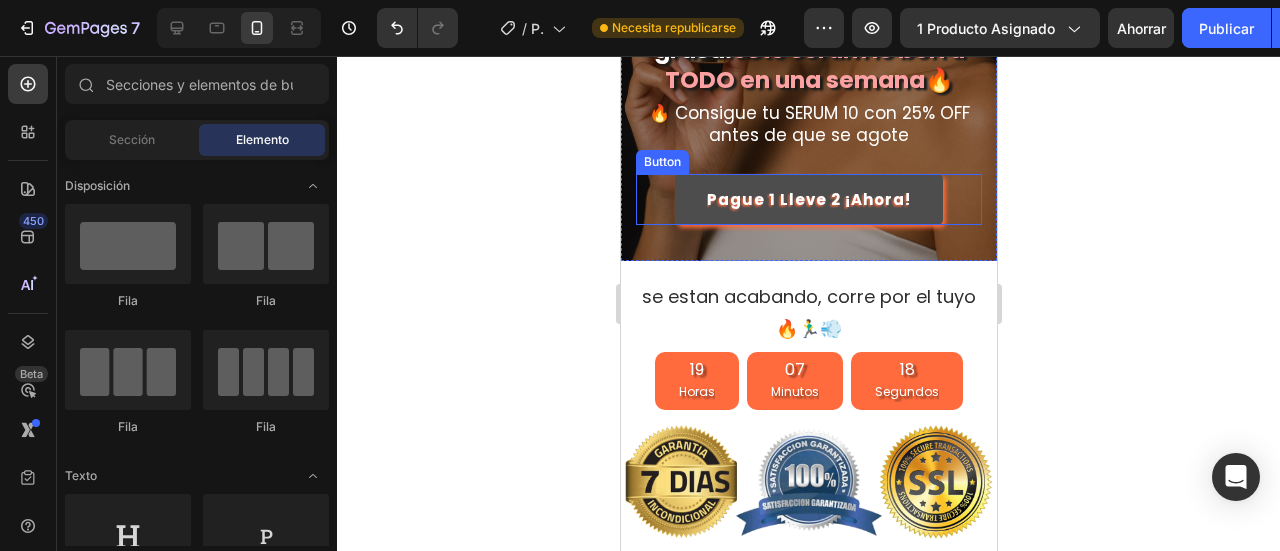 click on "Pague 1 Lleve 2 ¡Ahora!" at bounding box center (808, 199) 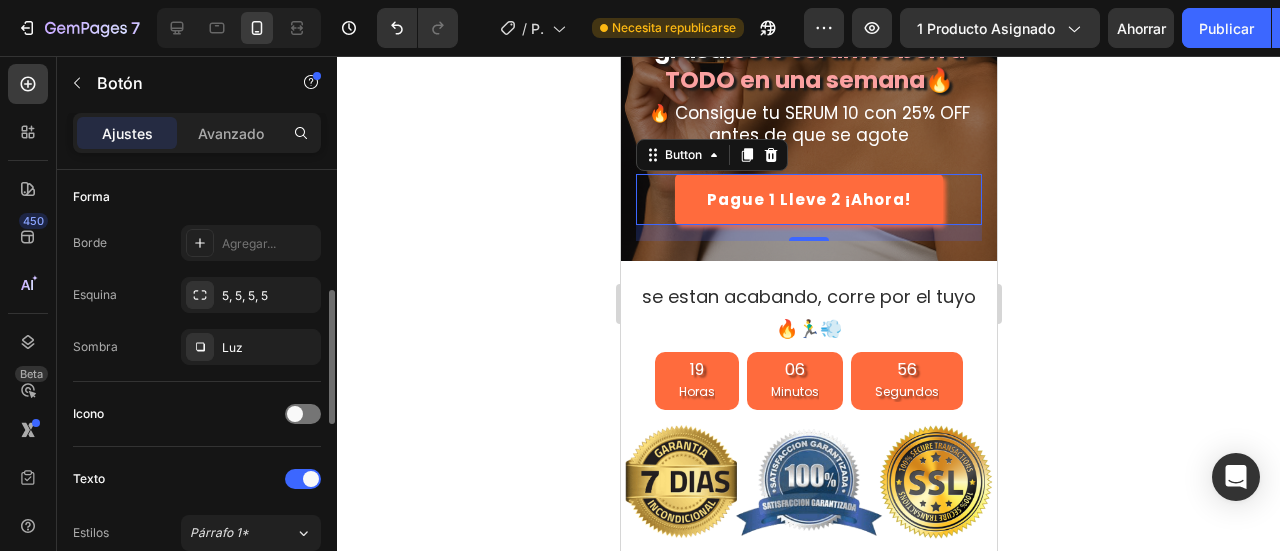 scroll, scrollTop: 691, scrollLeft: 0, axis: vertical 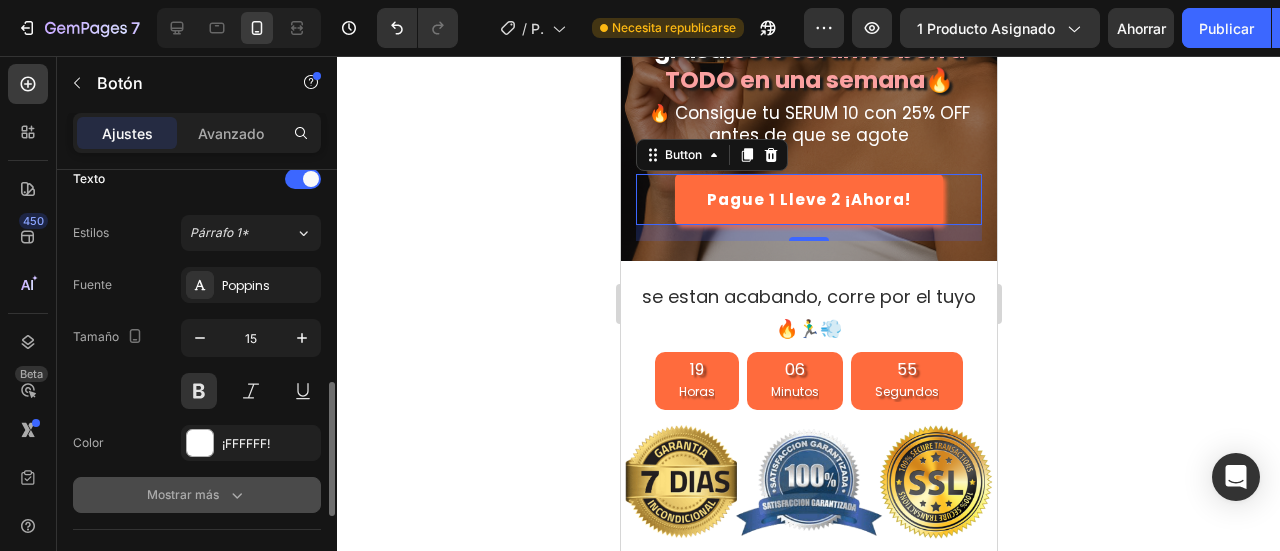 click on "Mostrar más" at bounding box center (197, 495) 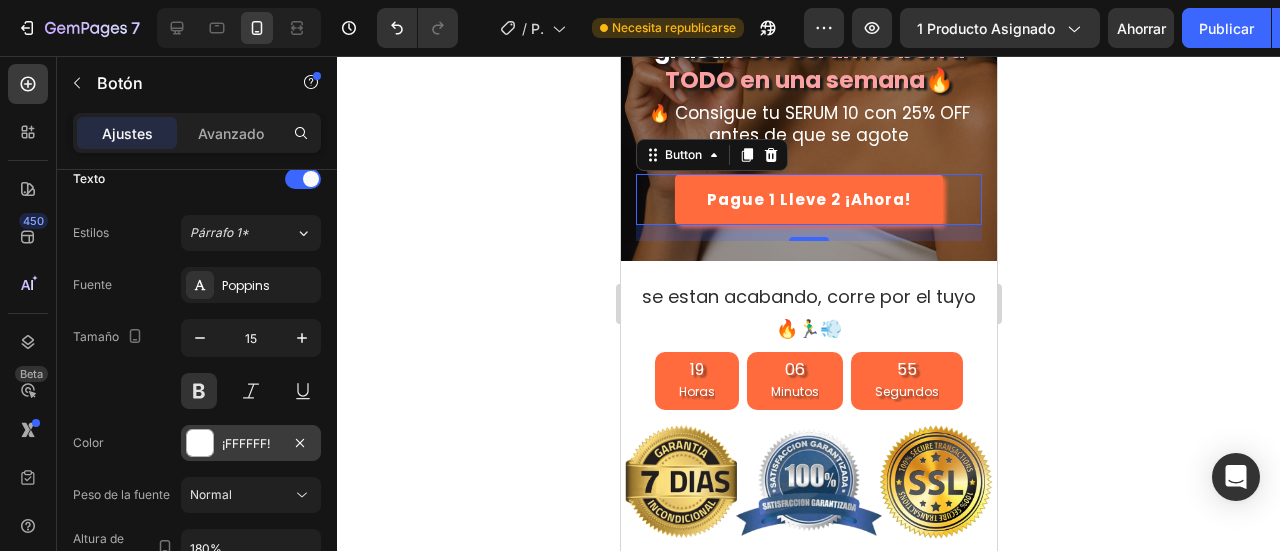 scroll, scrollTop: 991, scrollLeft: 0, axis: vertical 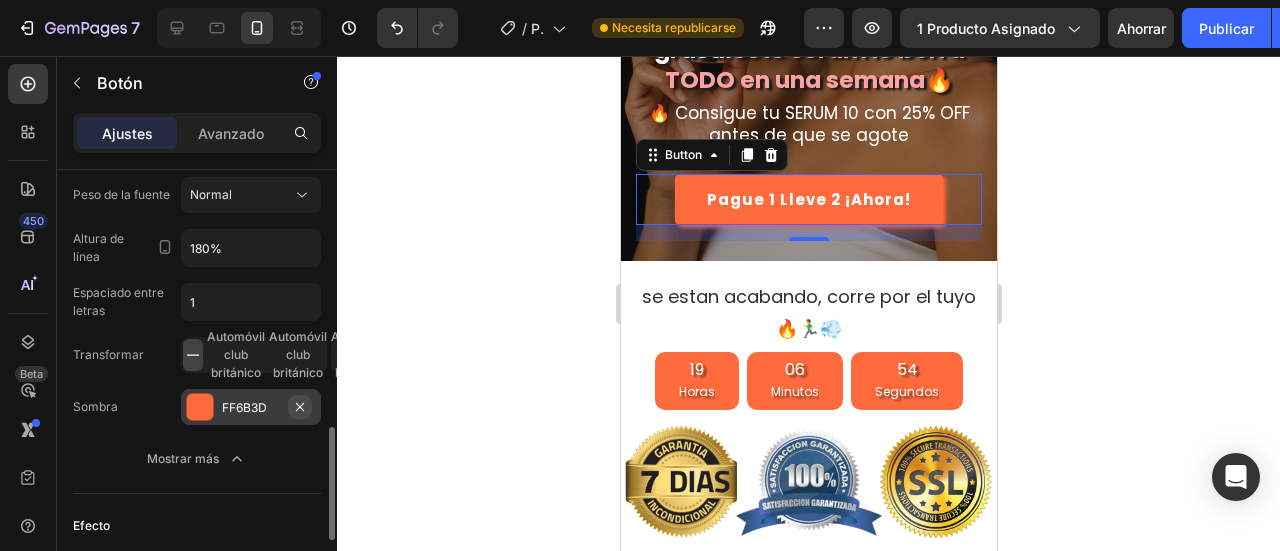 click 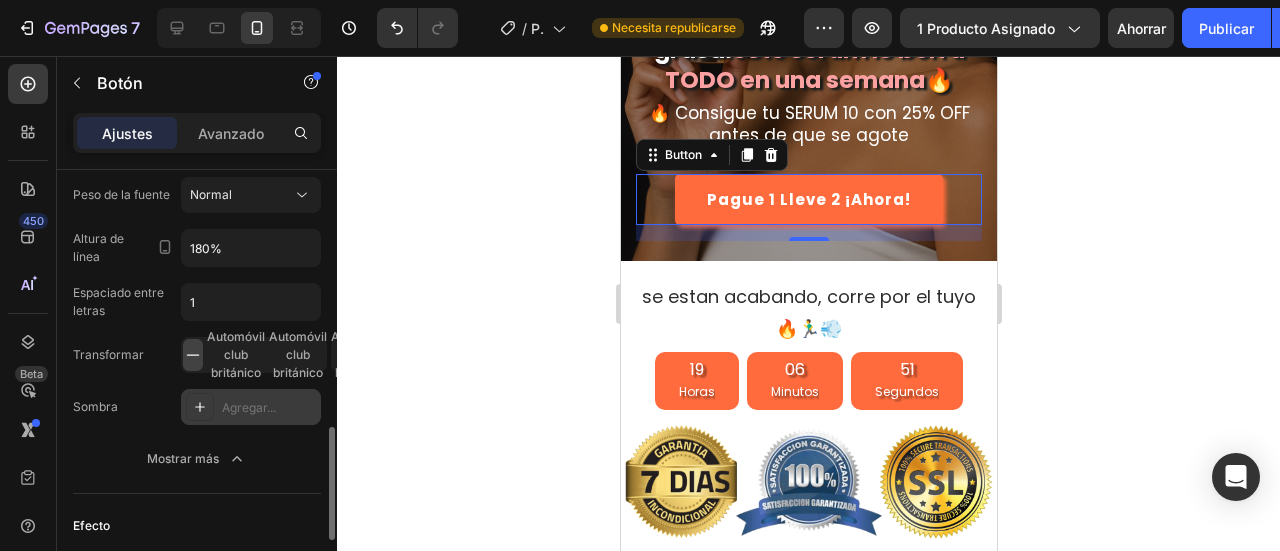 scroll, scrollTop: 791, scrollLeft: 0, axis: vertical 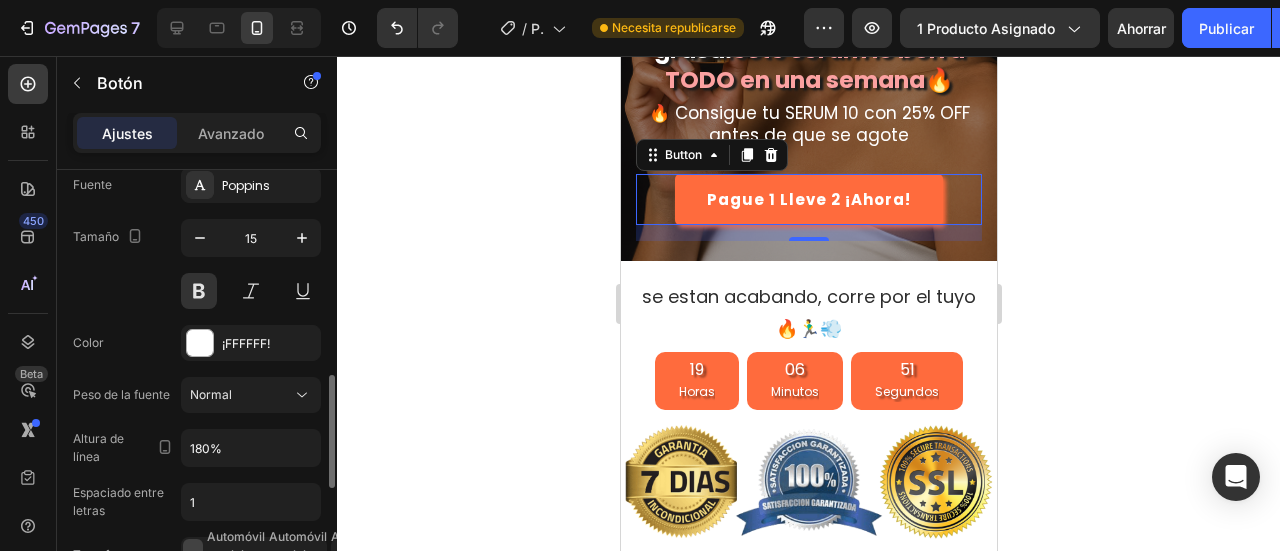 click on "Tamaño 15" at bounding box center (197, 264) 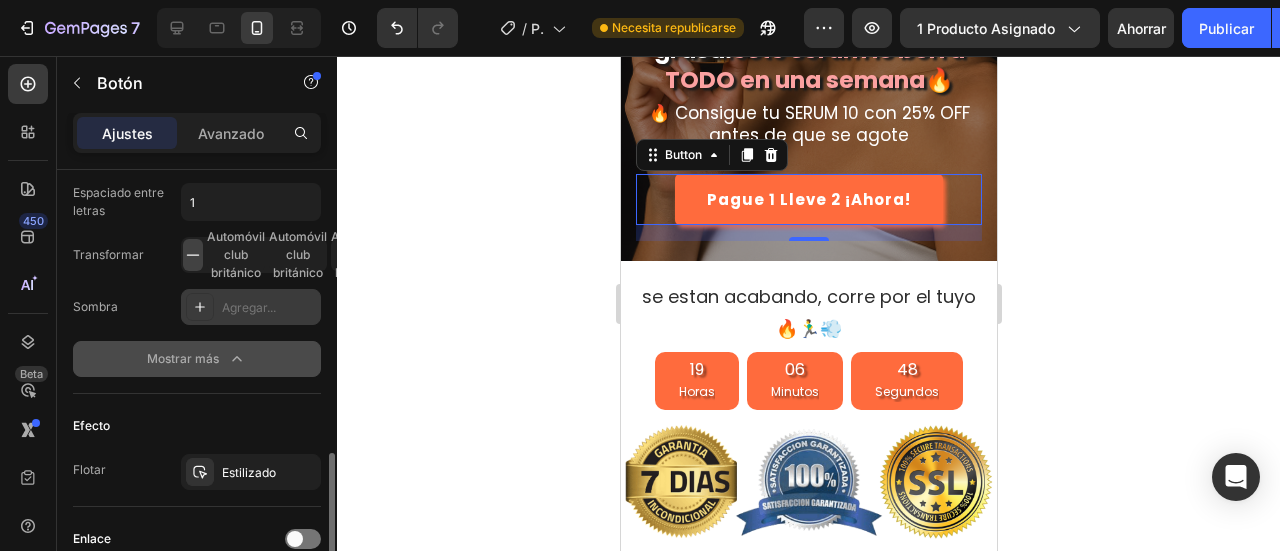 click on "Mostrar más" 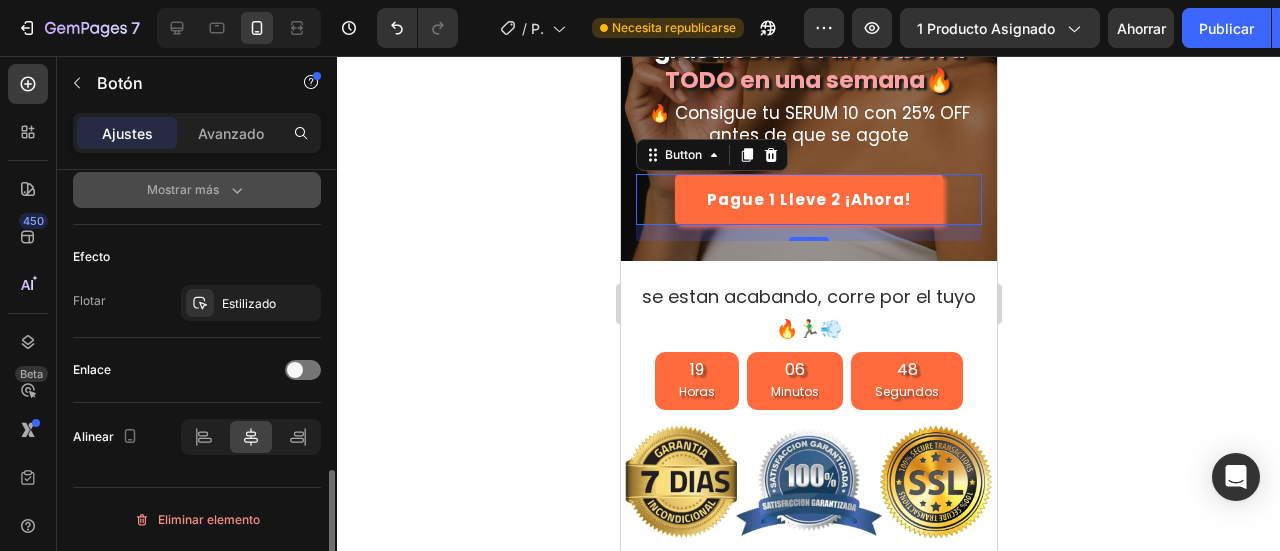 scroll, scrollTop: 991, scrollLeft: 0, axis: vertical 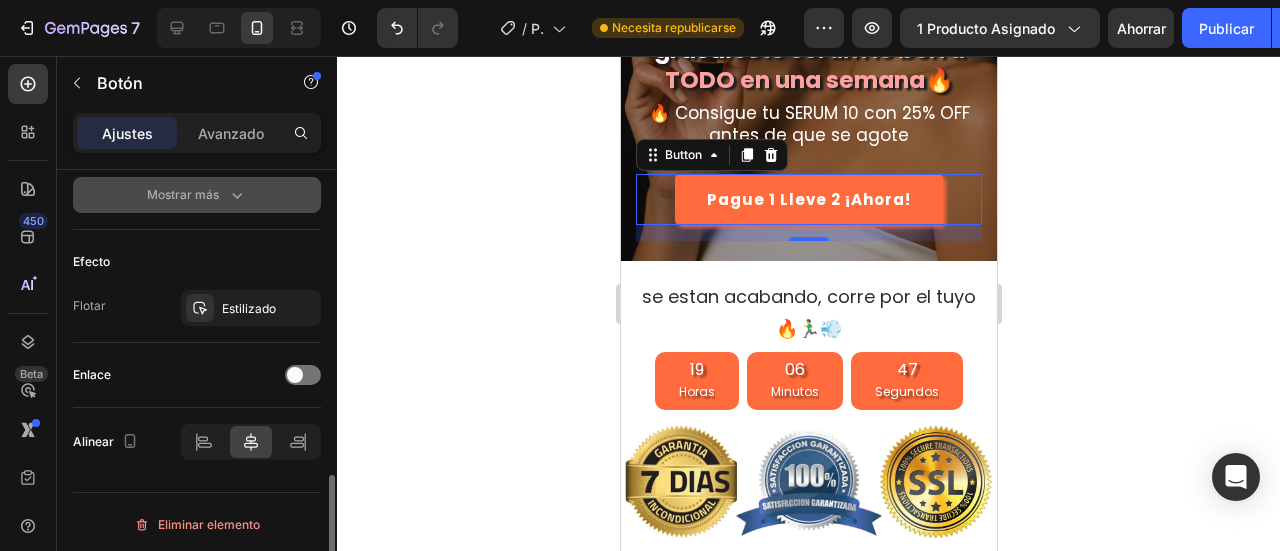 click 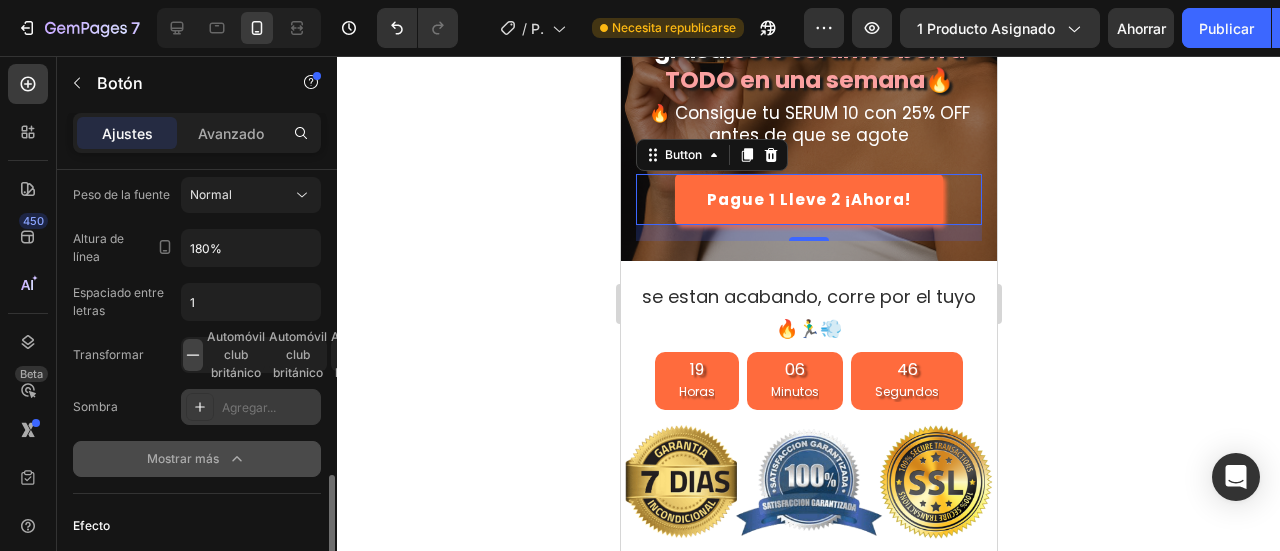 click on "Agregar..." at bounding box center [251, 407] 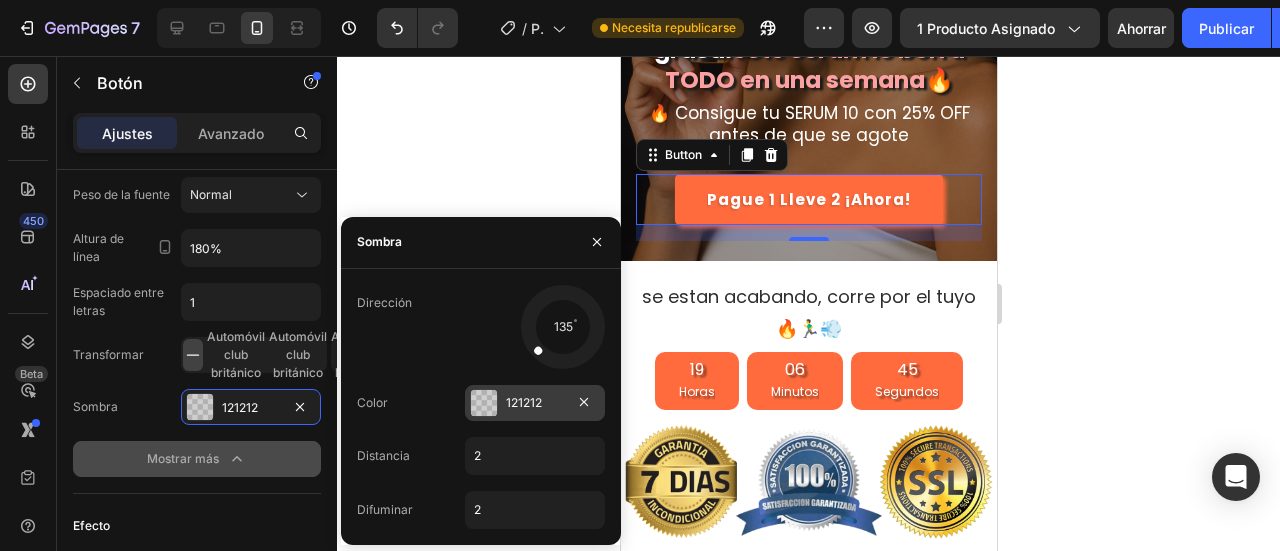click at bounding box center [484, 403] 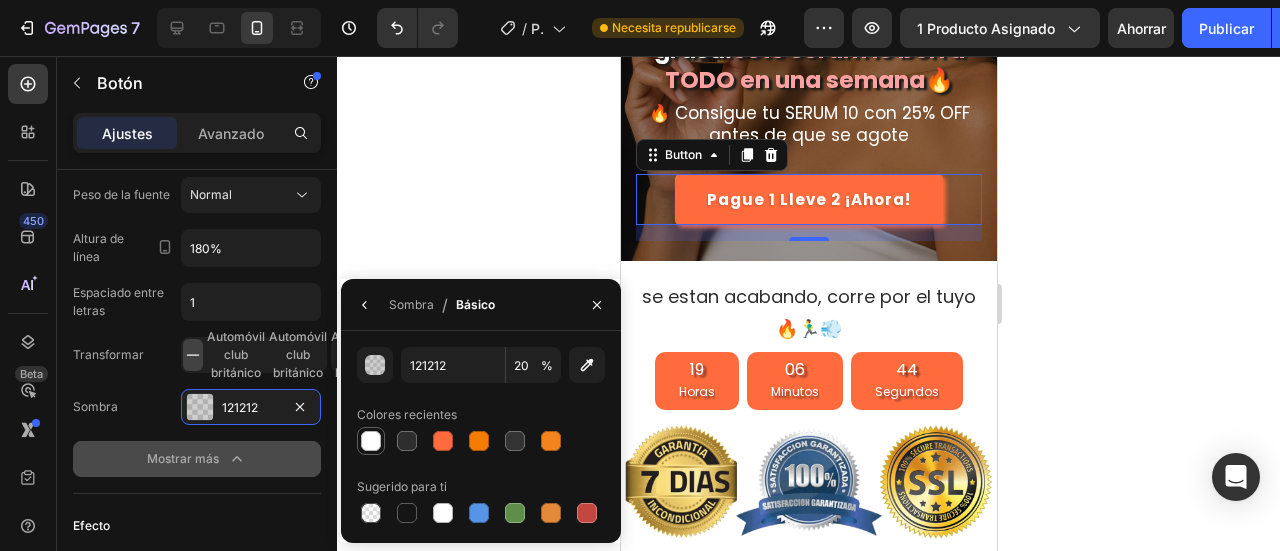 click at bounding box center (371, 441) 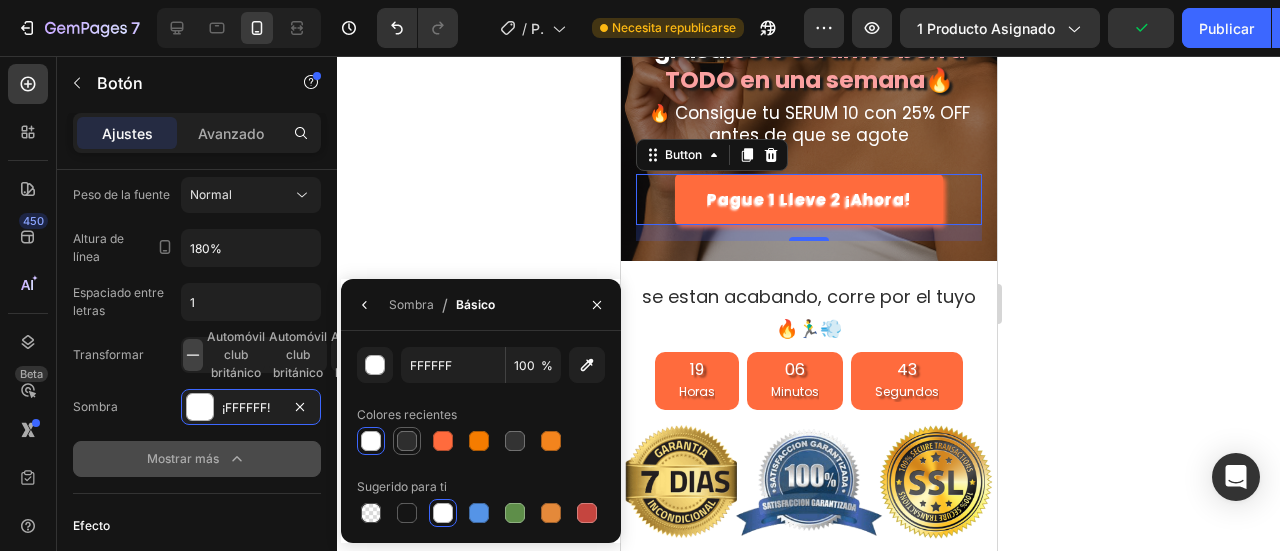 click at bounding box center (407, 441) 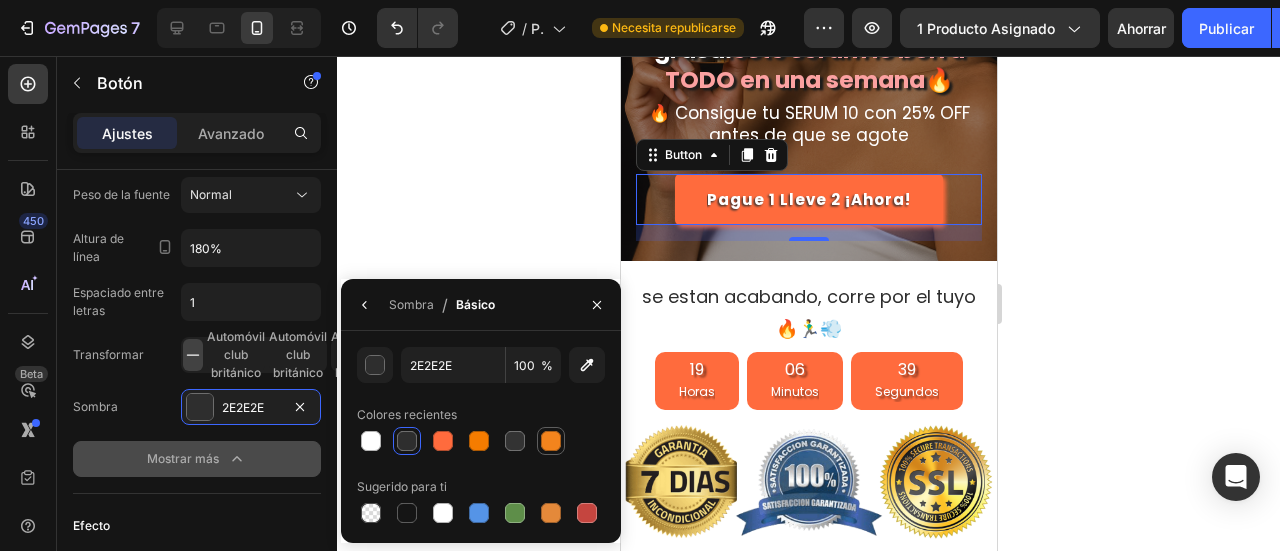 click at bounding box center (551, 441) 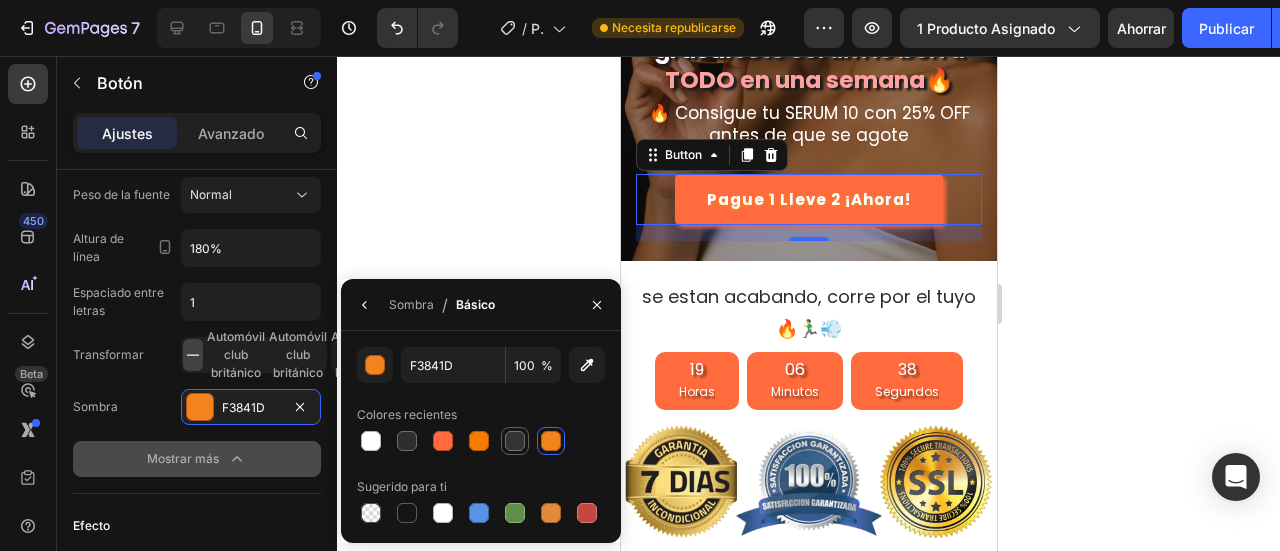 click at bounding box center (515, 441) 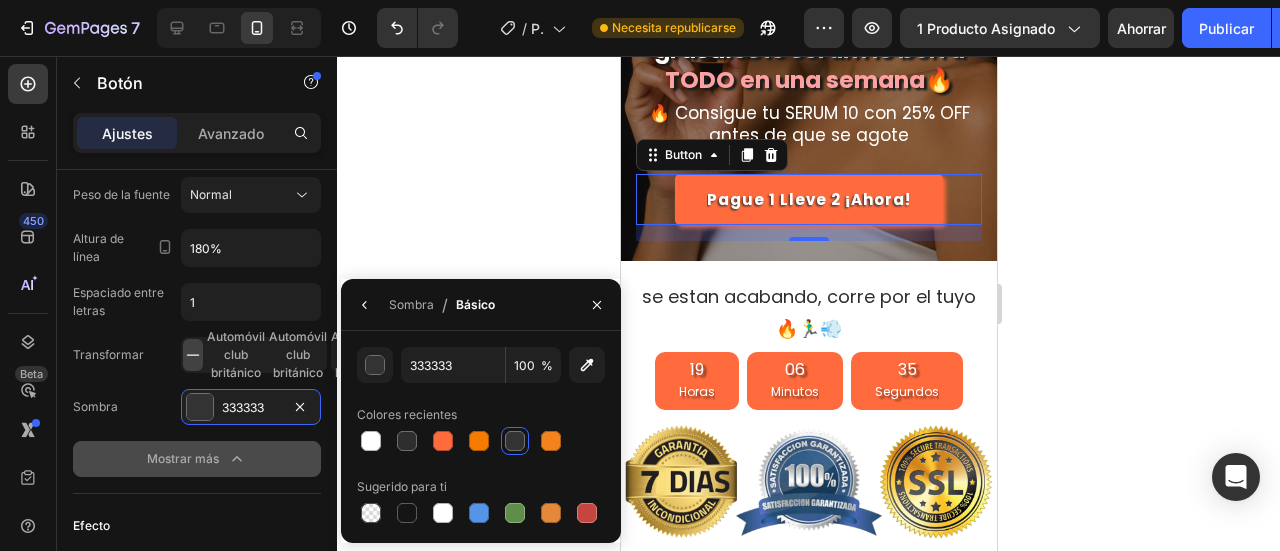 click 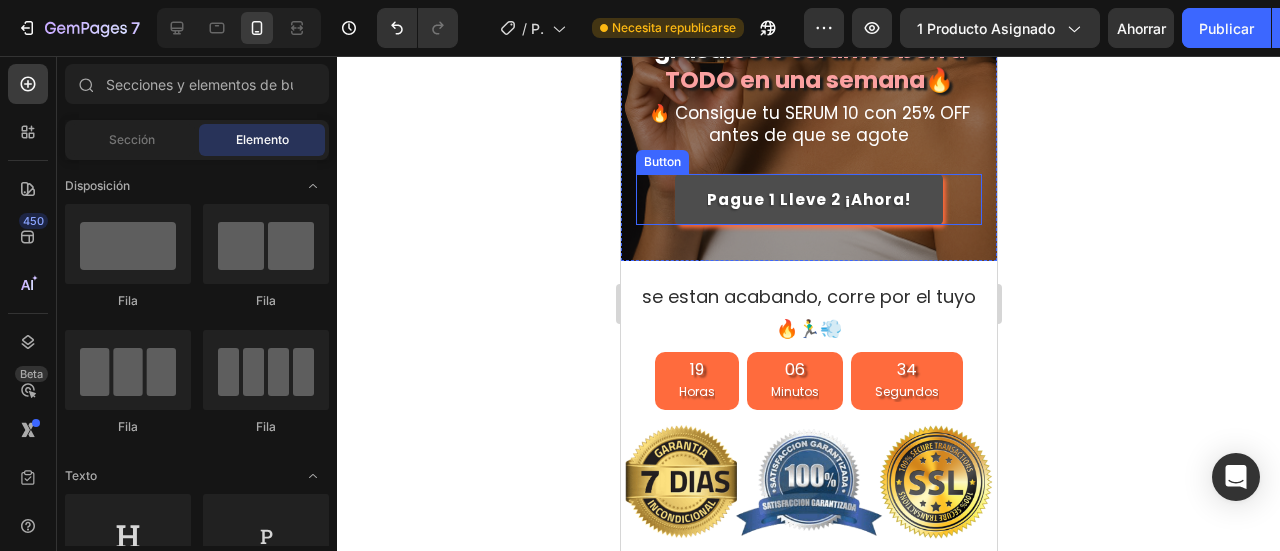 click on "Pague 1 Lleve 2 ¡Ahora!" at bounding box center (808, 199) 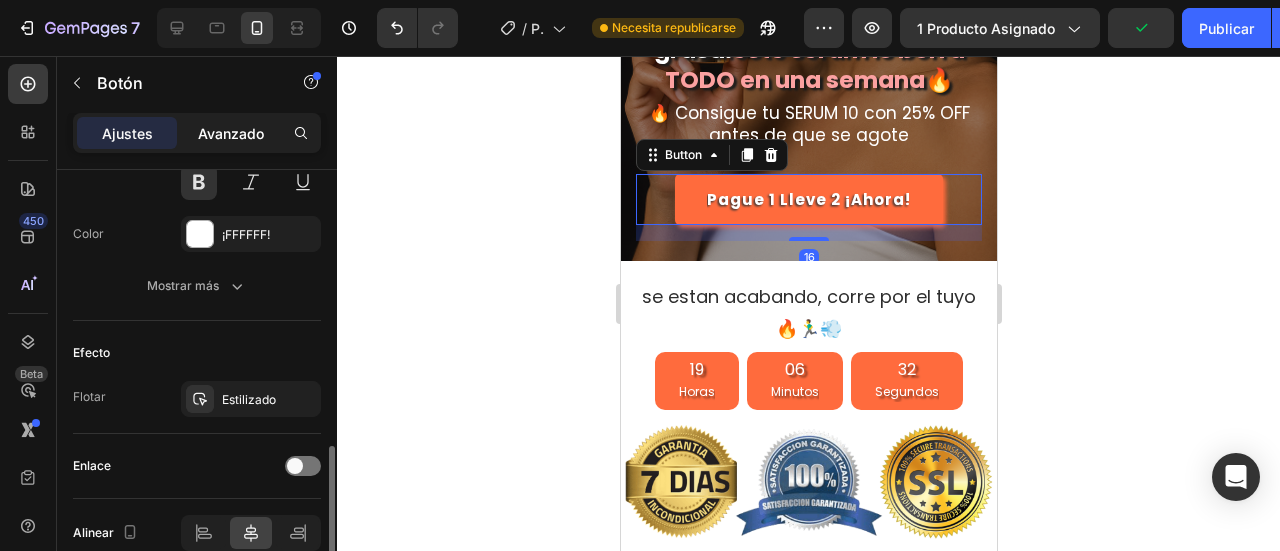 click on "Avanzado" at bounding box center (231, 133) 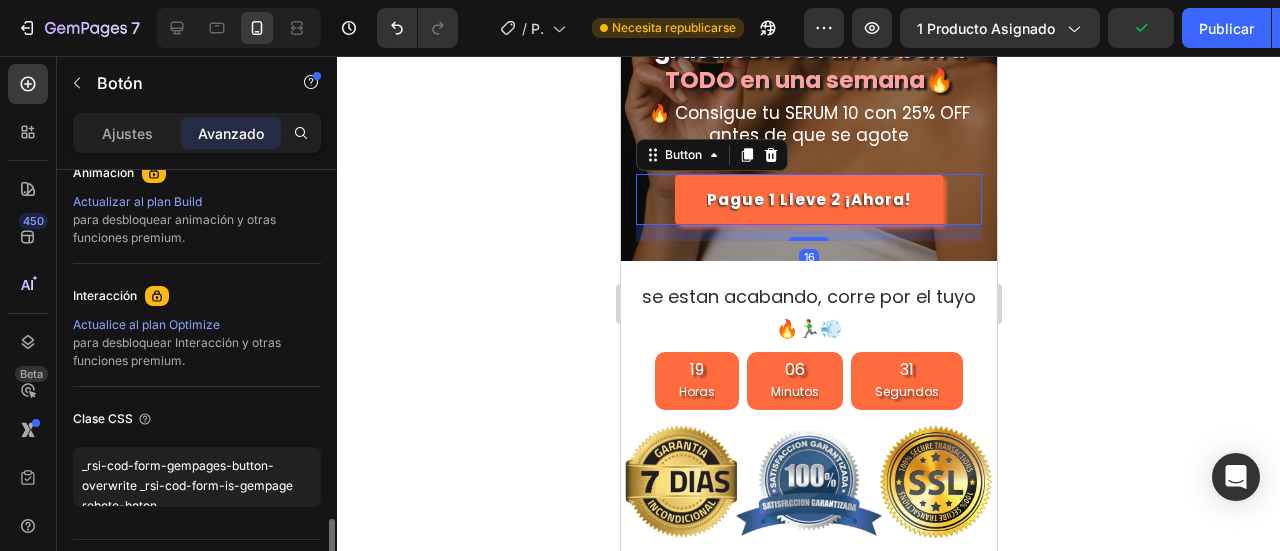 scroll, scrollTop: 948, scrollLeft: 0, axis: vertical 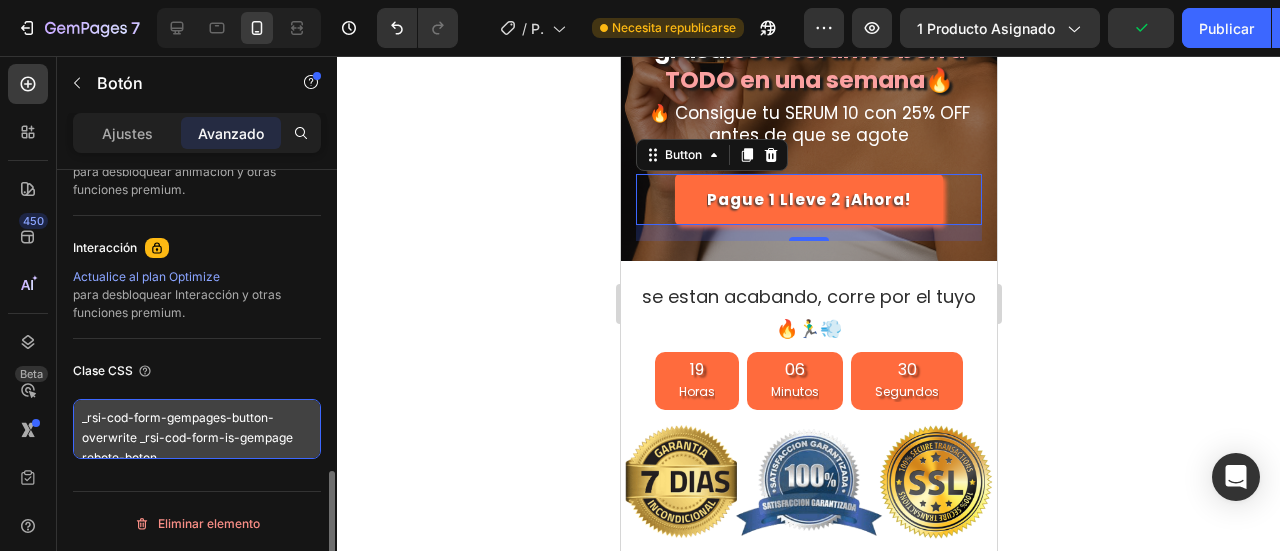 click on "_rsi-cod-form-gempages-button-overwrite _rsi-cod-form-is-gempage
rebote-boton" at bounding box center (197, 429) 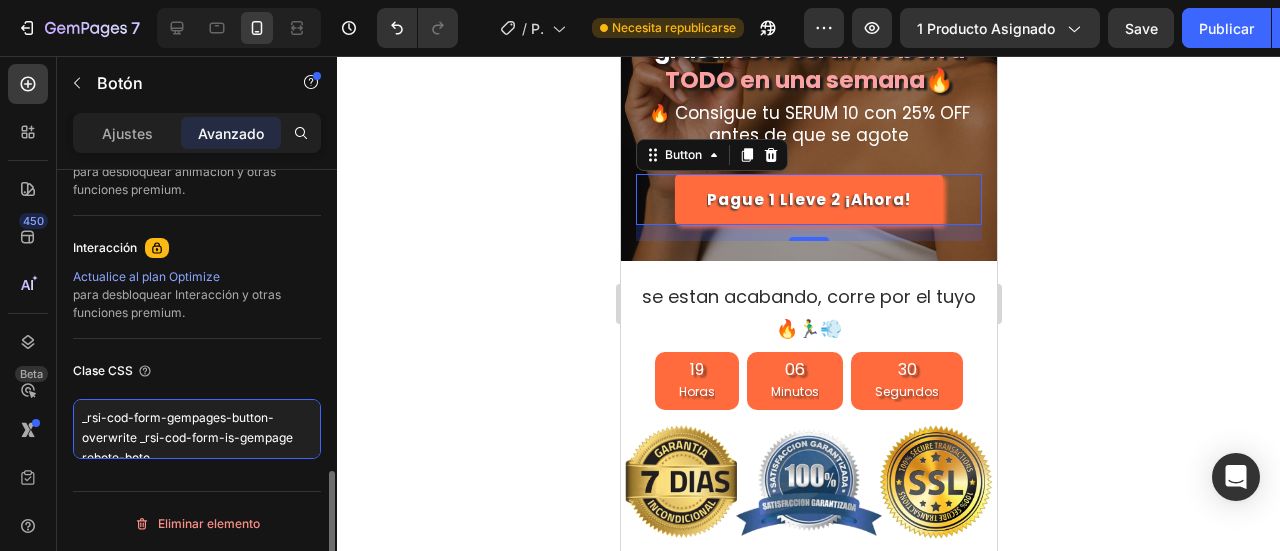 scroll, scrollTop: 6, scrollLeft: 0, axis: vertical 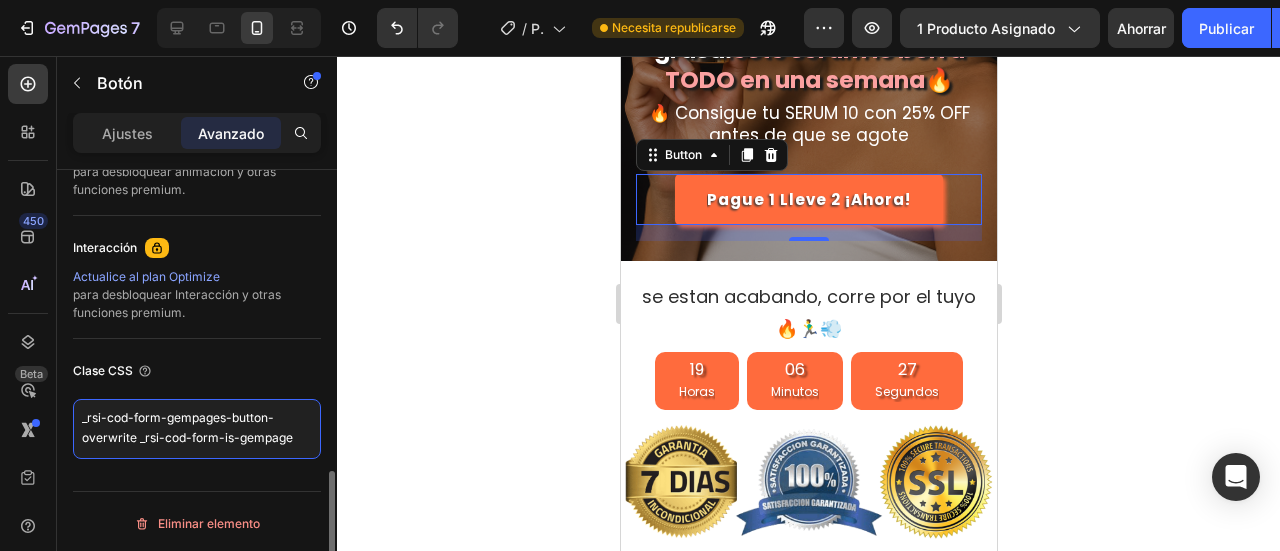 type on "_rsi-cod-form-gempages-button-overwrite _rsi-cod-form-is-gempage" 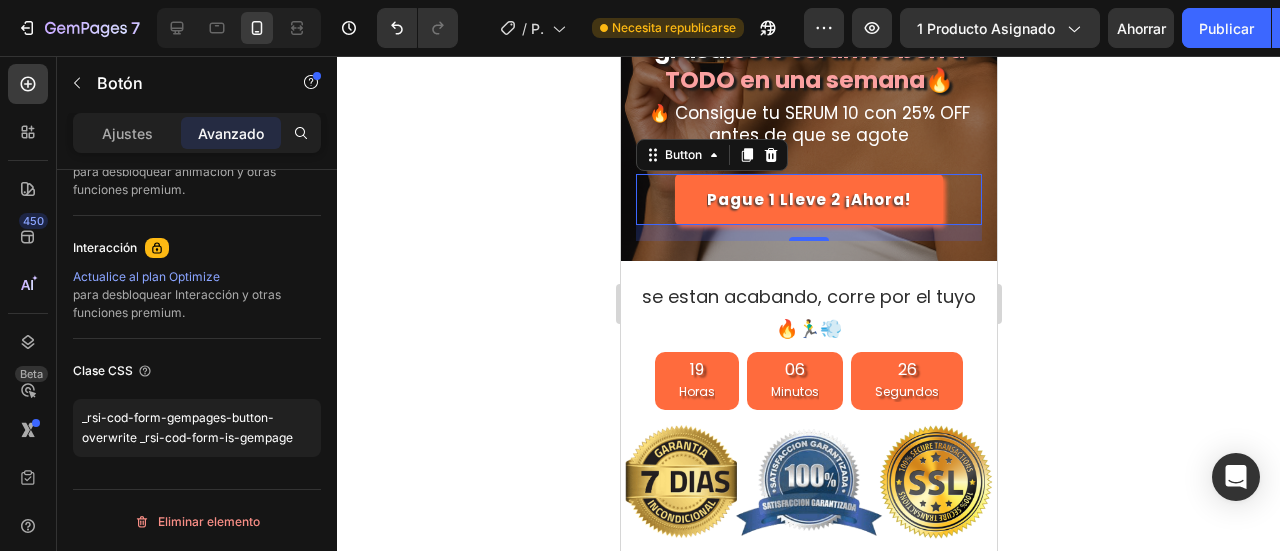click 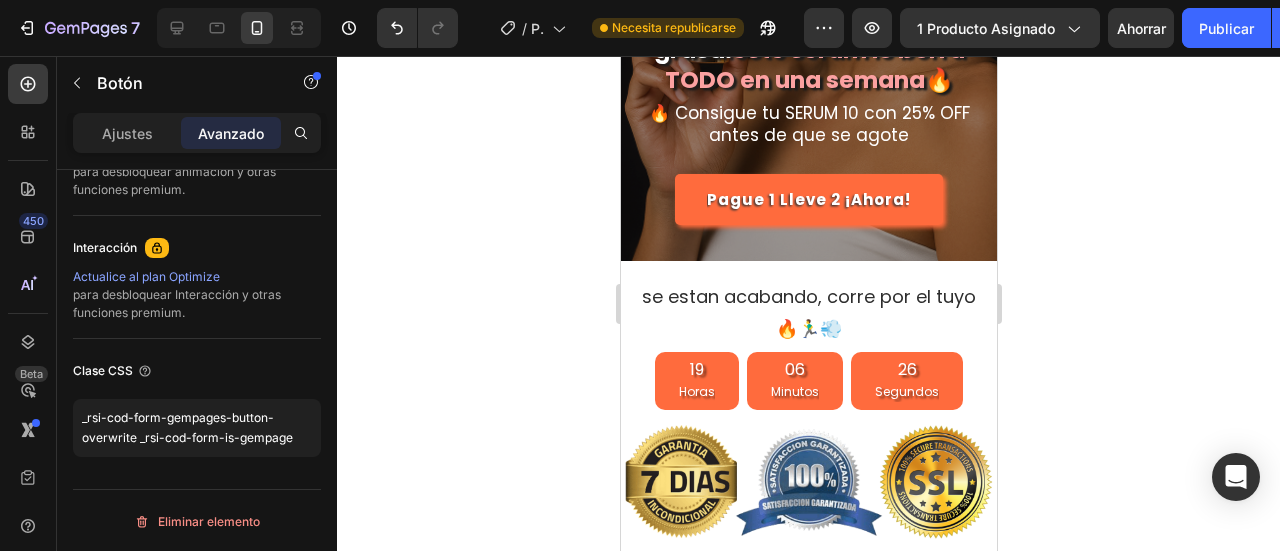 scroll, scrollTop: 0, scrollLeft: 0, axis: both 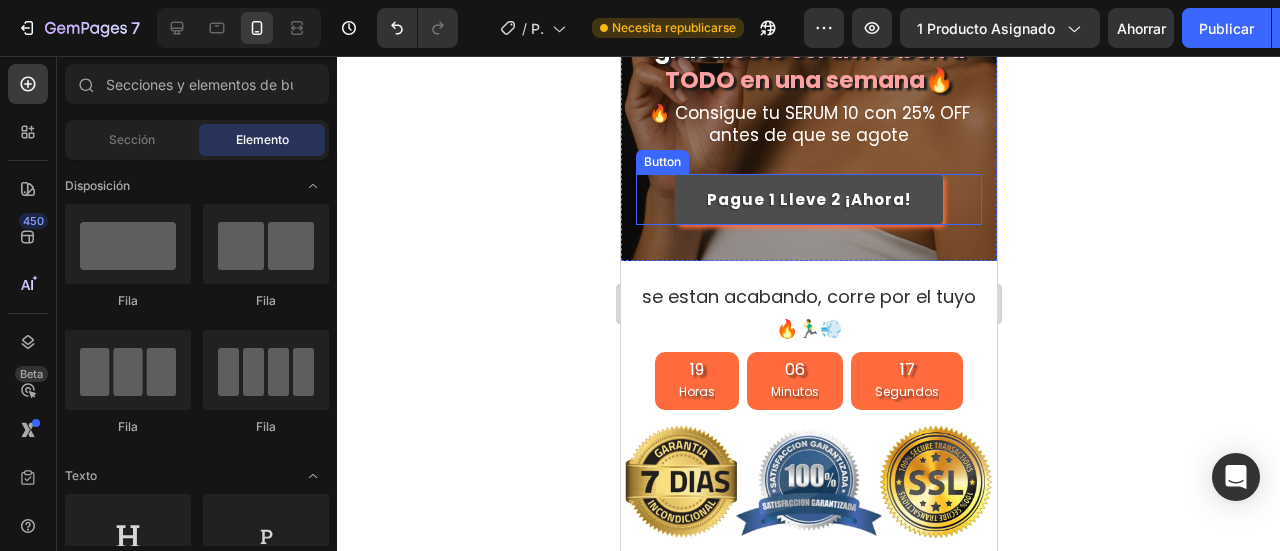 click on "Pague 1 Lleve 2 ¡Ahora!" at bounding box center (808, 199) 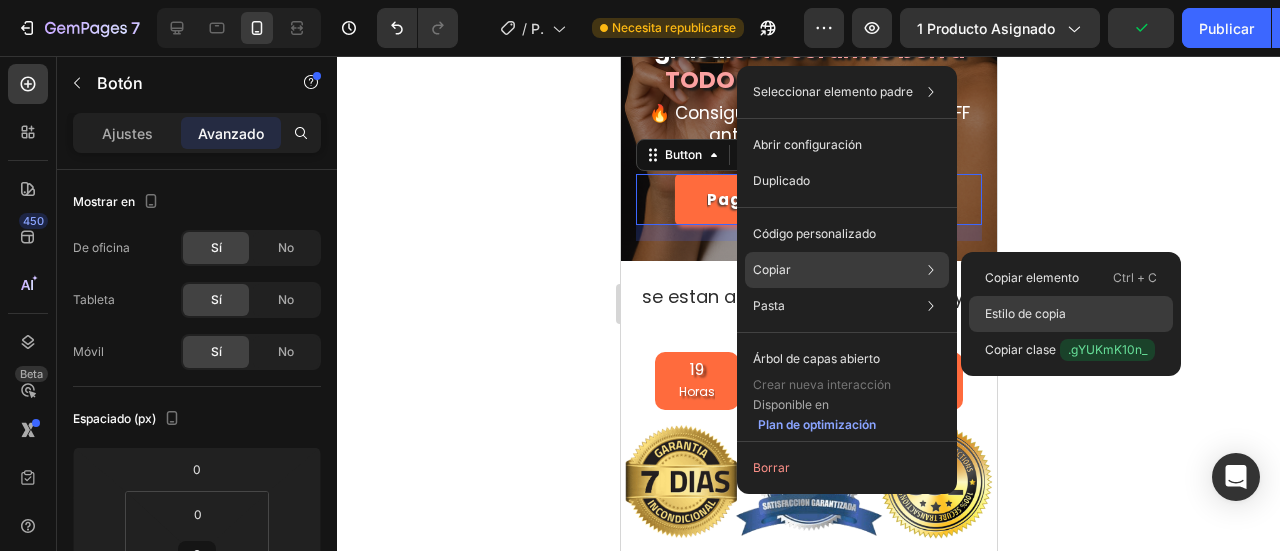 click on "Estilo de copia" at bounding box center (1025, 313) 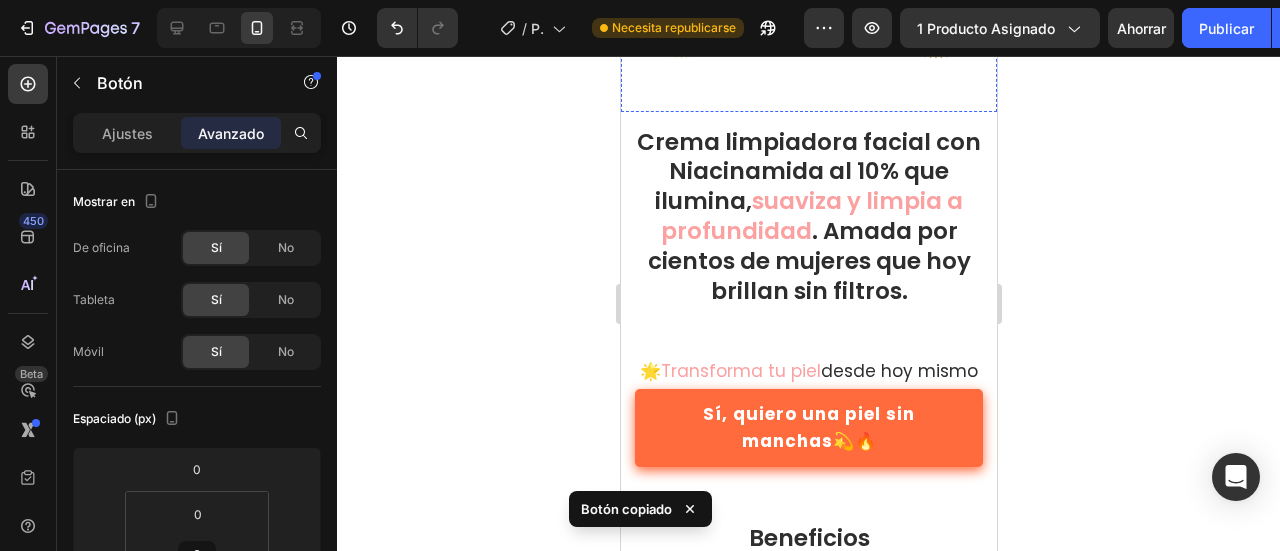 scroll, scrollTop: 1000, scrollLeft: 0, axis: vertical 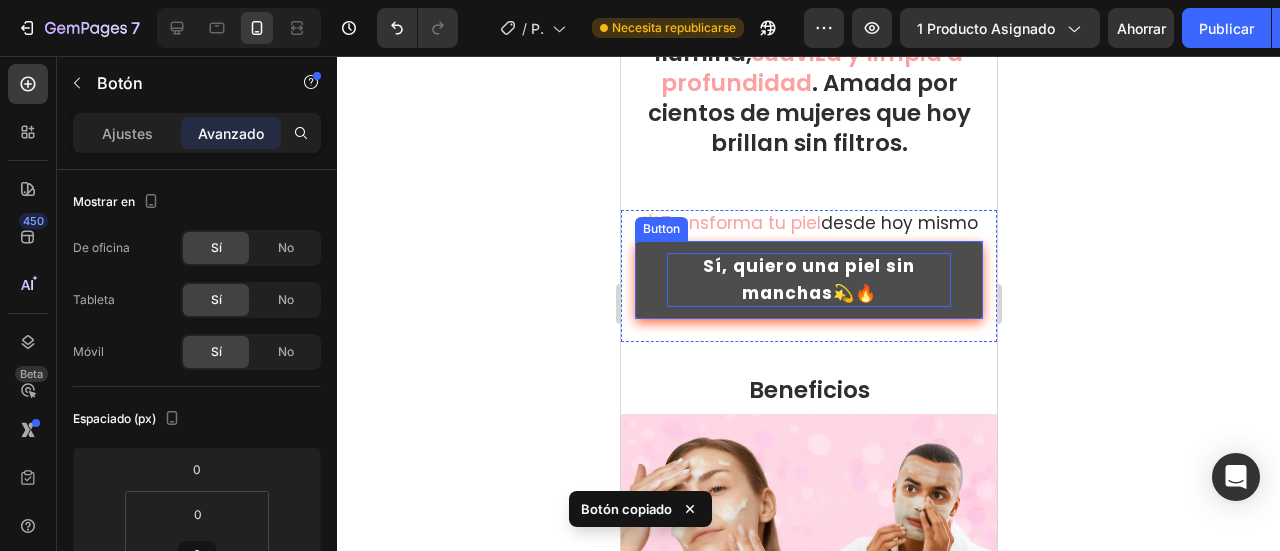 click on "Sí, quiero una piel sin manchas💫🔥" at bounding box center [808, 279] 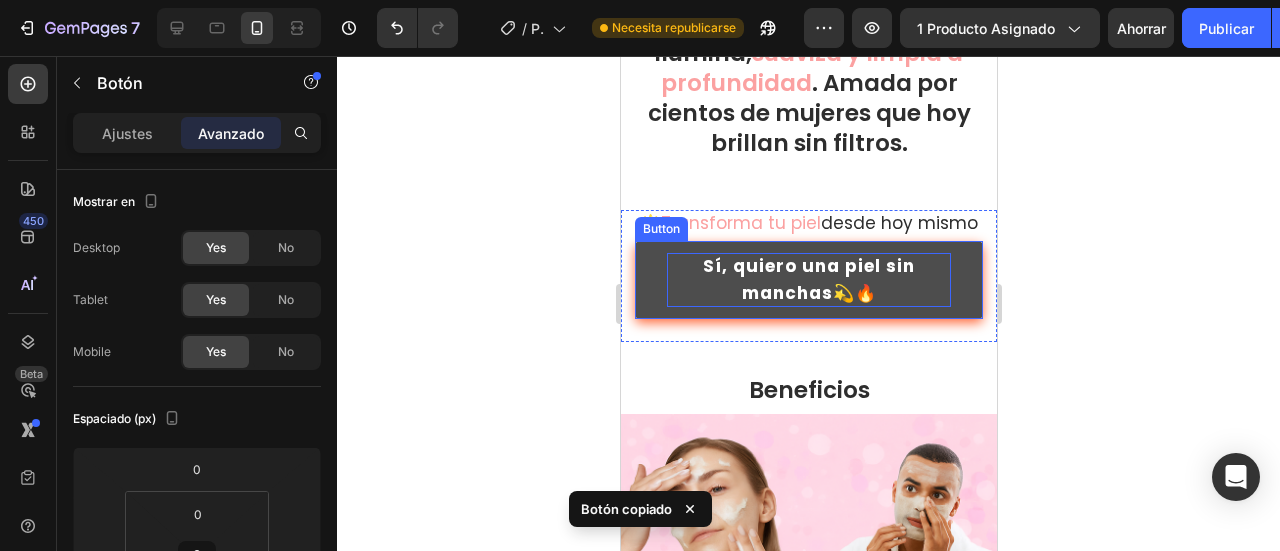 scroll, scrollTop: 946, scrollLeft: 0, axis: vertical 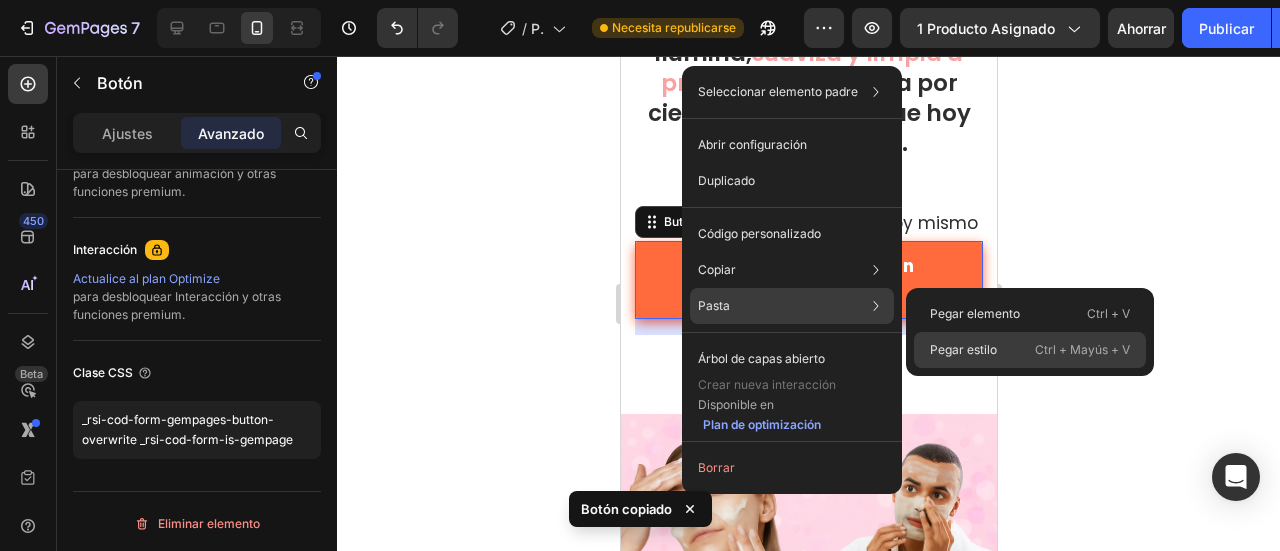 click on "Pegar estilo Ctrl + Mayús + V" 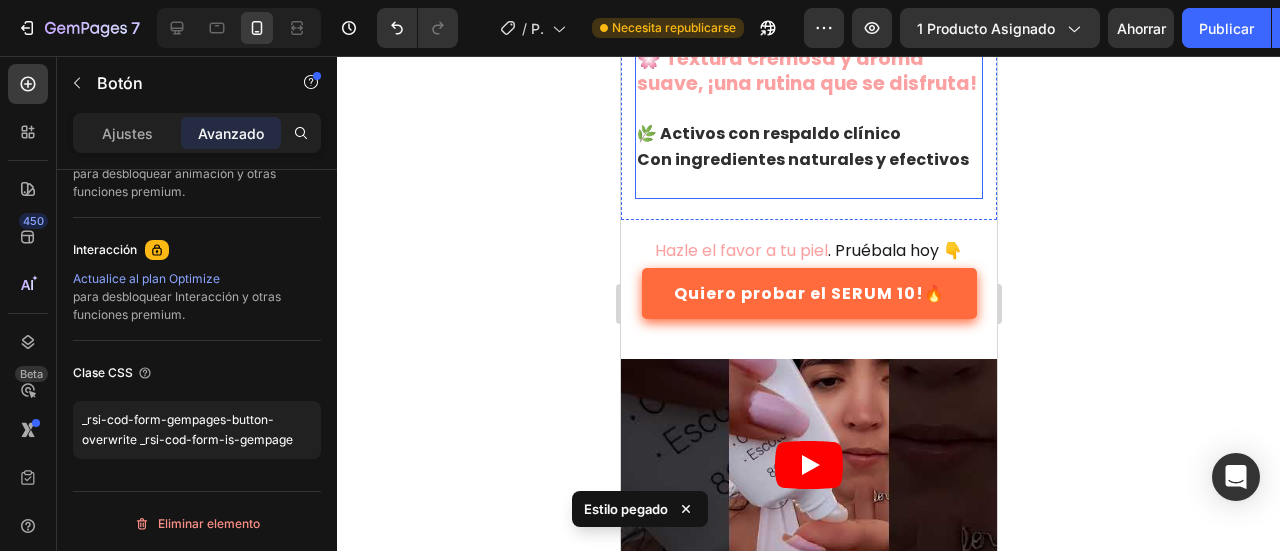scroll, scrollTop: 2200, scrollLeft: 0, axis: vertical 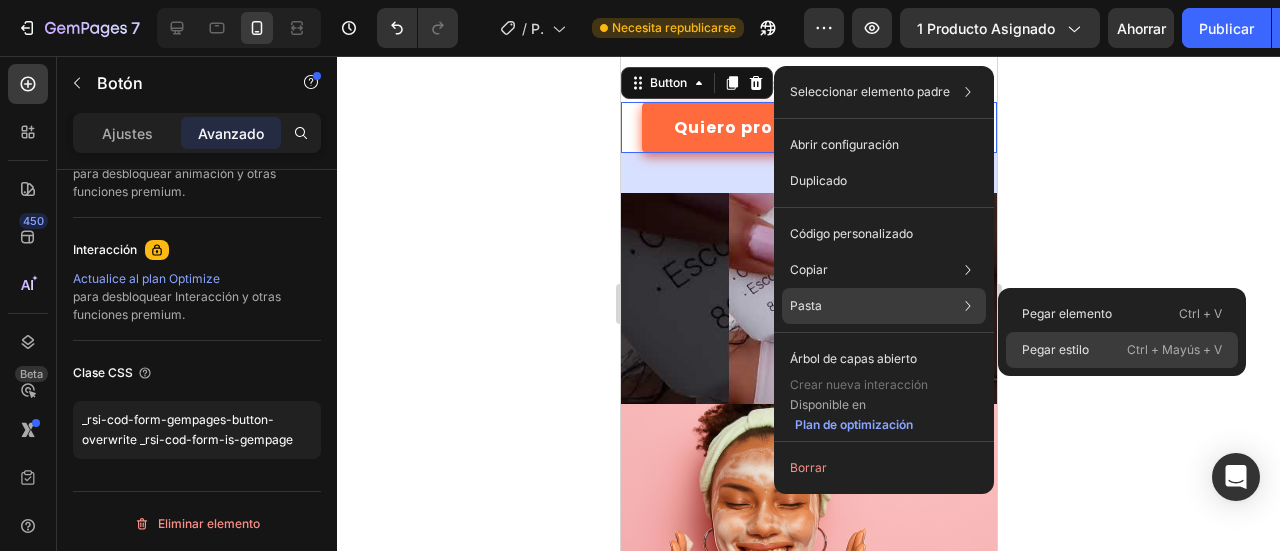 click on "Pegar estilo" at bounding box center (1055, 349) 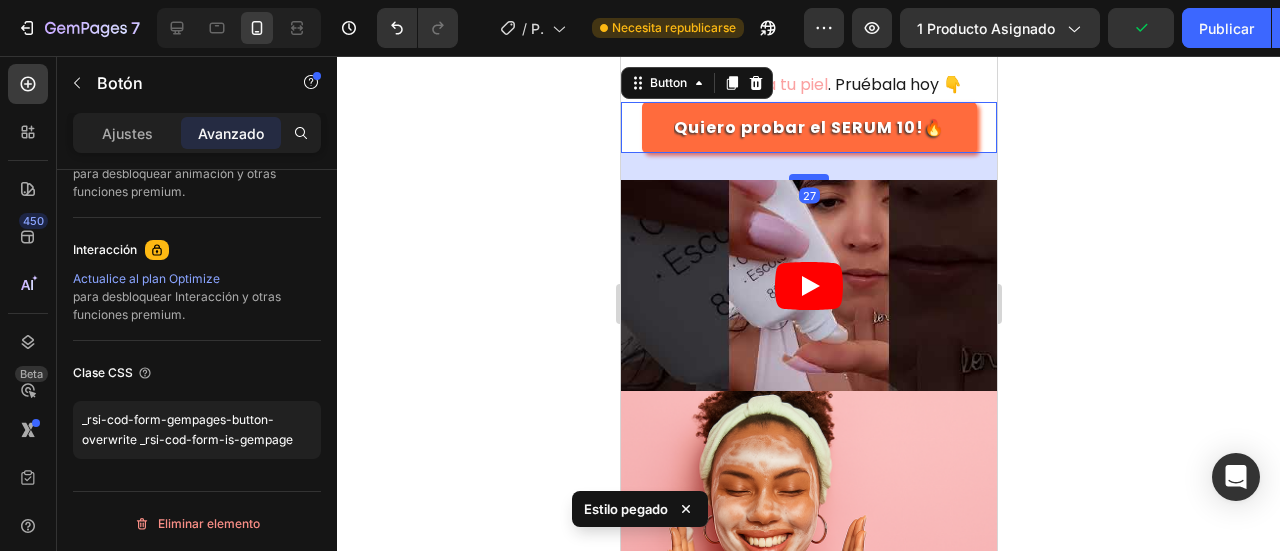 drag, startPoint x: 796, startPoint y: 213, endPoint x: 796, endPoint y: 224, distance: 11 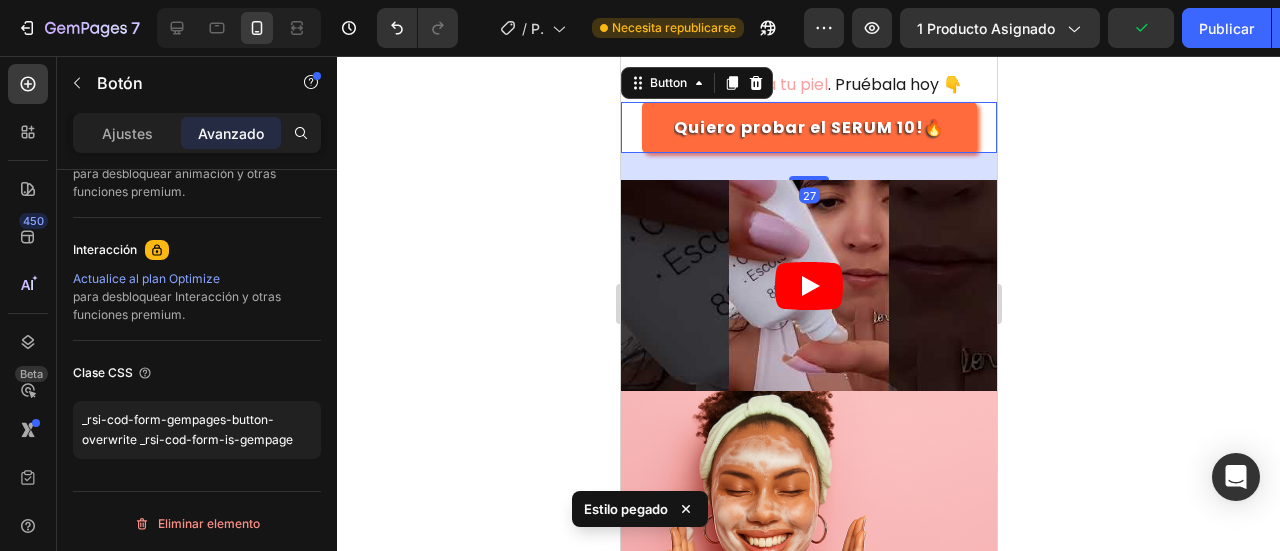click 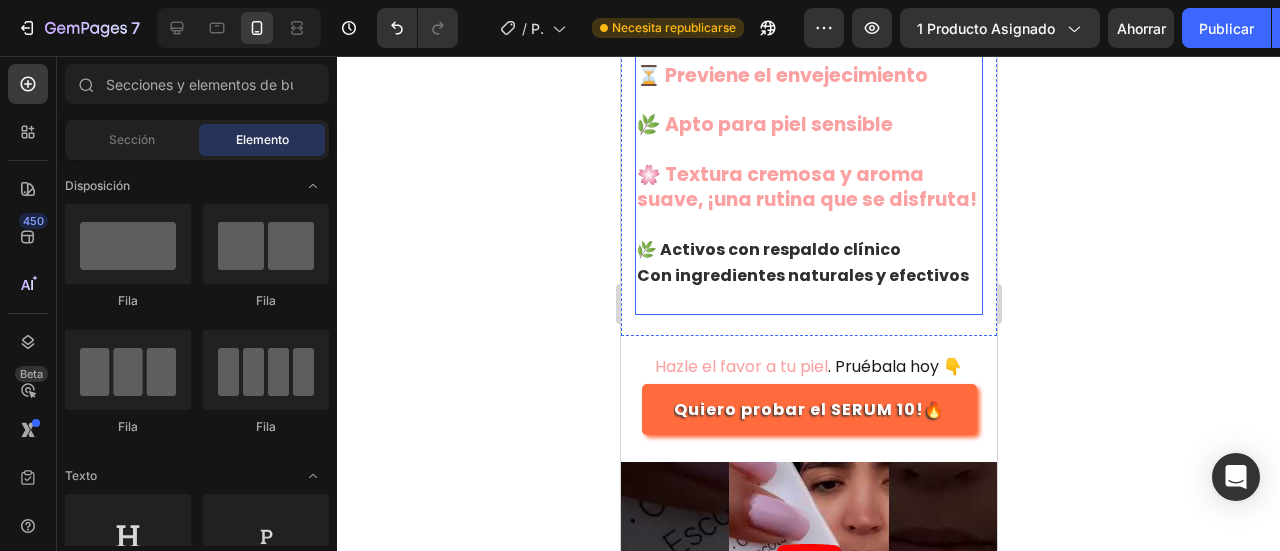 scroll, scrollTop: 2100, scrollLeft: 0, axis: vertical 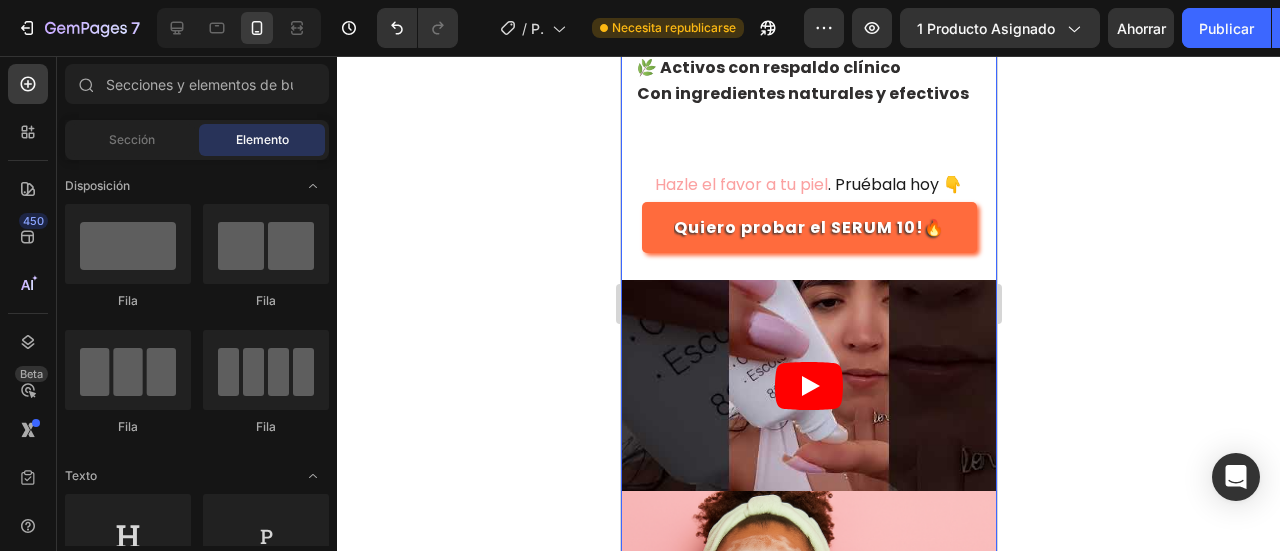 click on "Quiero probar el SERUM 10!🔥 Button" at bounding box center (808, 241) 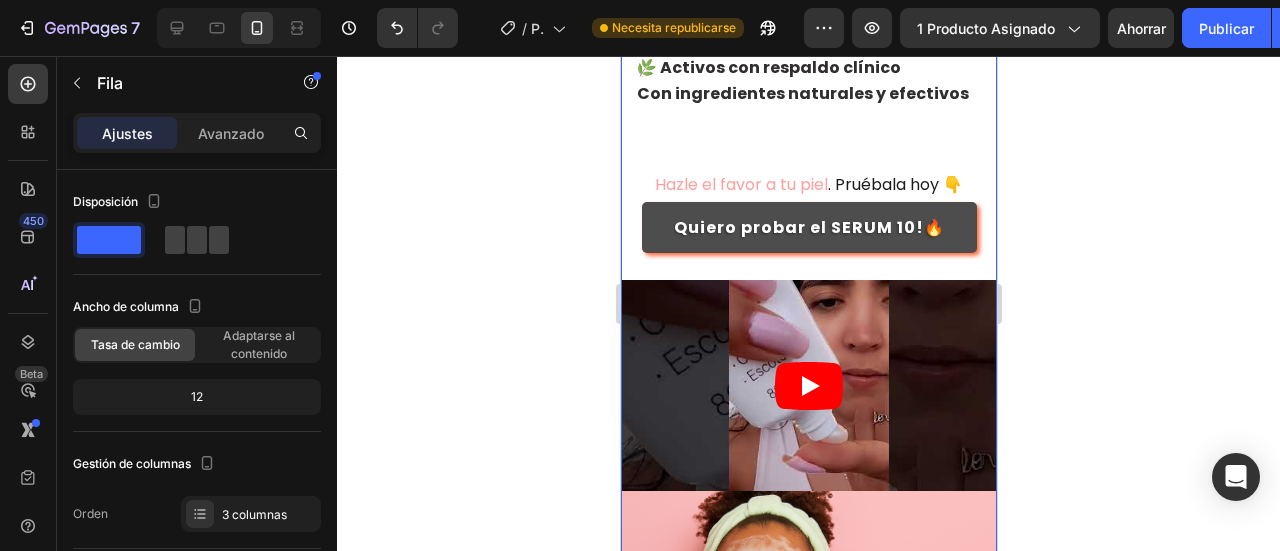 click on "Quiero probar el SERUM 10!🔥" at bounding box center (808, 227) 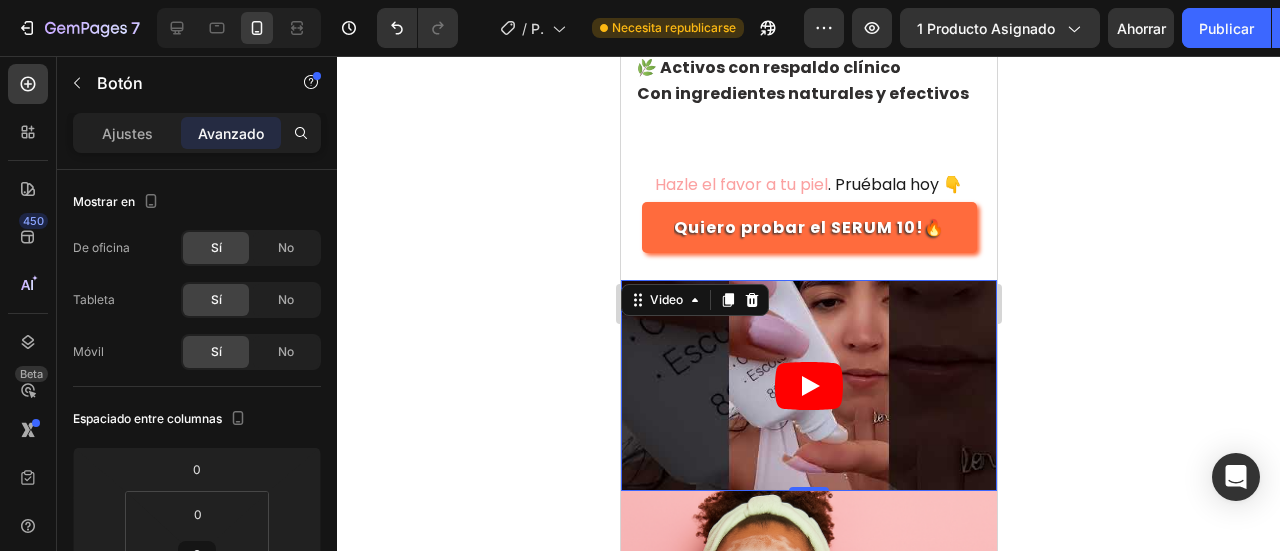click at bounding box center (808, 386) 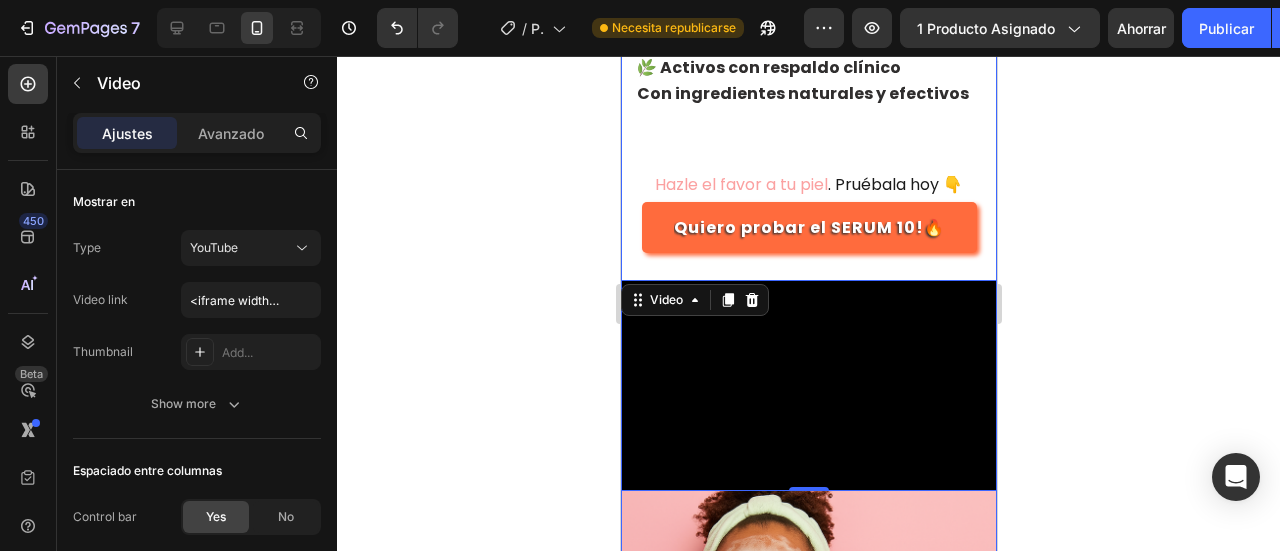 click on "Quiero probar el SERUM 10!🔥 Button" at bounding box center [808, 241] 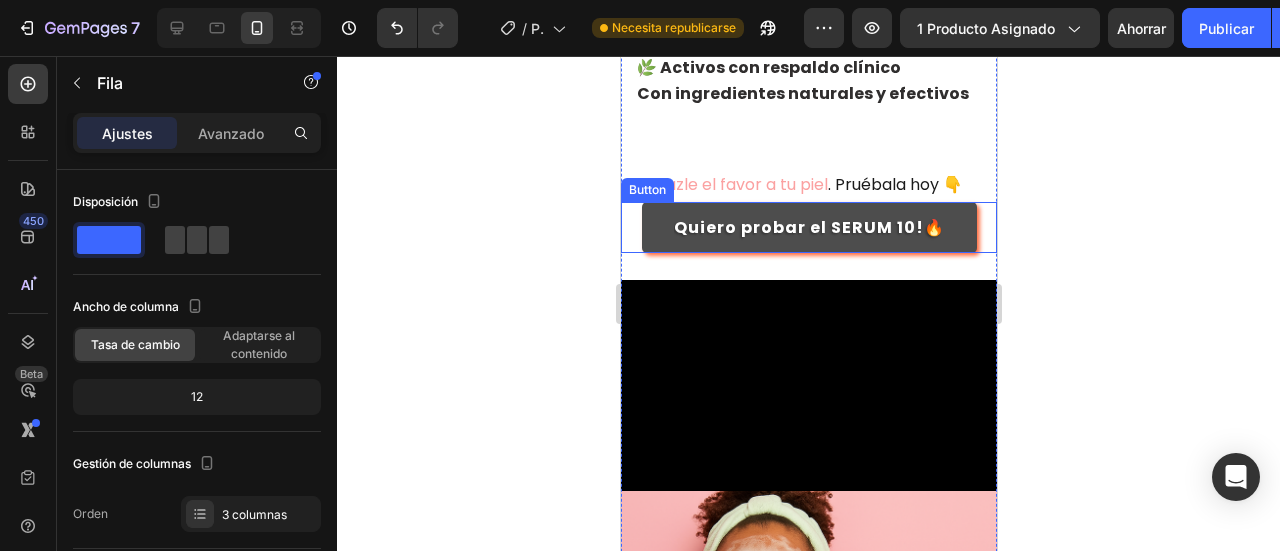 click on "Quiero probar el SERUM 10!🔥" at bounding box center [808, 227] 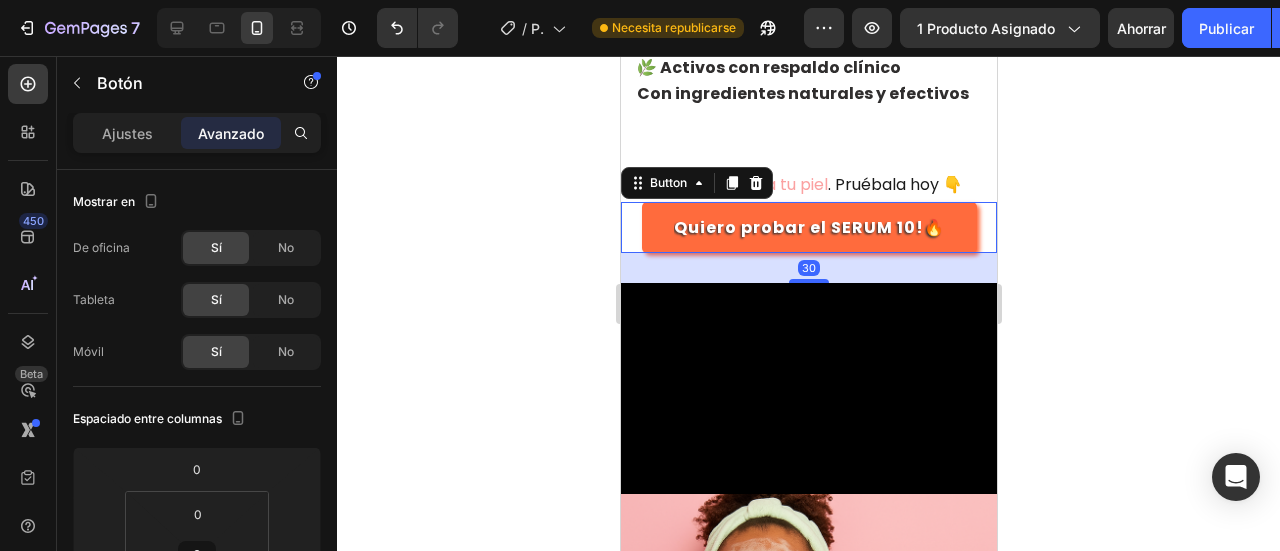 click at bounding box center (808, 281) 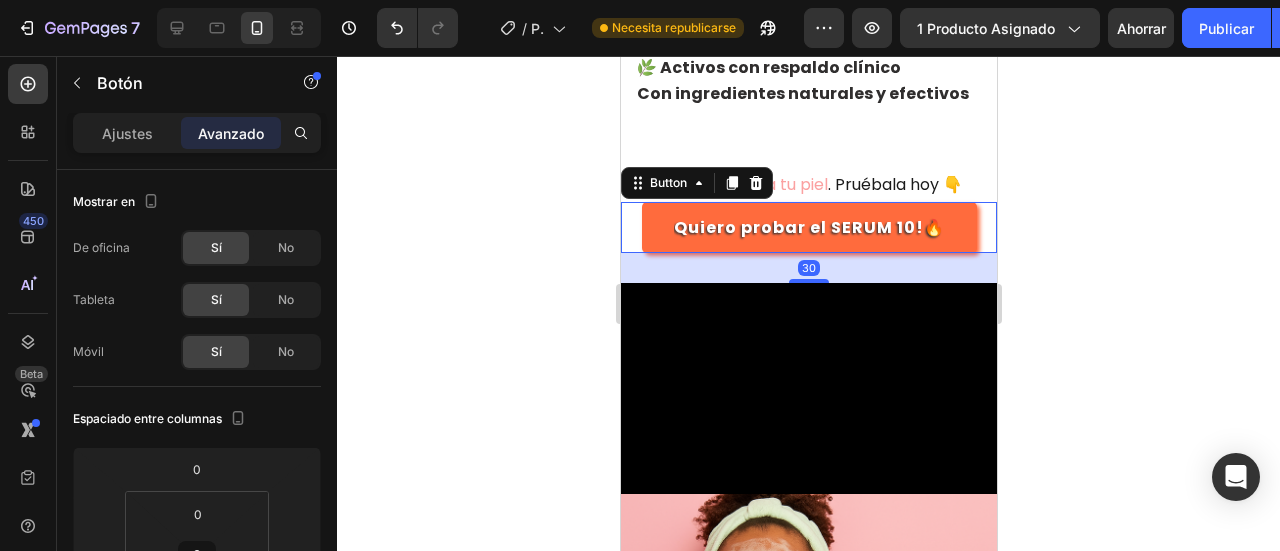 type on "35" 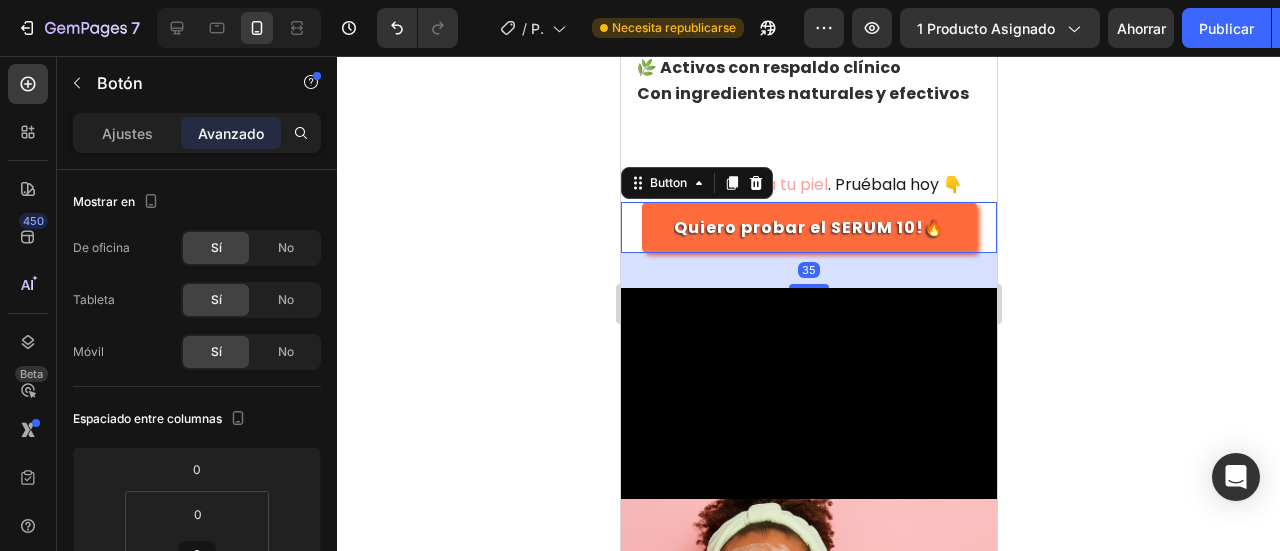 click 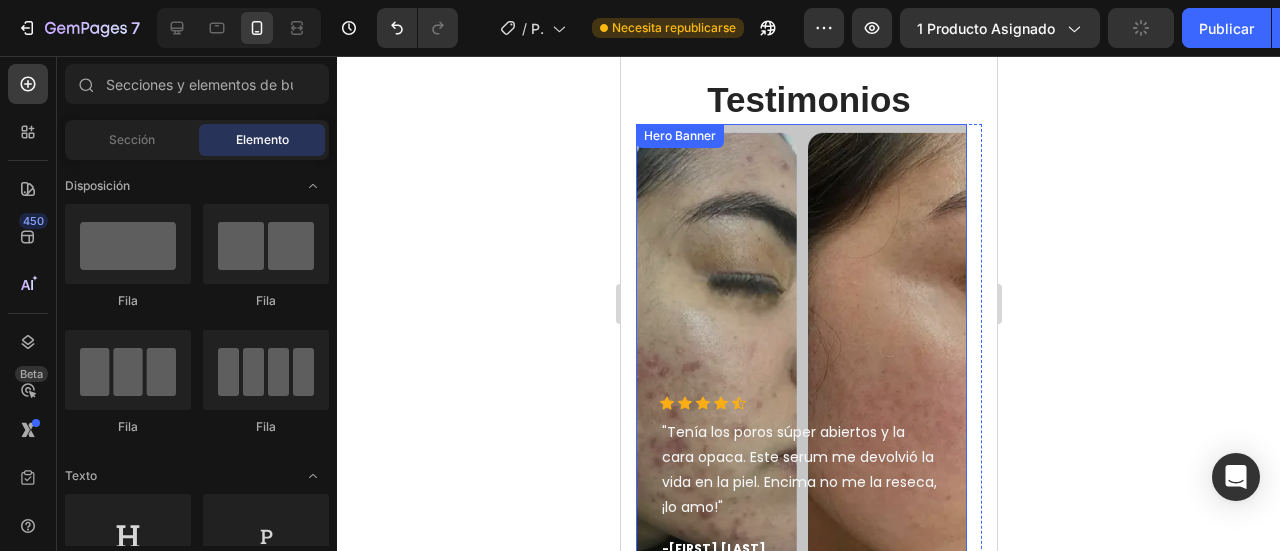 scroll, scrollTop: 2900, scrollLeft: 0, axis: vertical 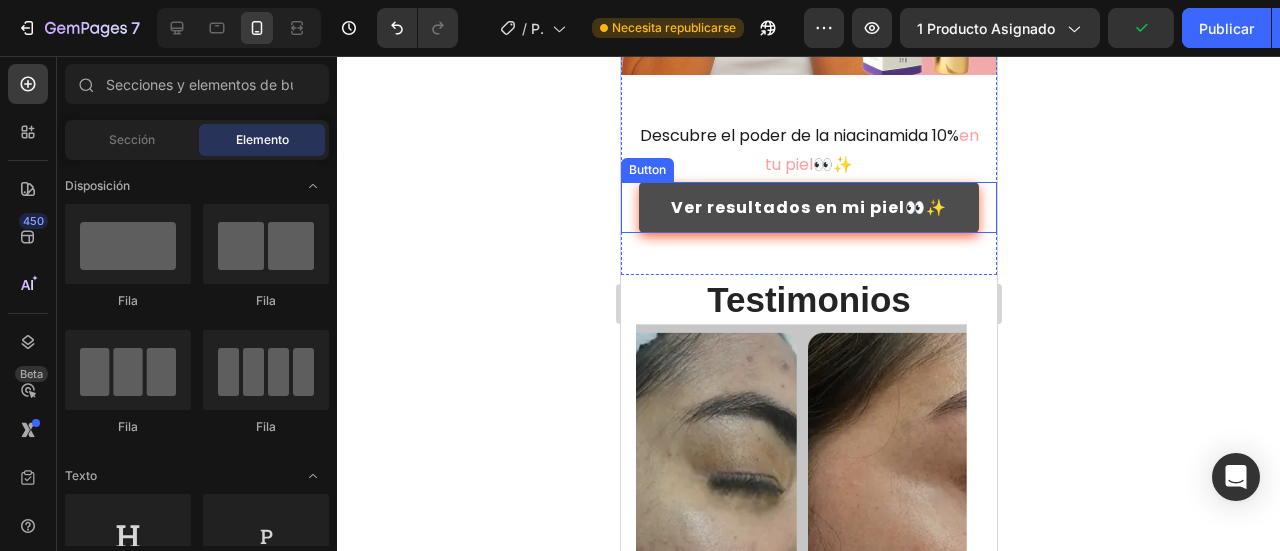 click on "Ver resultados en mi piel👀✨" at bounding box center [808, 207] 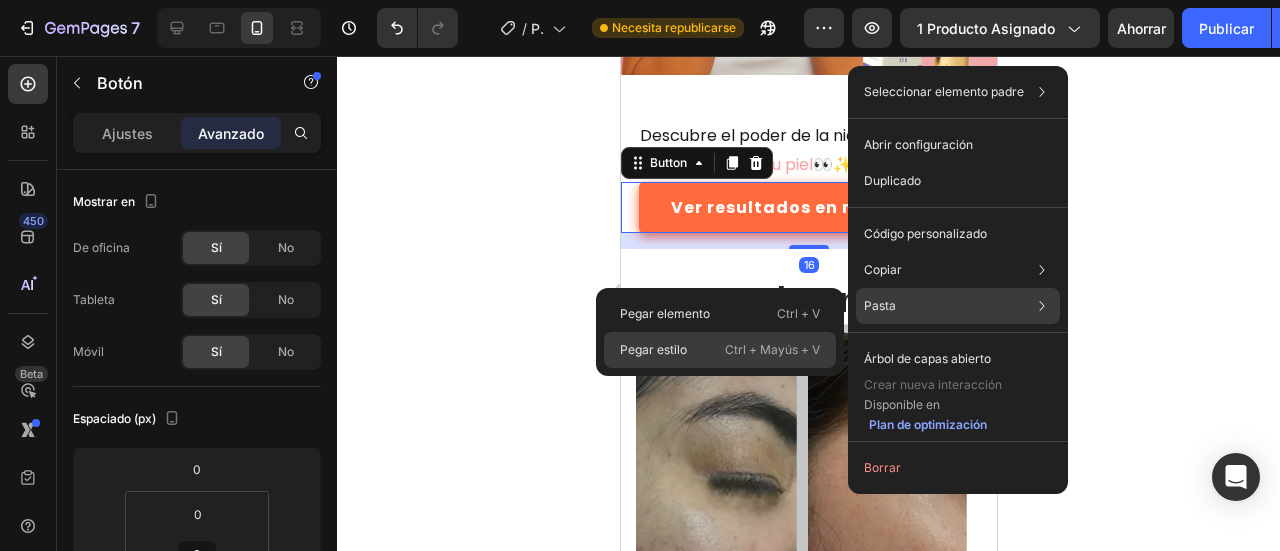 click on "Ctrl + Mayús + V" at bounding box center (772, 350) 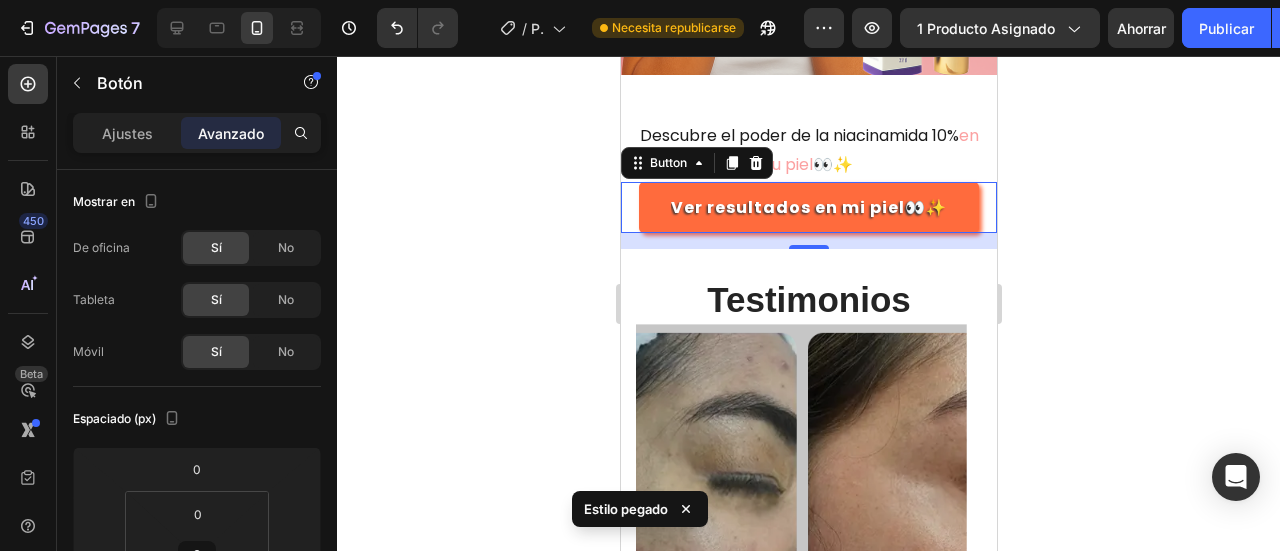 click 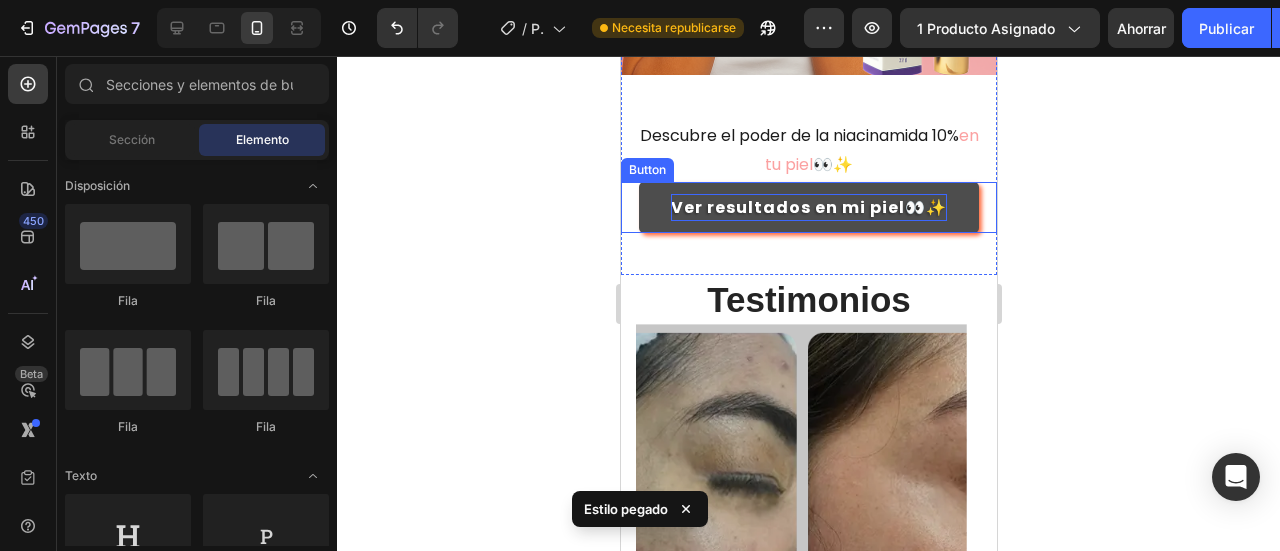 click on "Ver resultados en mi piel👀✨" at bounding box center [808, 207] 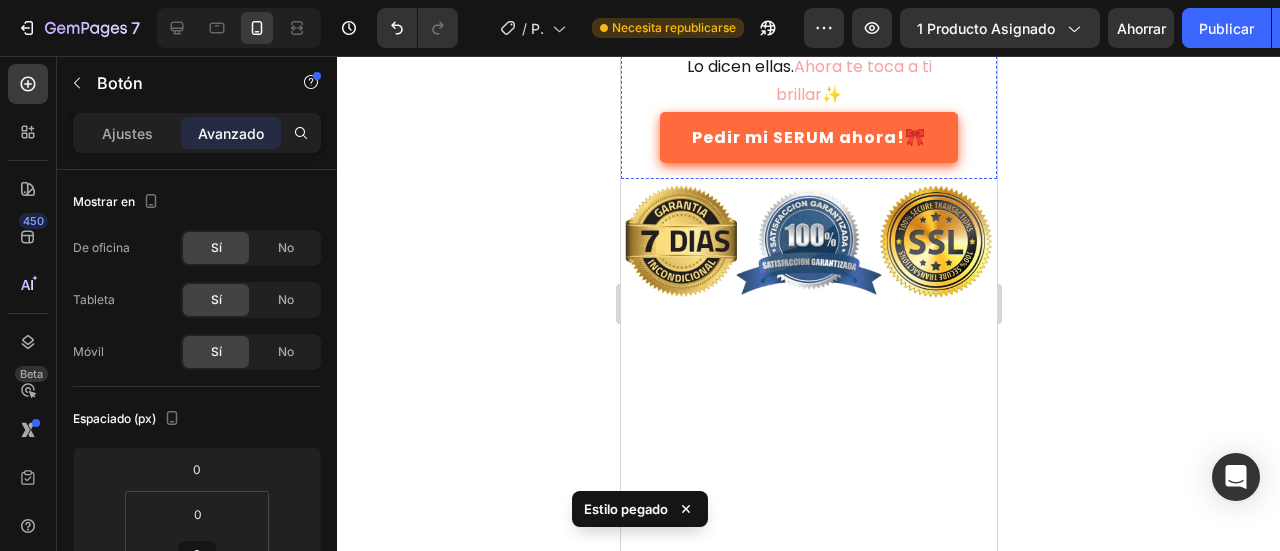 scroll, scrollTop: 3900, scrollLeft: 0, axis: vertical 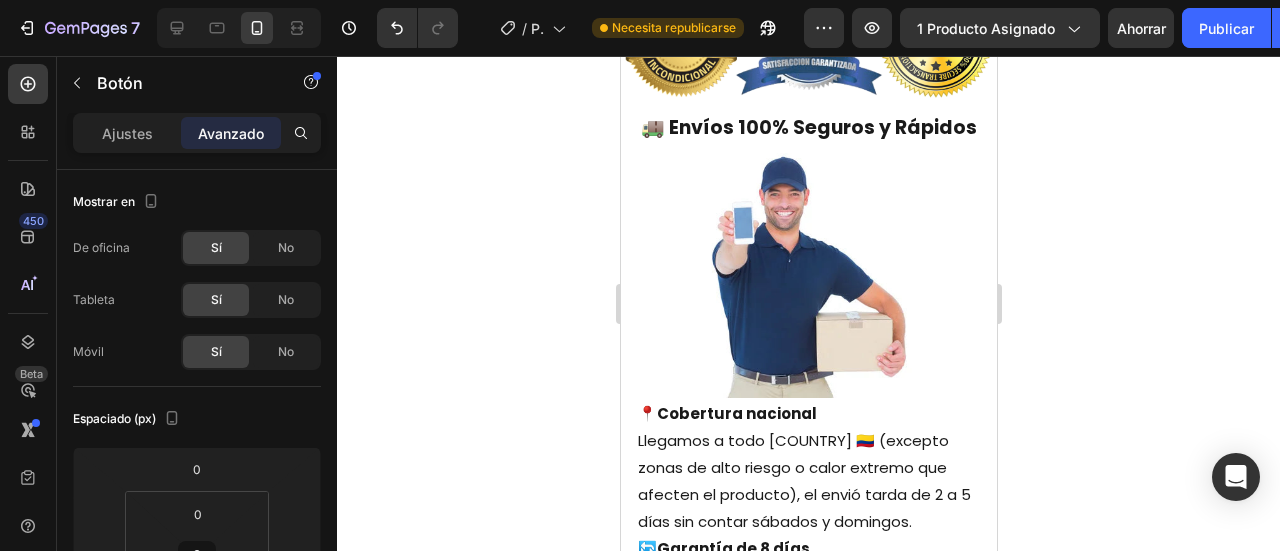 click on "Pedir mi SERUM ahora!🎀" at bounding box center (808, -63) 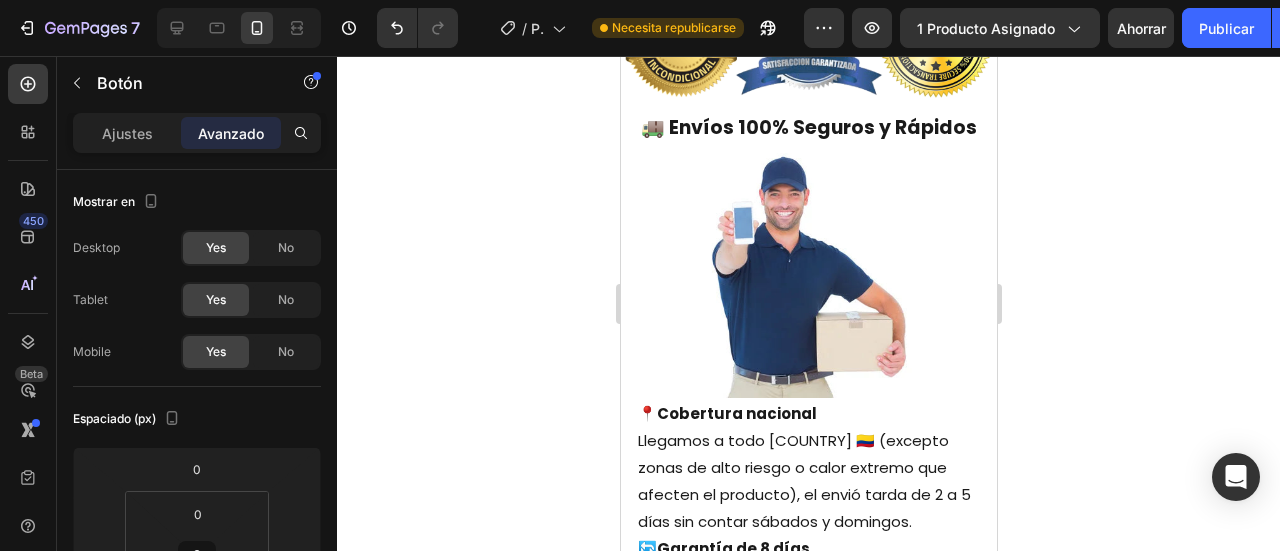 scroll, scrollTop: 946, scrollLeft: 0, axis: vertical 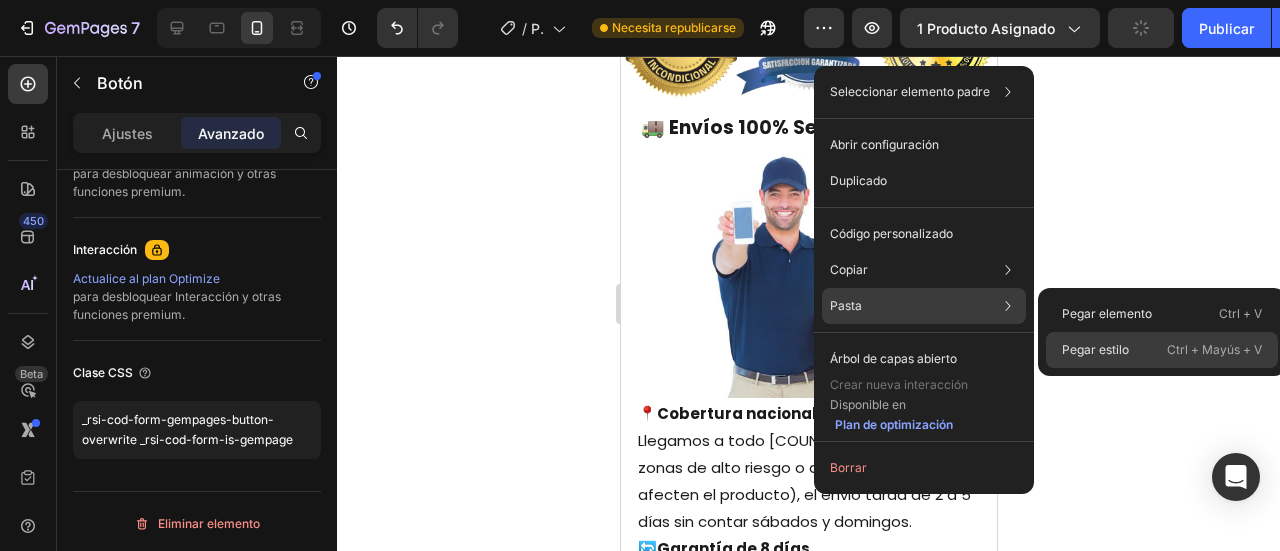 click on "Pegar estilo Ctrl + Mayús + V" 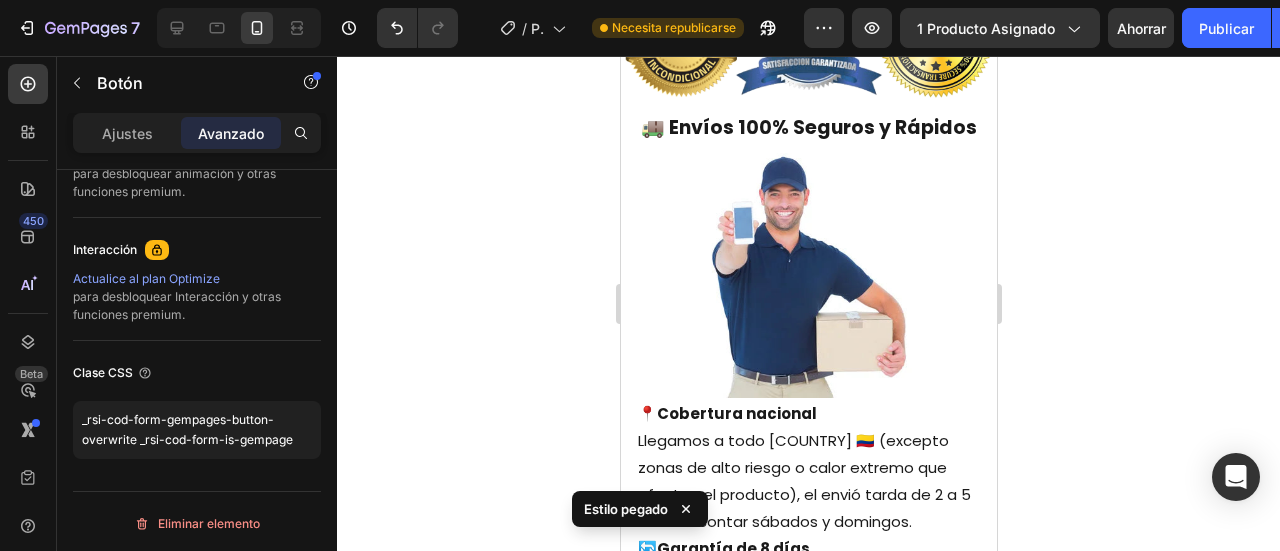click 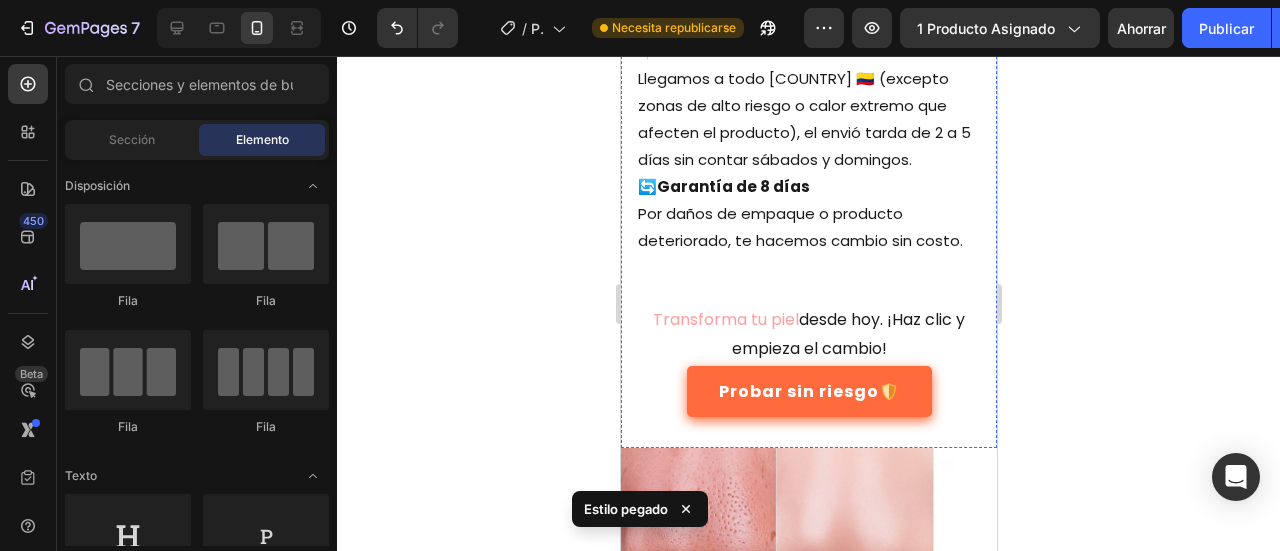 scroll, scrollTop: 4600, scrollLeft: 0, axis: vertical 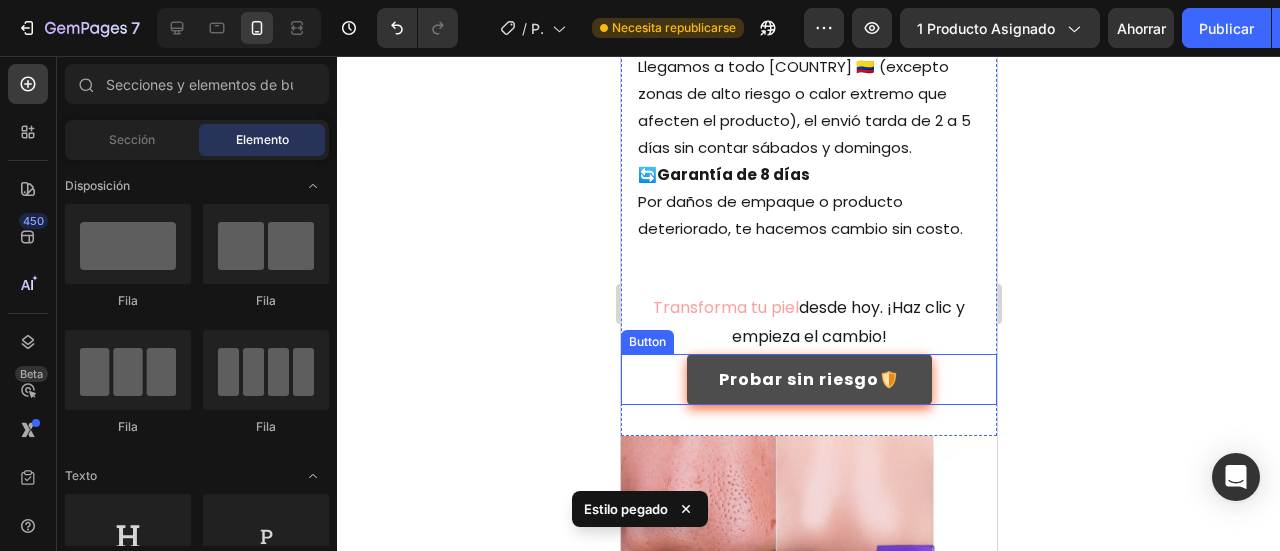 click on "Probar sin riesgo🛡️" at bounding box center [808, 379] 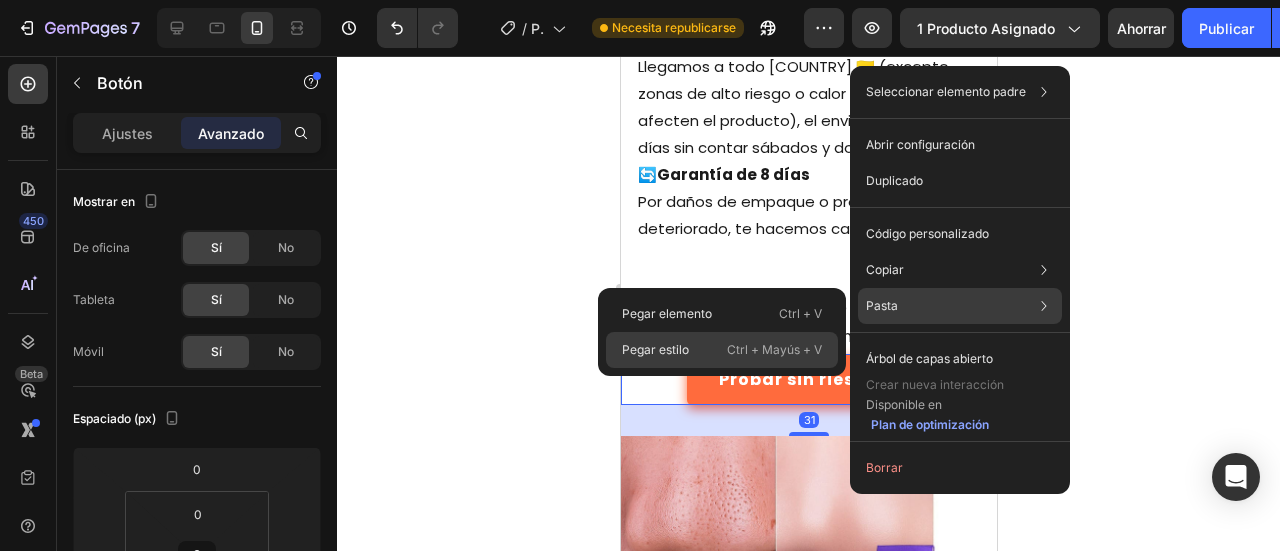 click on "Ctrl + Mayús + V" at bounding box center (774, 350) 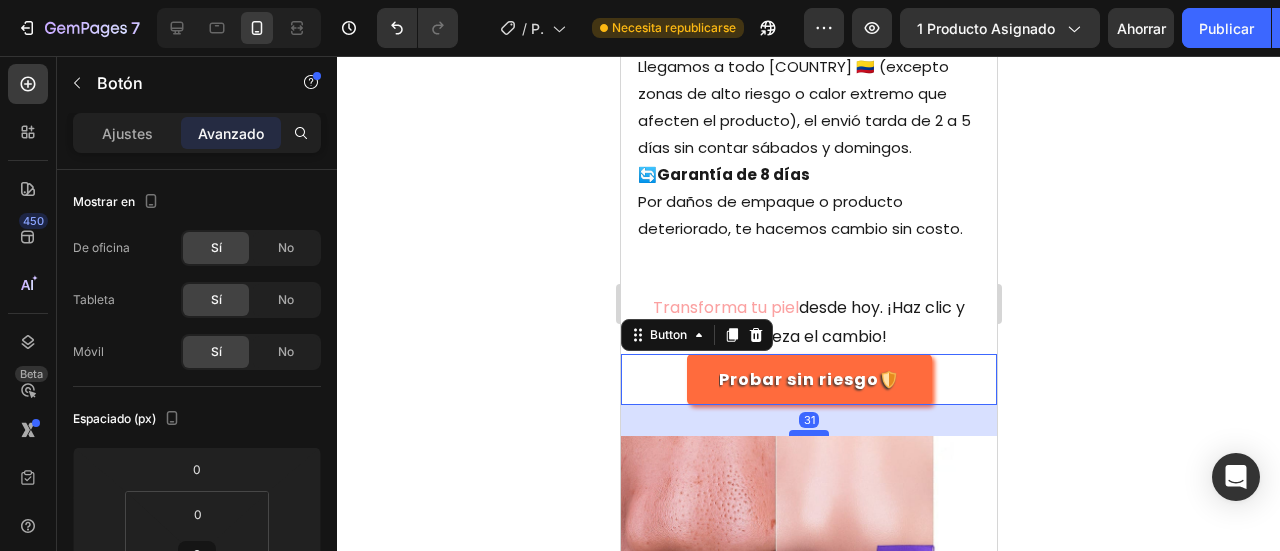 drag, startPoint x: 806, startPoint y: 442, endPoint x: 816, endPoint y: 457, distance: 18.027756 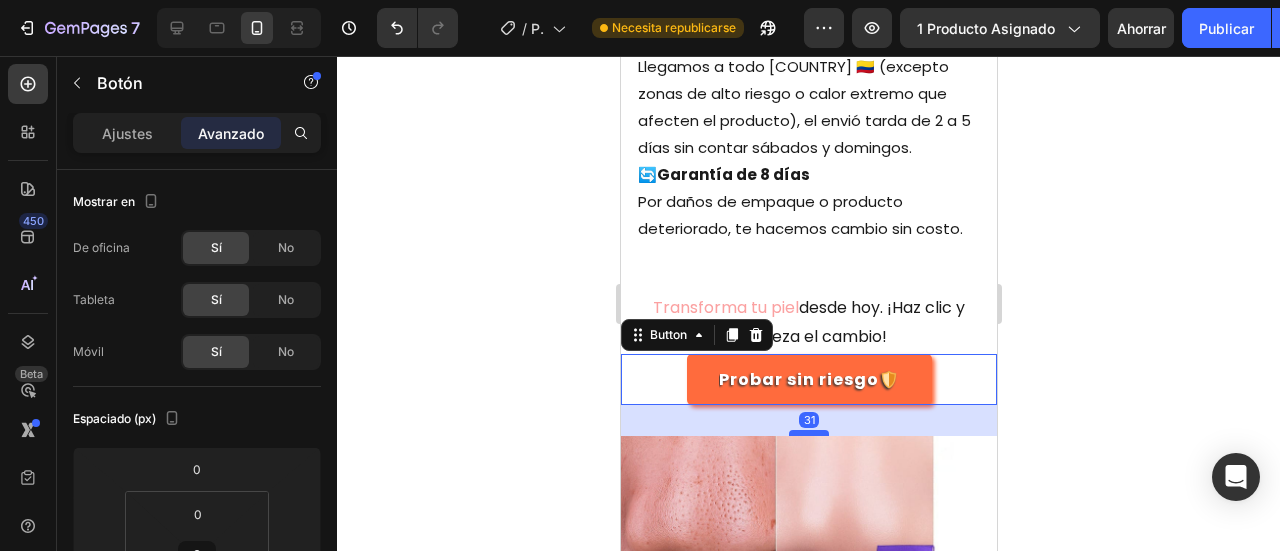 click at bounding box center [808, 433] 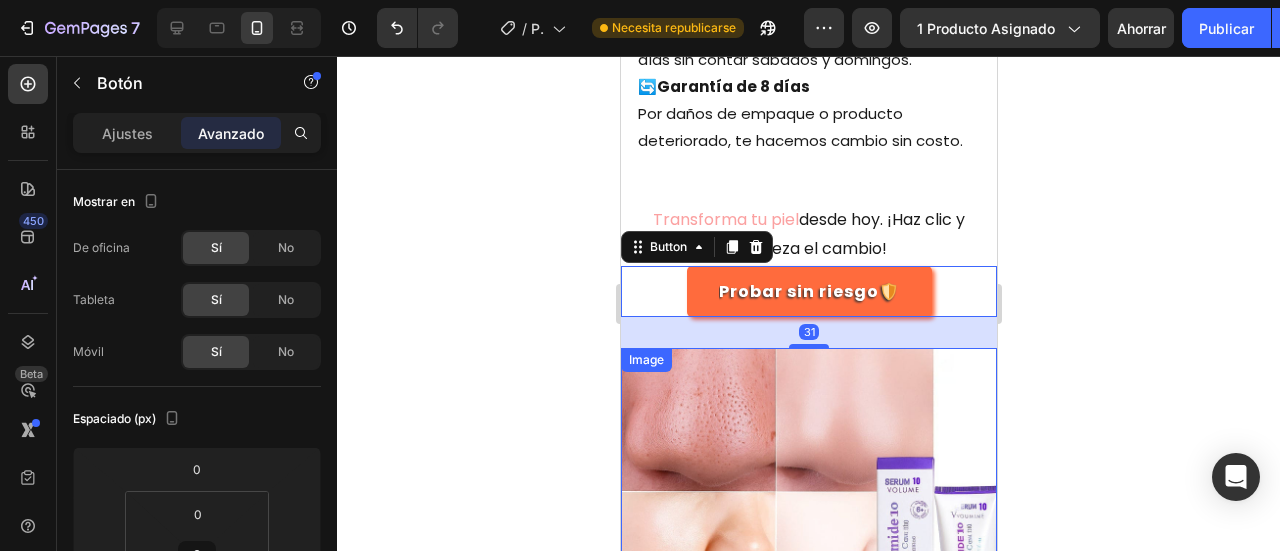 scroll, scrollTop: 4800, scrollLeft: 0, axis: vertical 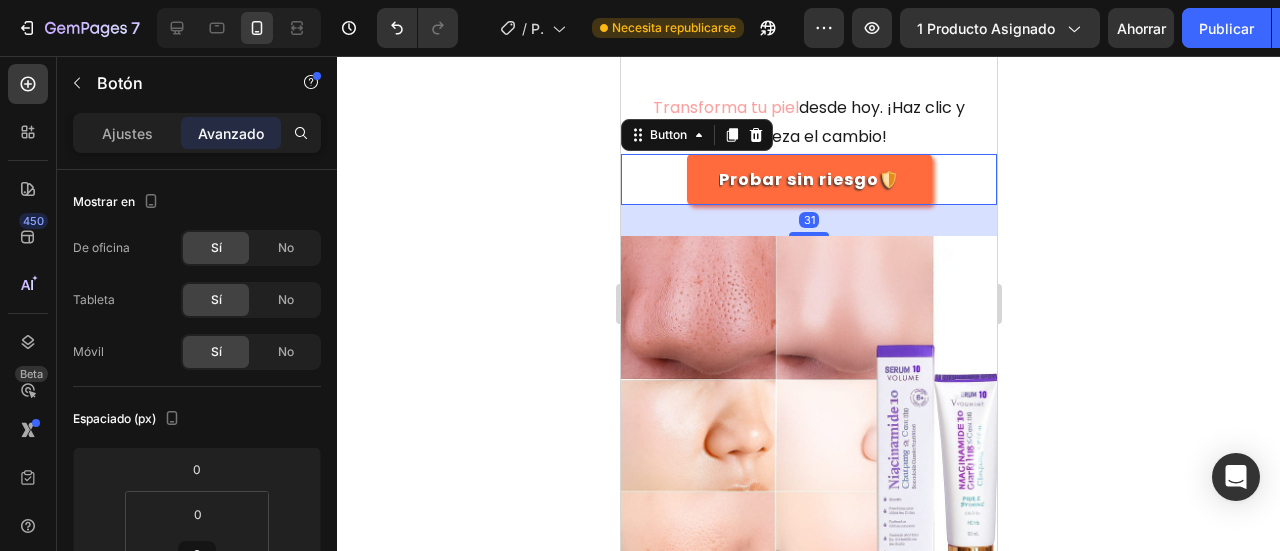 click 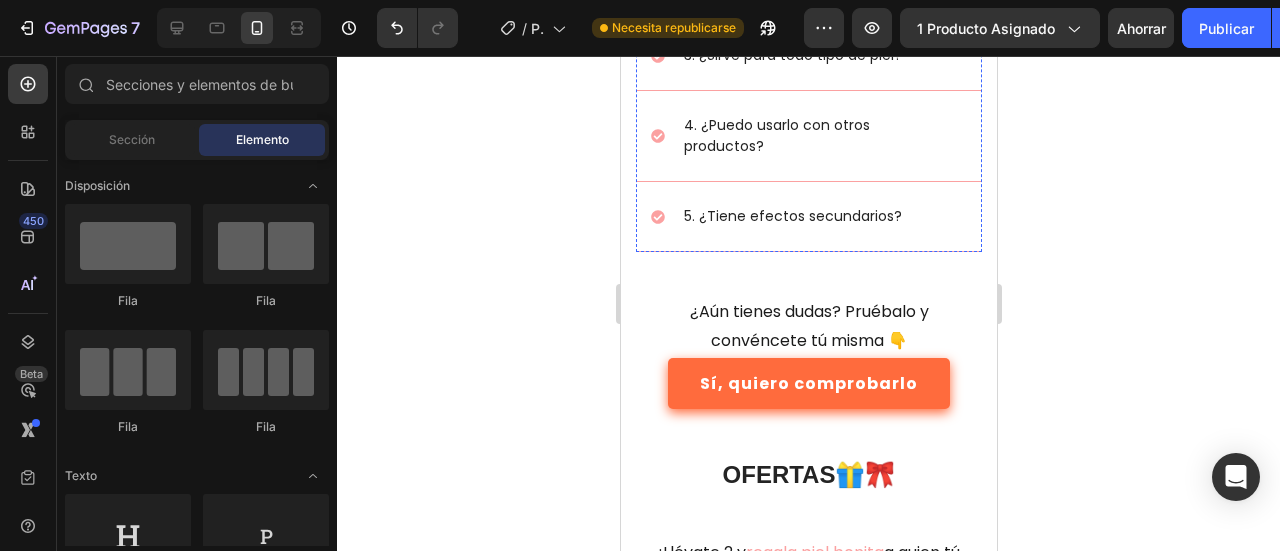 scroll, scrollTop: 5900, scrollLeft: 0, axis: vertical 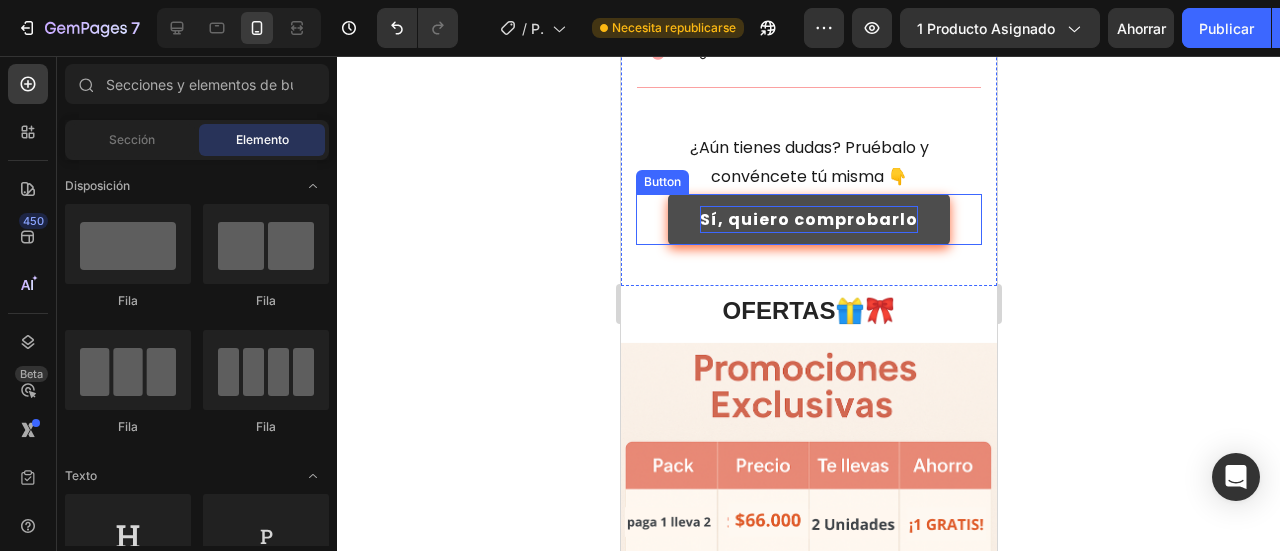 click on "Sí, quiero comprobarlo" at bounding box center [808, 219] 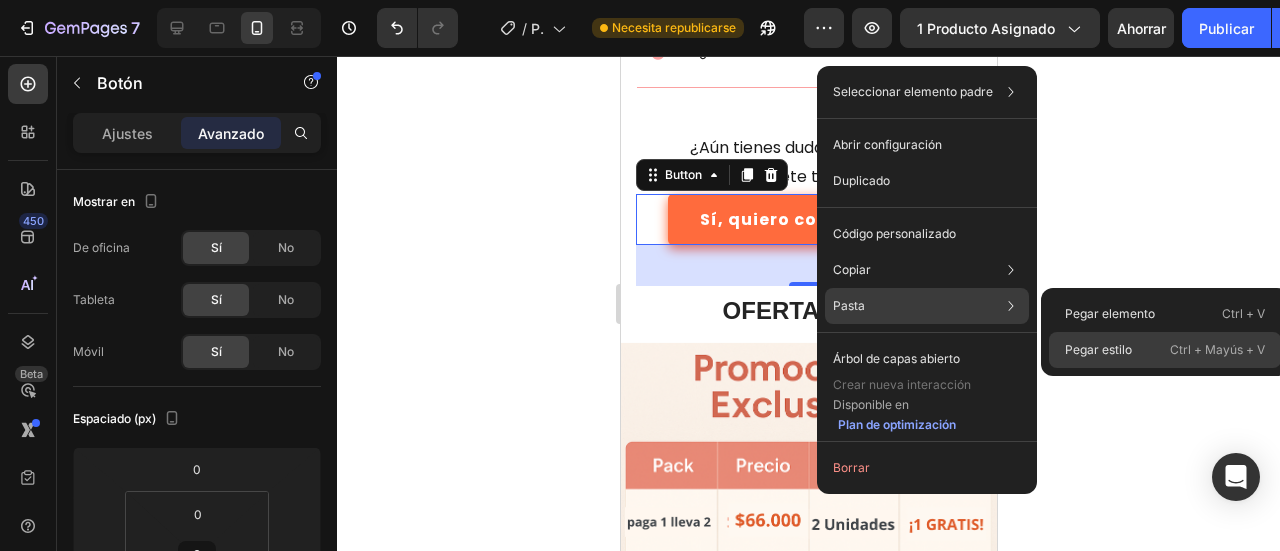click on "Pegar estilo" at bounding box center [1098, 349] 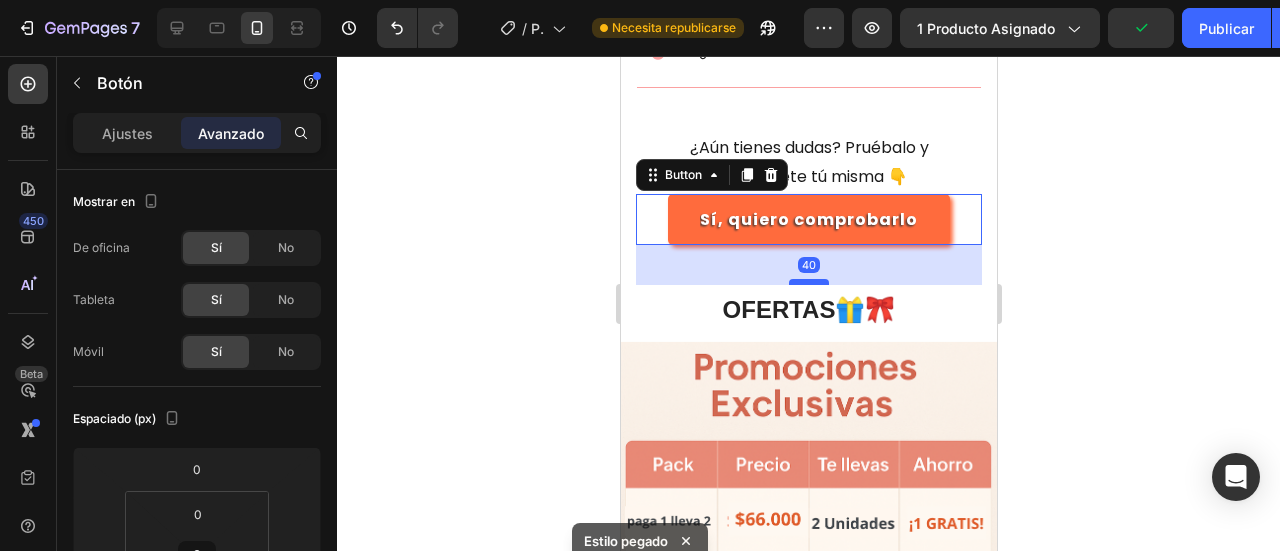 drag, startPoint x: 800, startPoint y: 255, endPoint x: 804, endPoint y: 279, distance: 24.33105 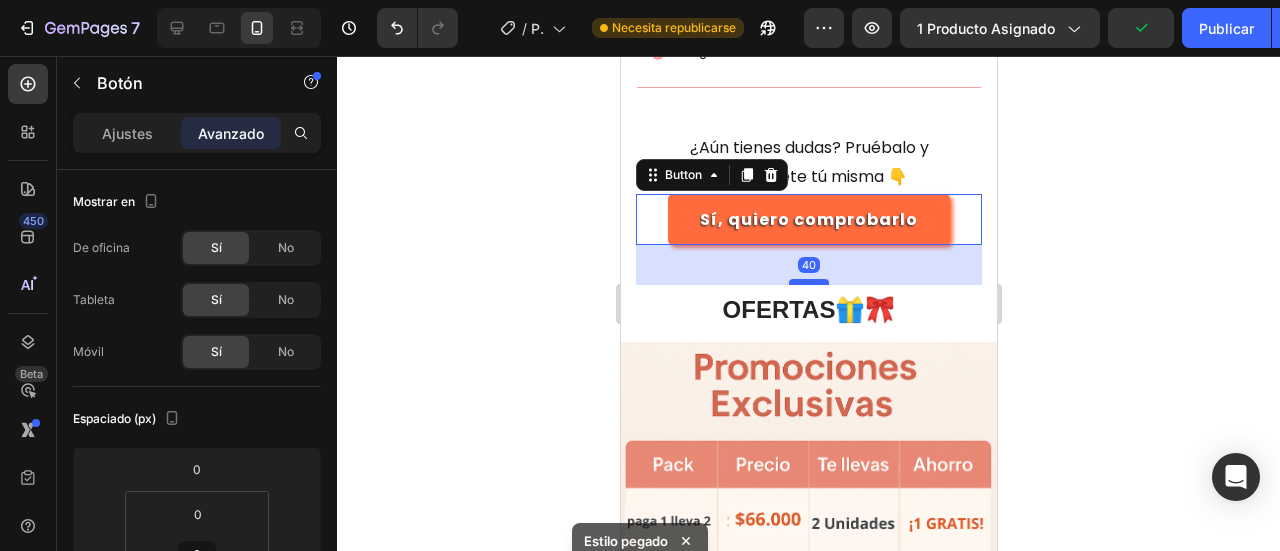 click at bounding box center [808, 282] 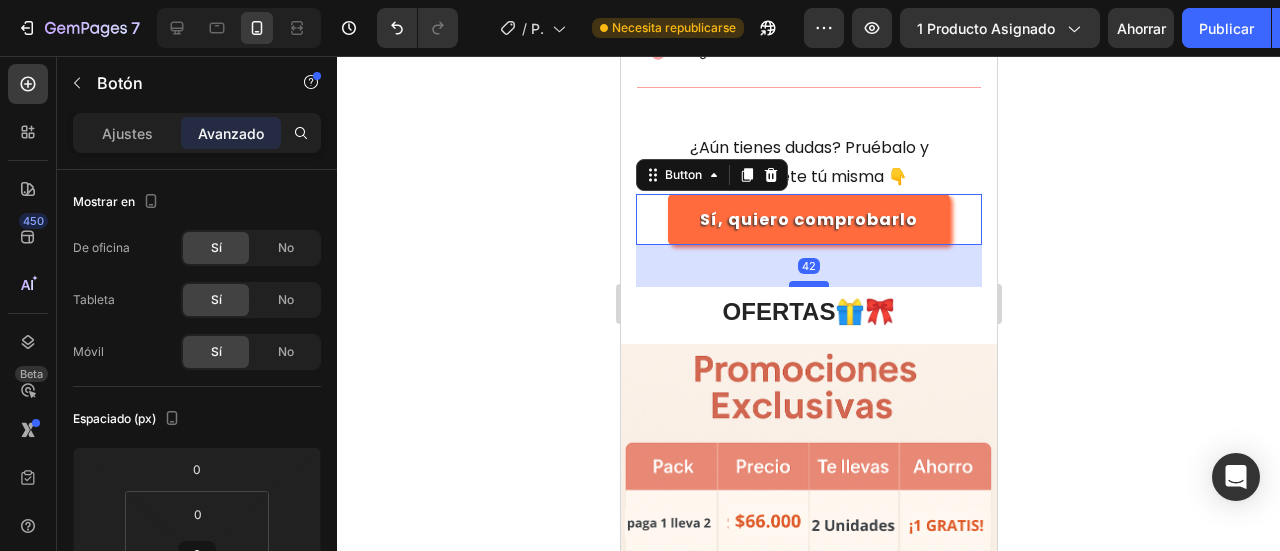 click at bounding box center [808, 284] 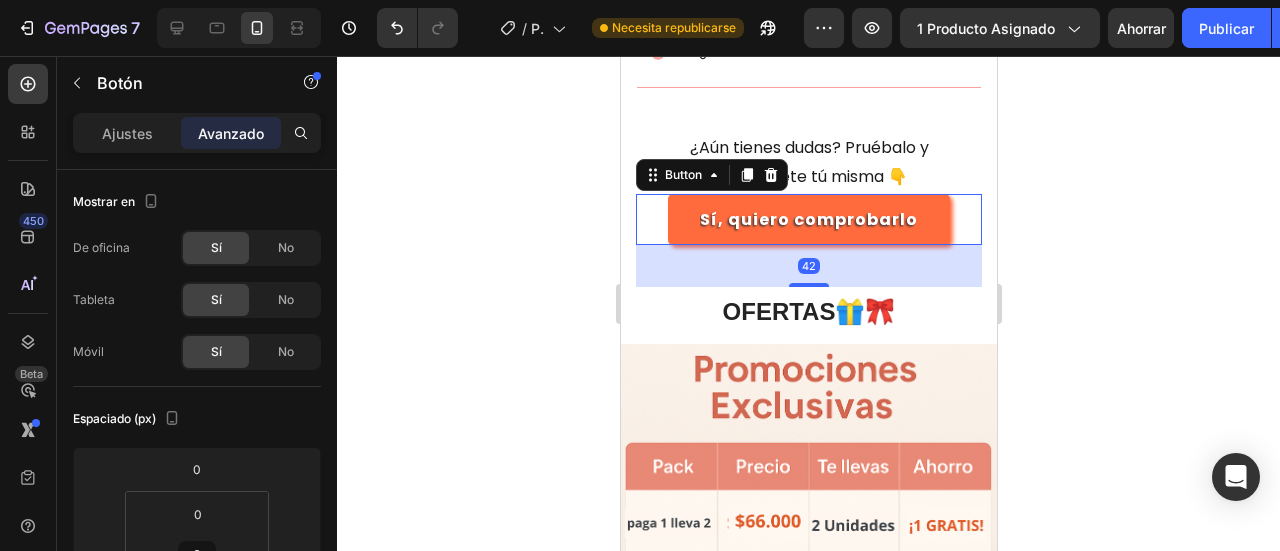 type on "42" 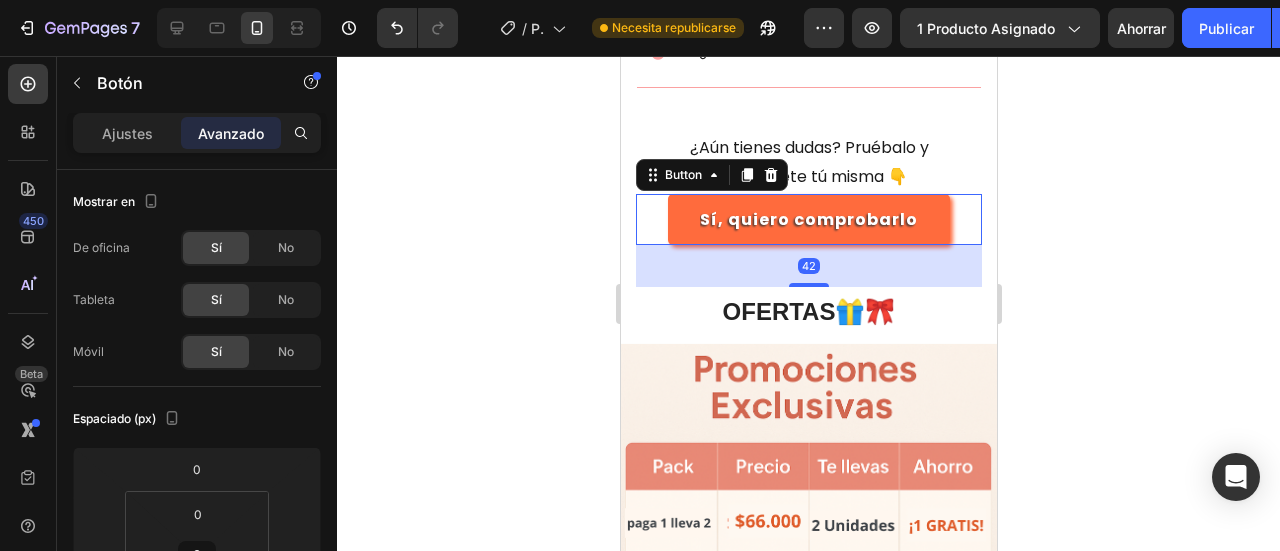 click 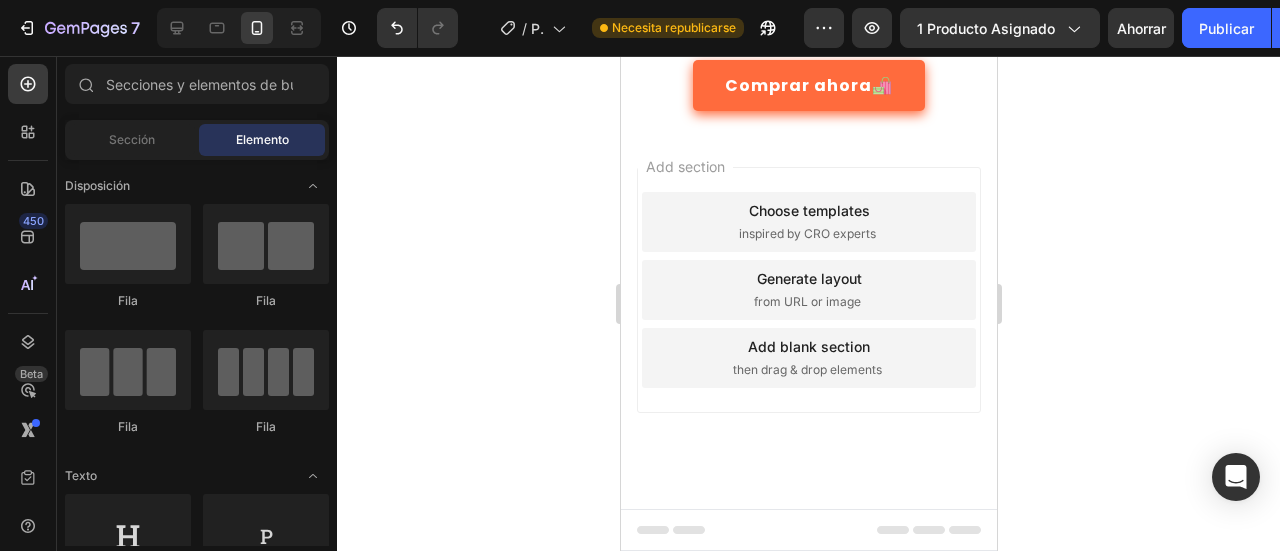 scroll, scrollTop: 7400, scrollLeft: 0, axis: vertical 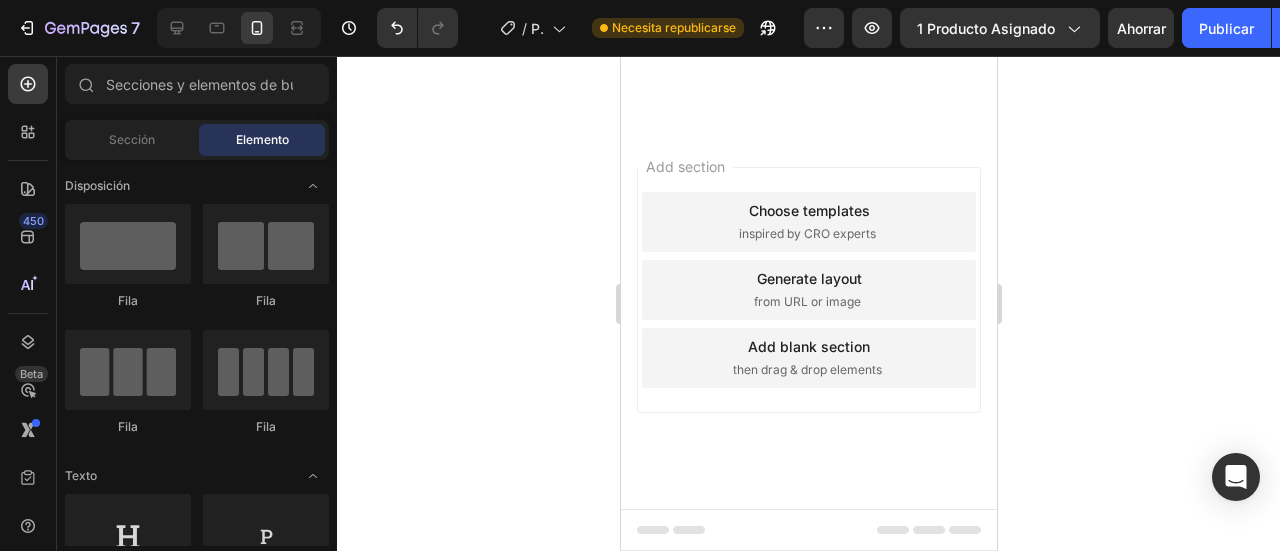 click on "Comprar ahora🛍️" at bounding box center (808, -155) 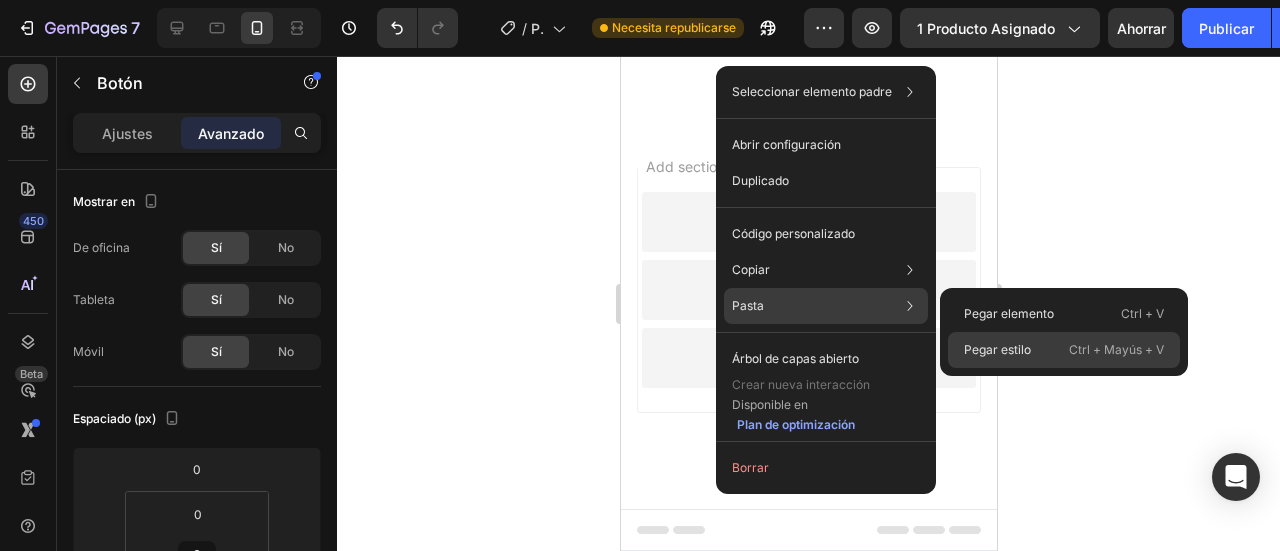 click on "Pegar estilo" at bounding box center [997, 350] 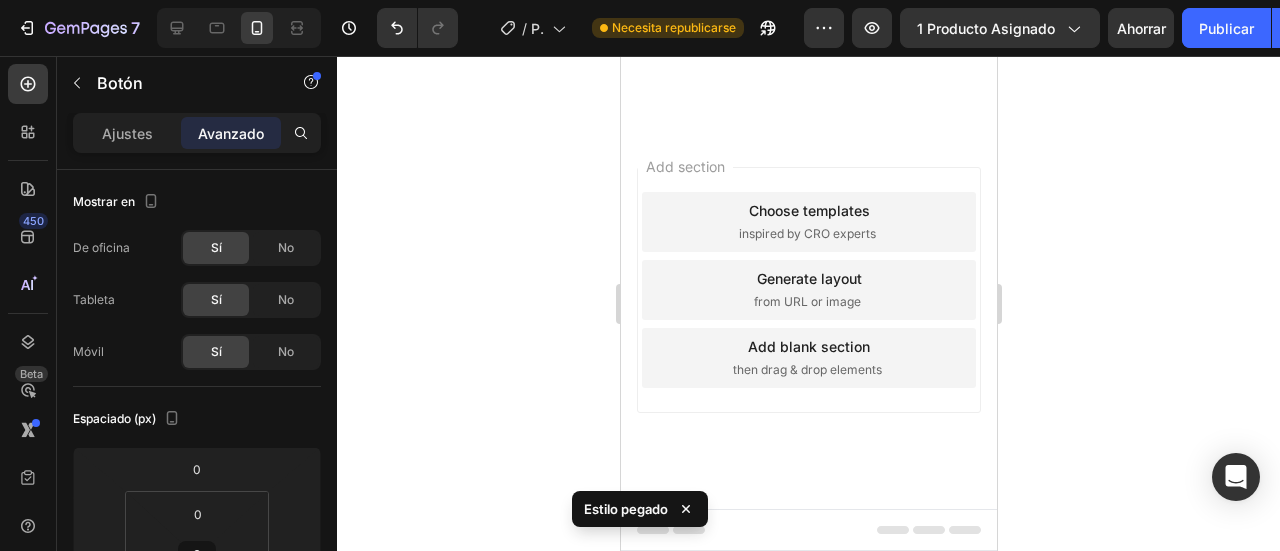 drag, startPoint x: 808, startPoint y: 166, endPoint x: 872, endPoint y: 197, distance: 71.11259 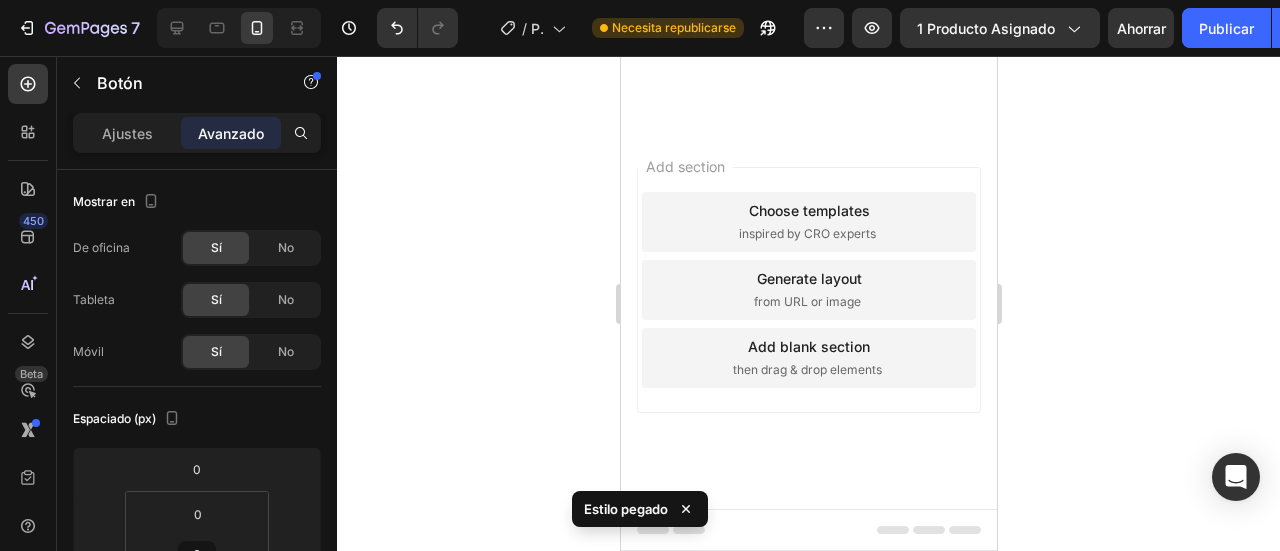 click on "47" at bounding box center (808, -129) 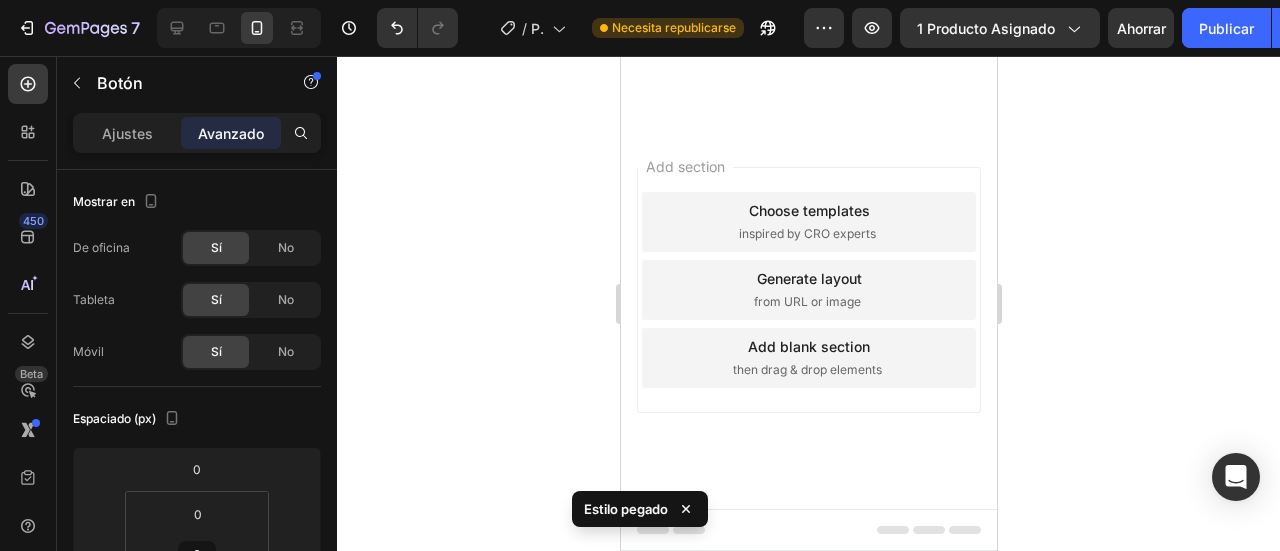 click 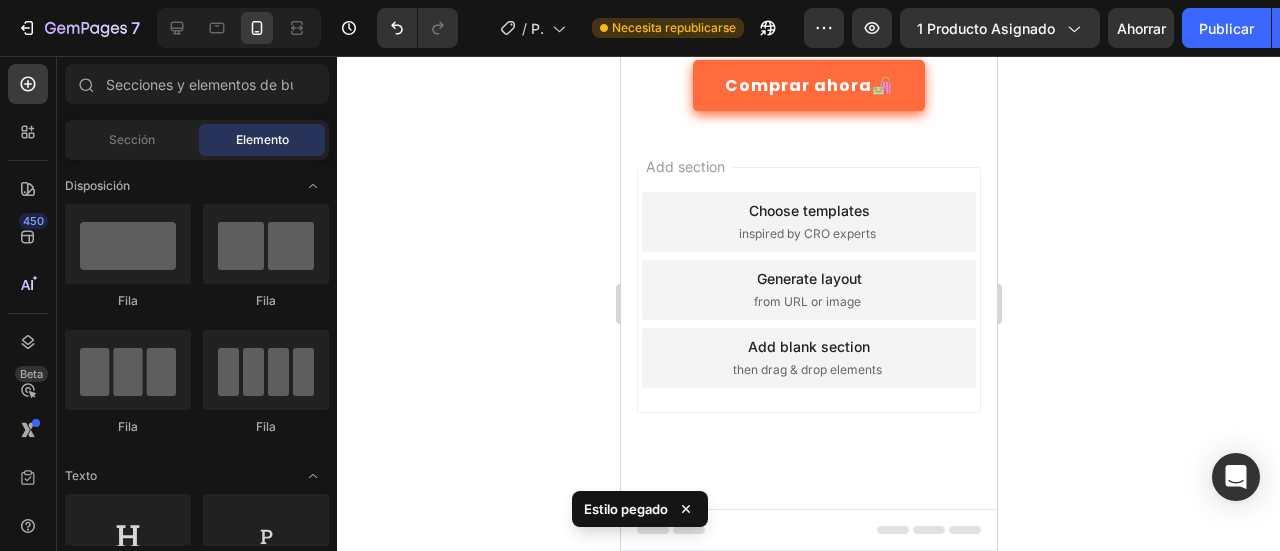 scroll, scrollTop: 7700, scrollLeft: 0, axis: vertical 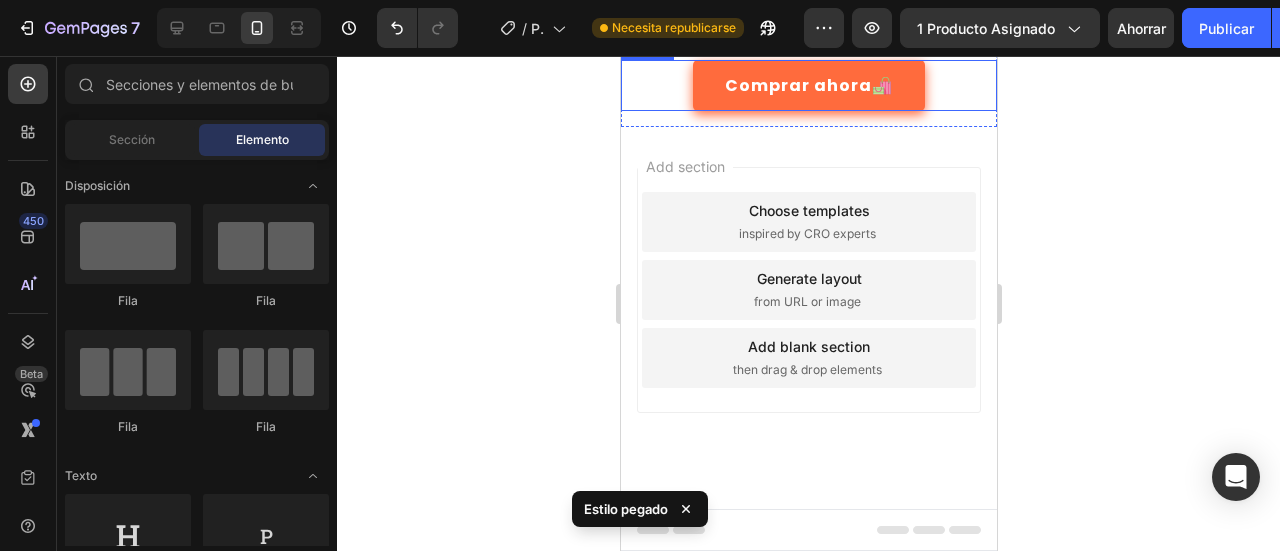 click on "Comprar ahora🛍️ Button" at bounding box center (808, 85) 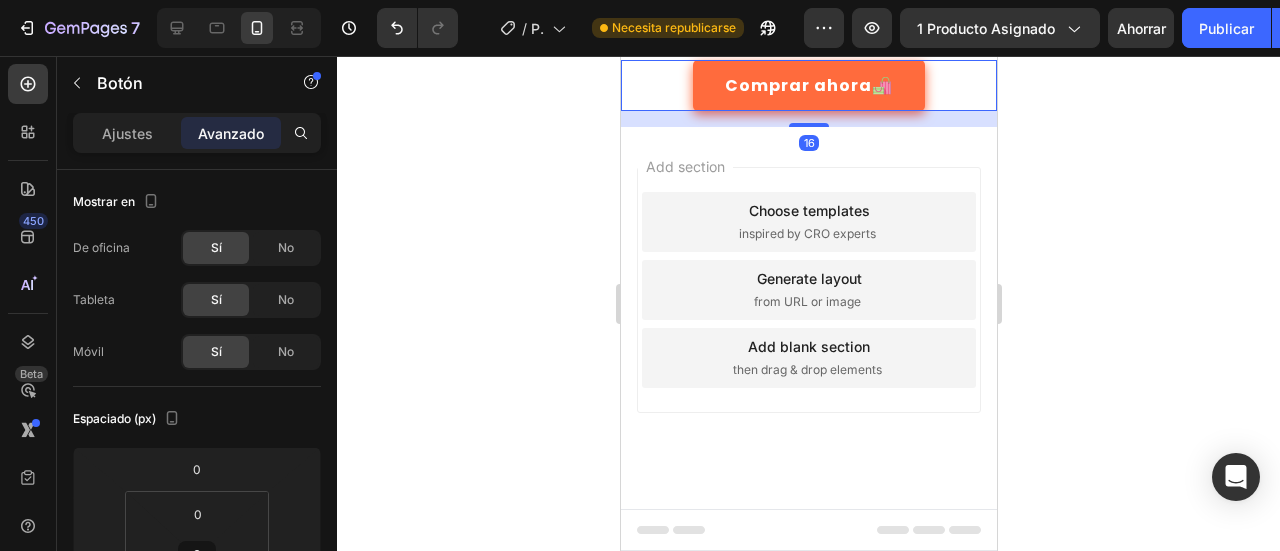 scroll, scrollTop: 7900, scrollLeft: 0, axis: vertical 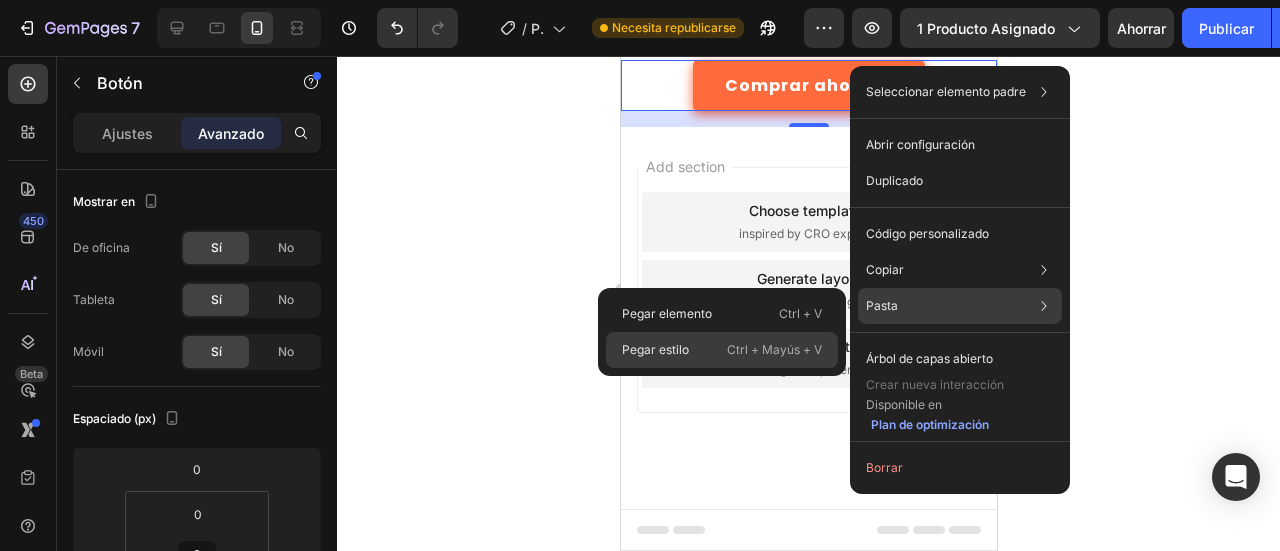 click on "Ctrl + Mayús + V" at bounding box center (774, 349) 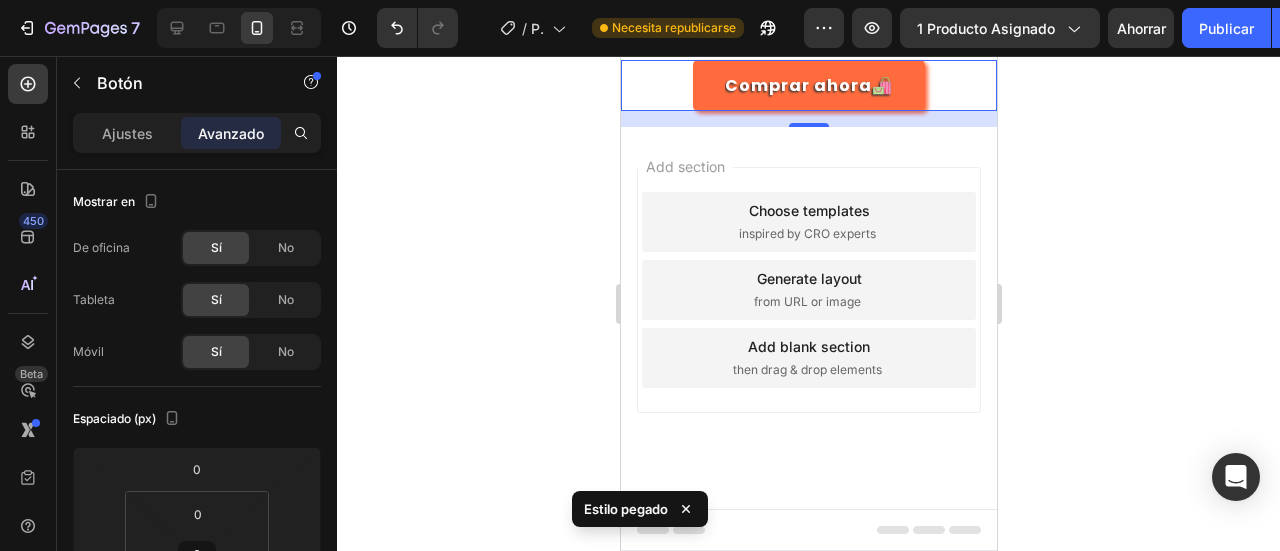 click 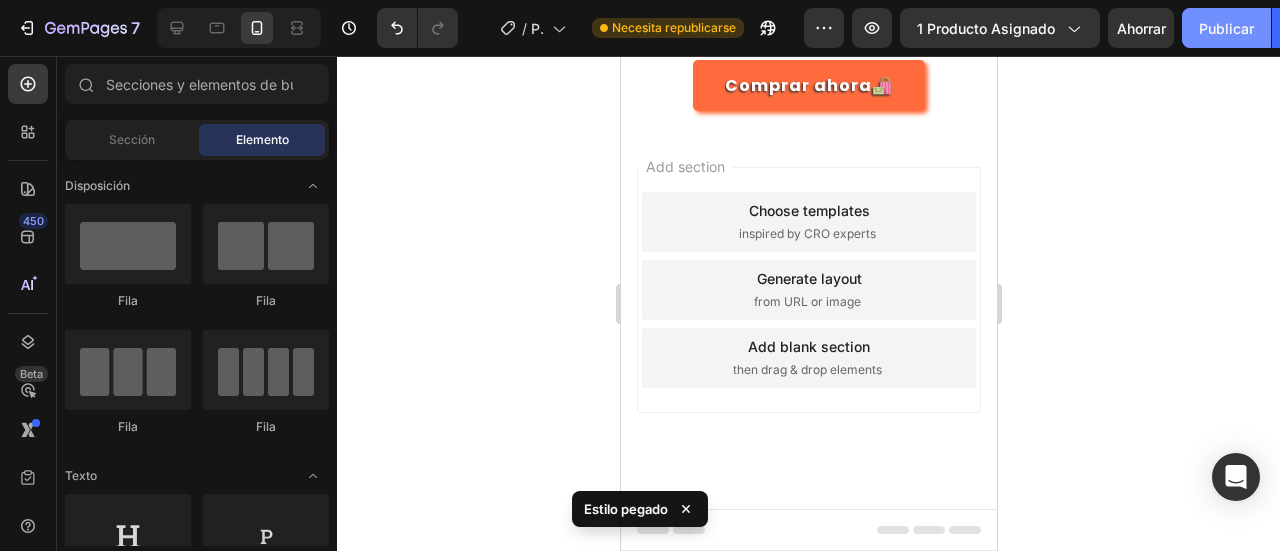 click on "Publicar" at bounding box center [1226, 28] 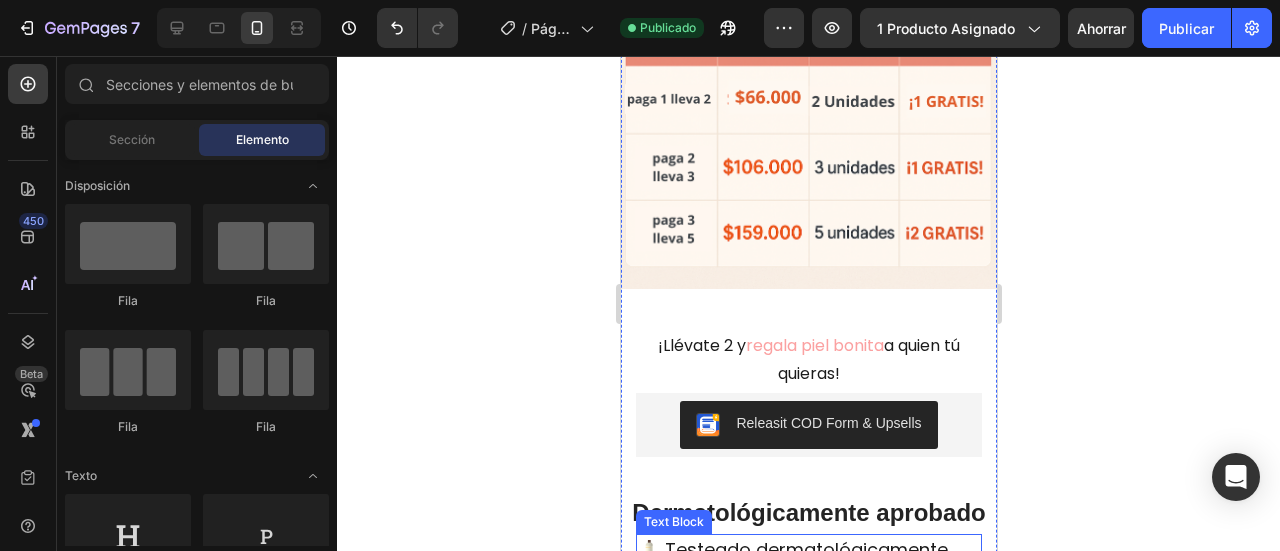 scroll, scrollTop: 6140, scrollLeft: 0, axis: vertical 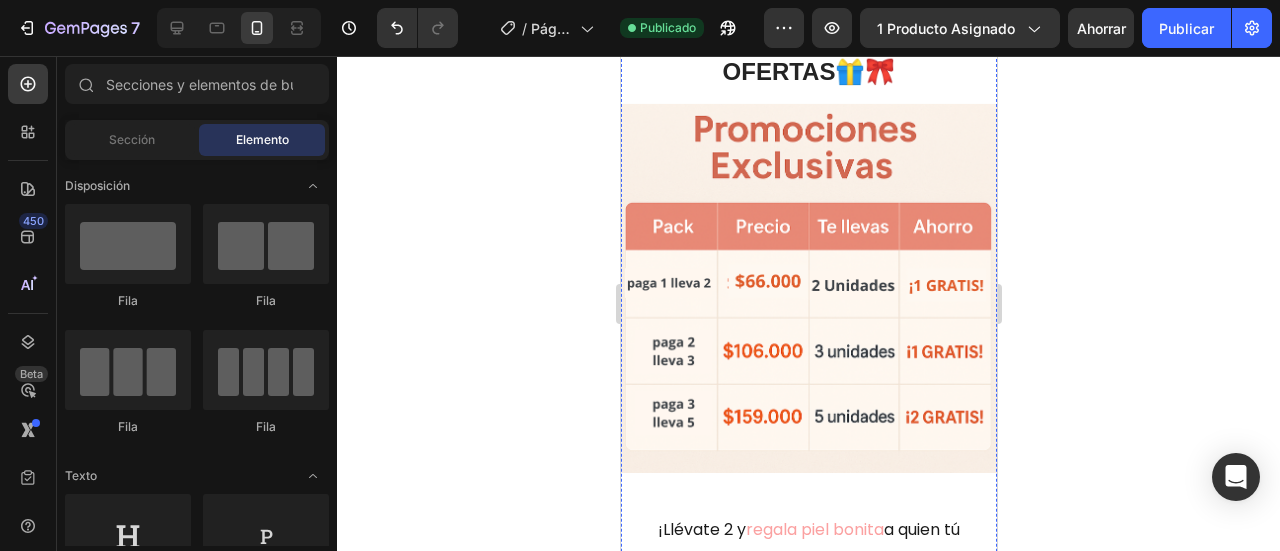 click at bounding box center [808, 282] 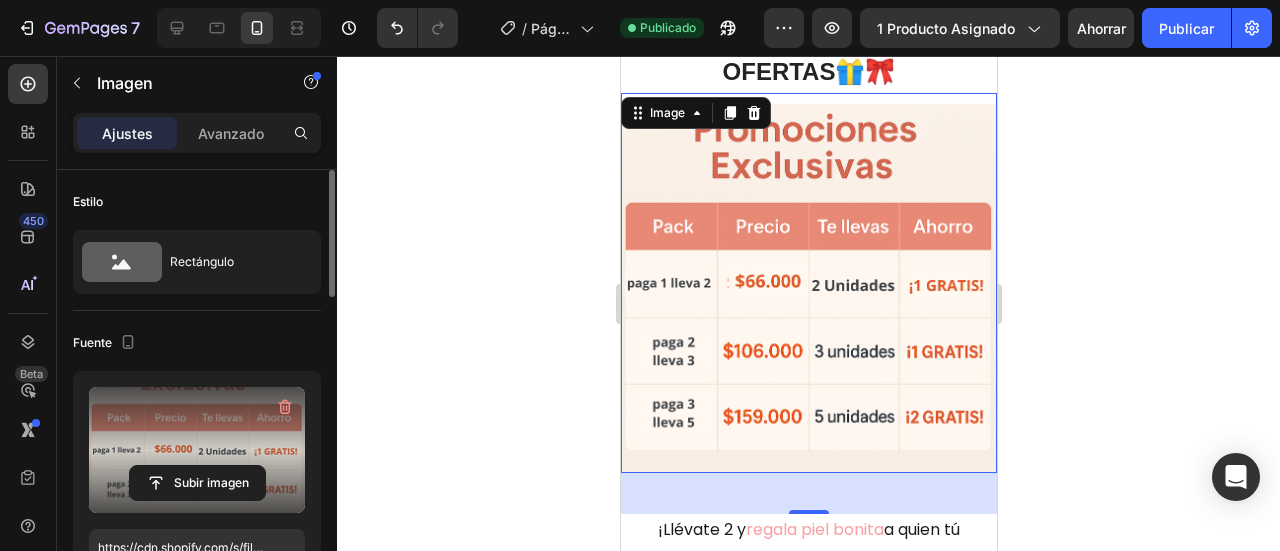 scroll, scrollTop: 100, scrollLeft: 0, axis: vertical 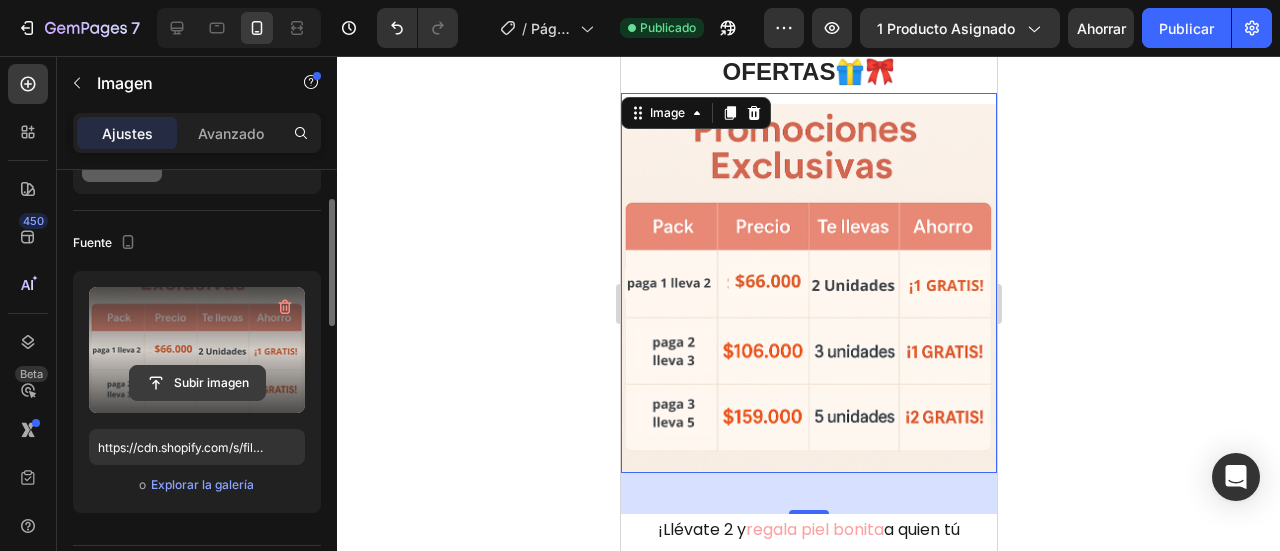 click 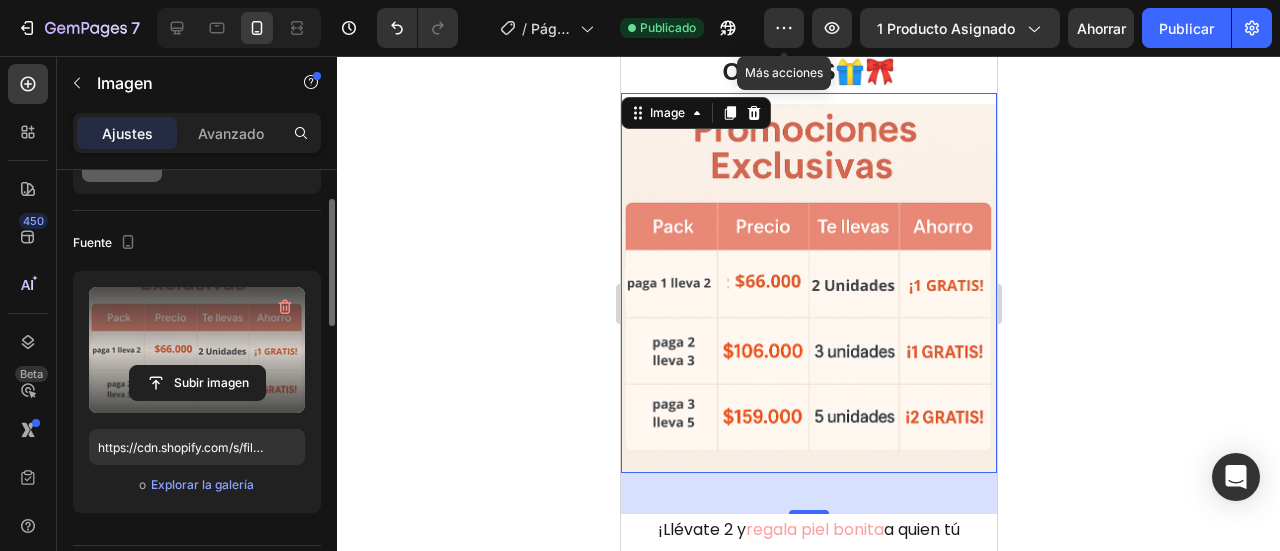 click at bounding box center [197, 350] 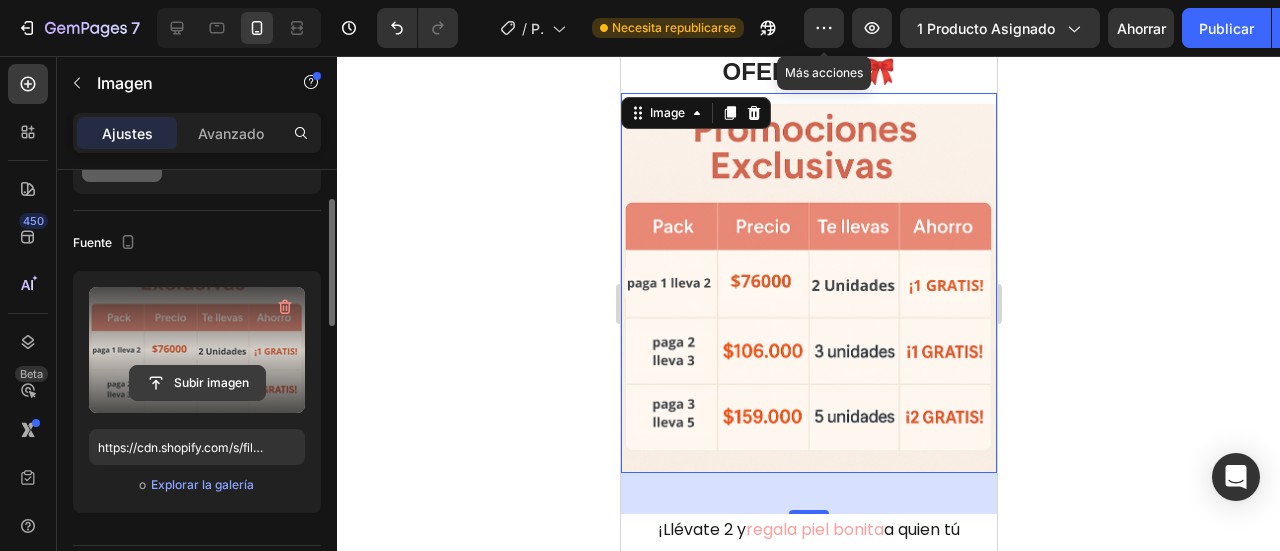 click 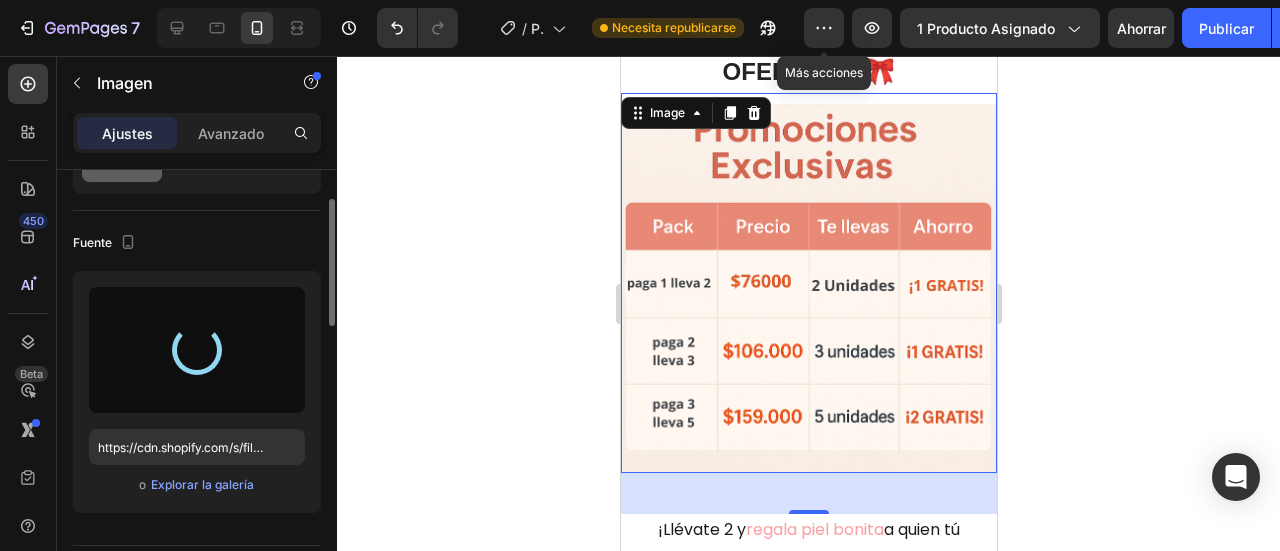 type on "https://cdn.shopify.com/s/files/1/0704/2223/3255/files/gempages_573591628401345600-c5edbb62-64a0-4d2e-94c9-a561c4abfea3.png" 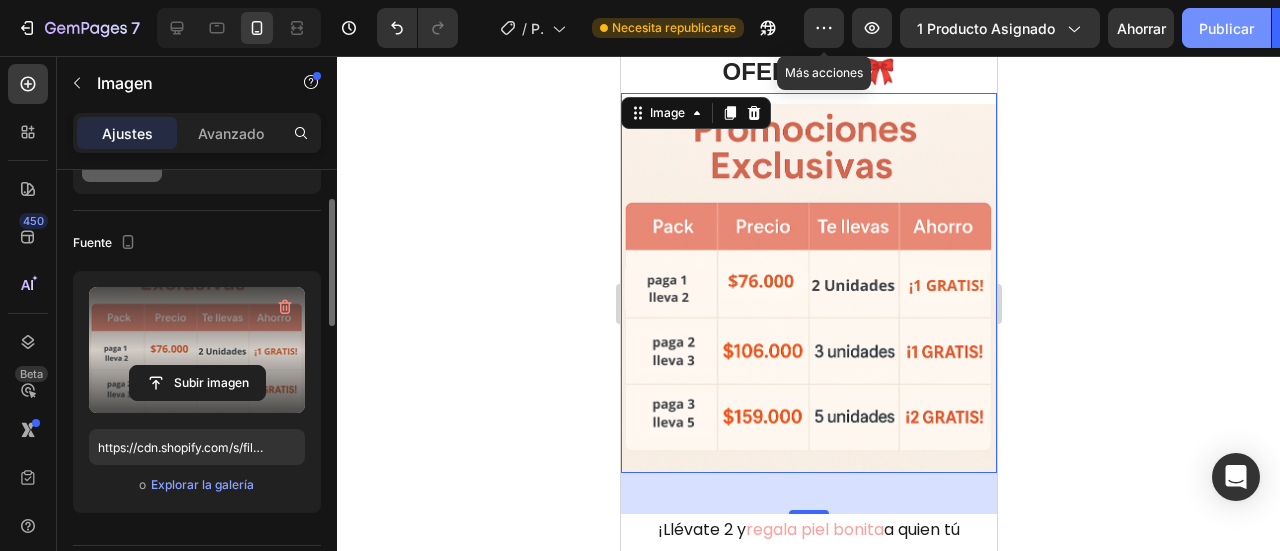 click on "Publicar" 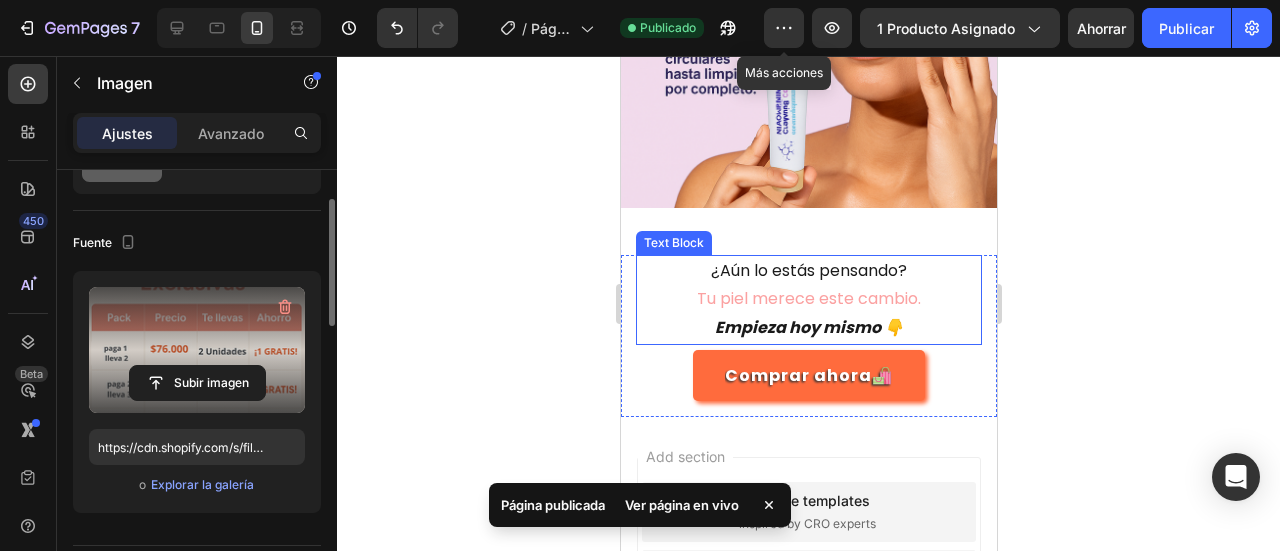 scroll, scrollTop: 7840, scrollLeft: 0, axis: vertical 